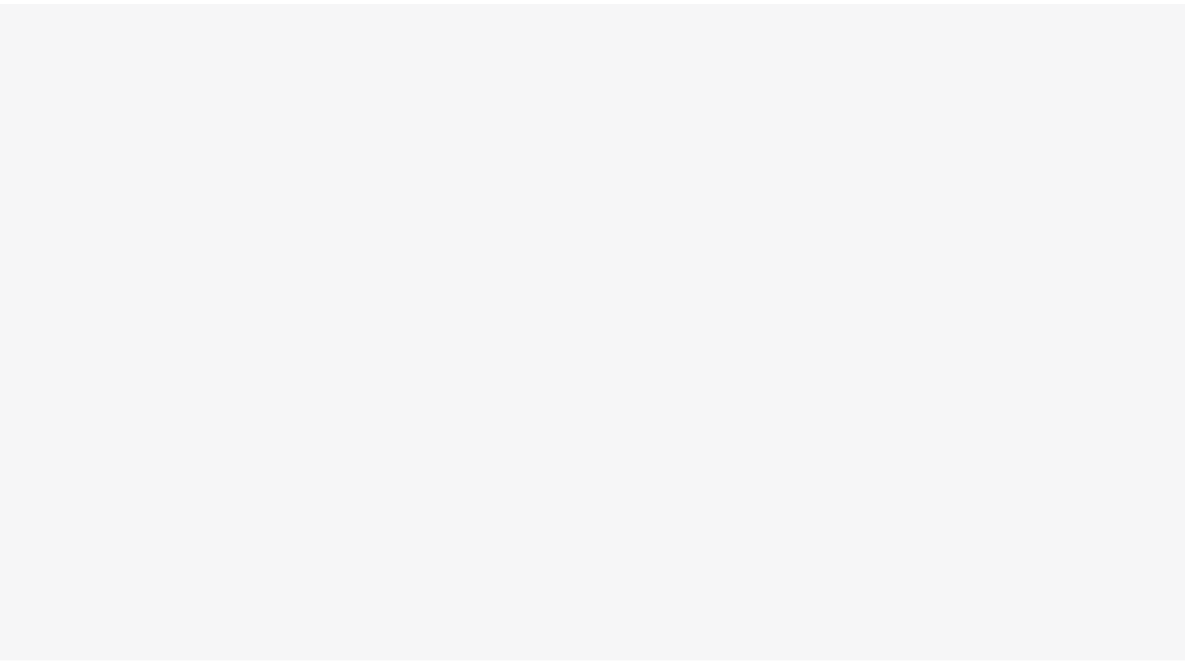 scroll, scrollTop: 0, scrollLeft: 0, axis: both 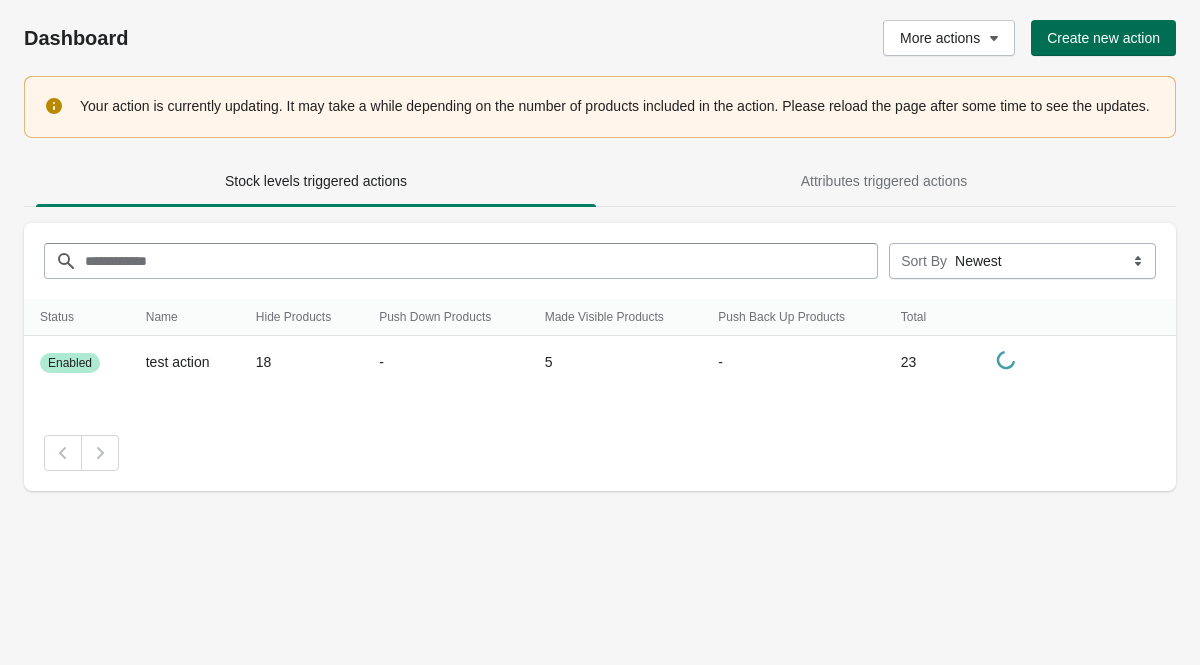 click on "Create new action" at bounding box center [1103, 38] 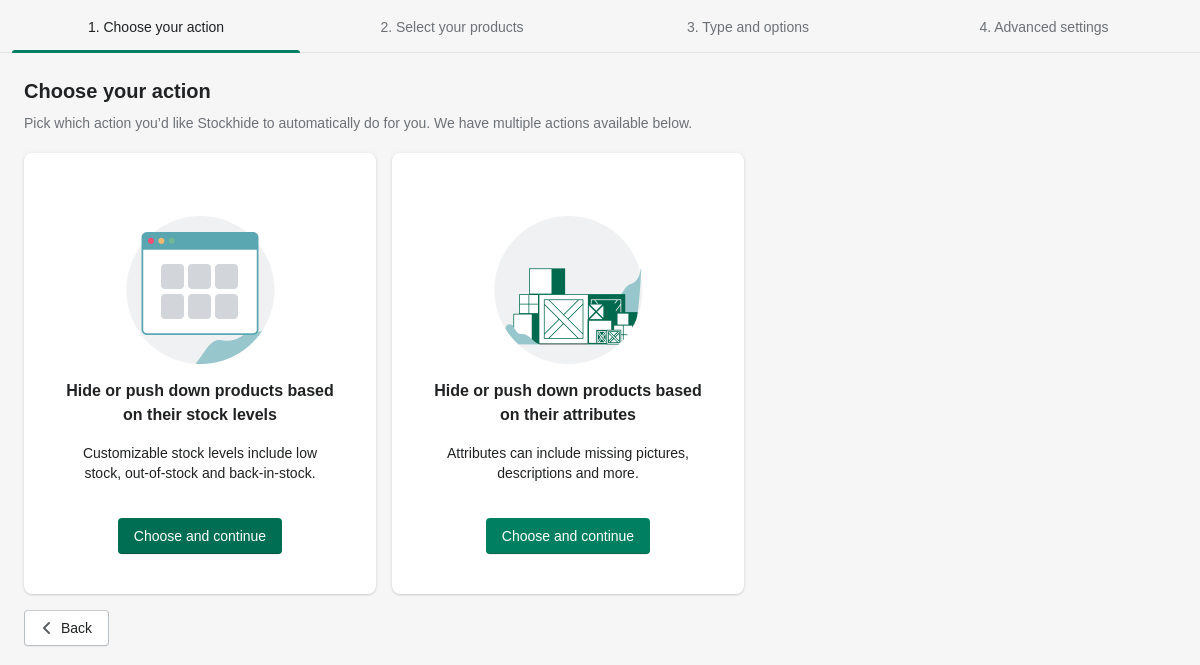 click on "Choose and continue" at bounding box center (200, 536) 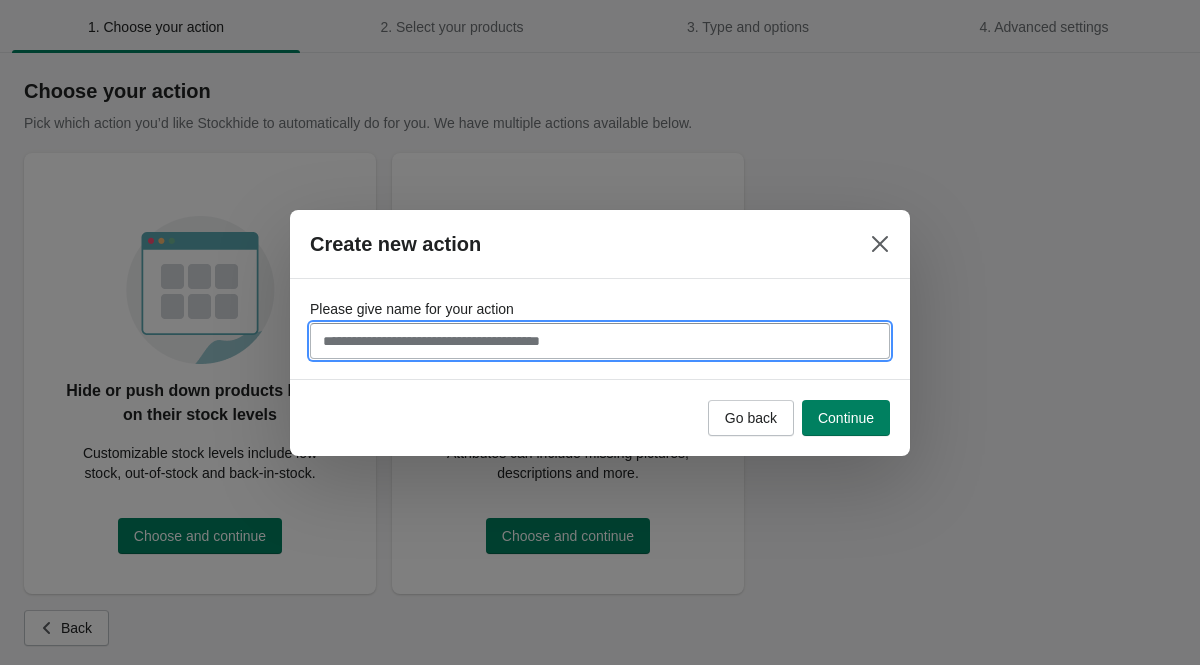 click on "Please give name for your action" at bounding box center (600, 341) 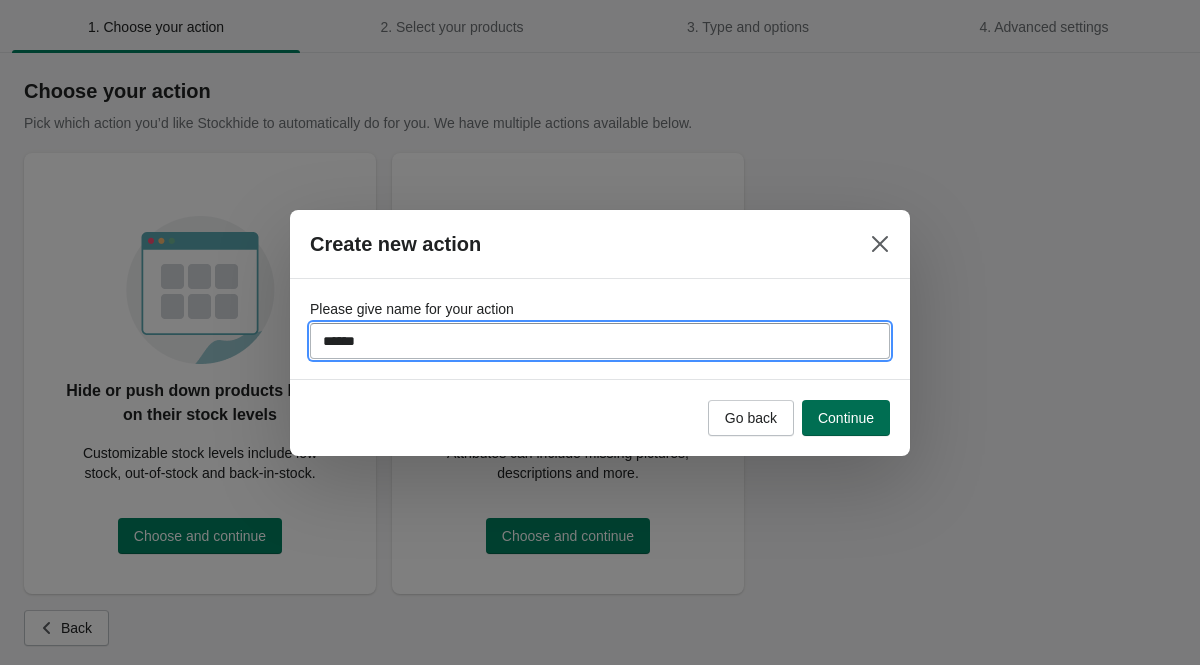 type on "******" 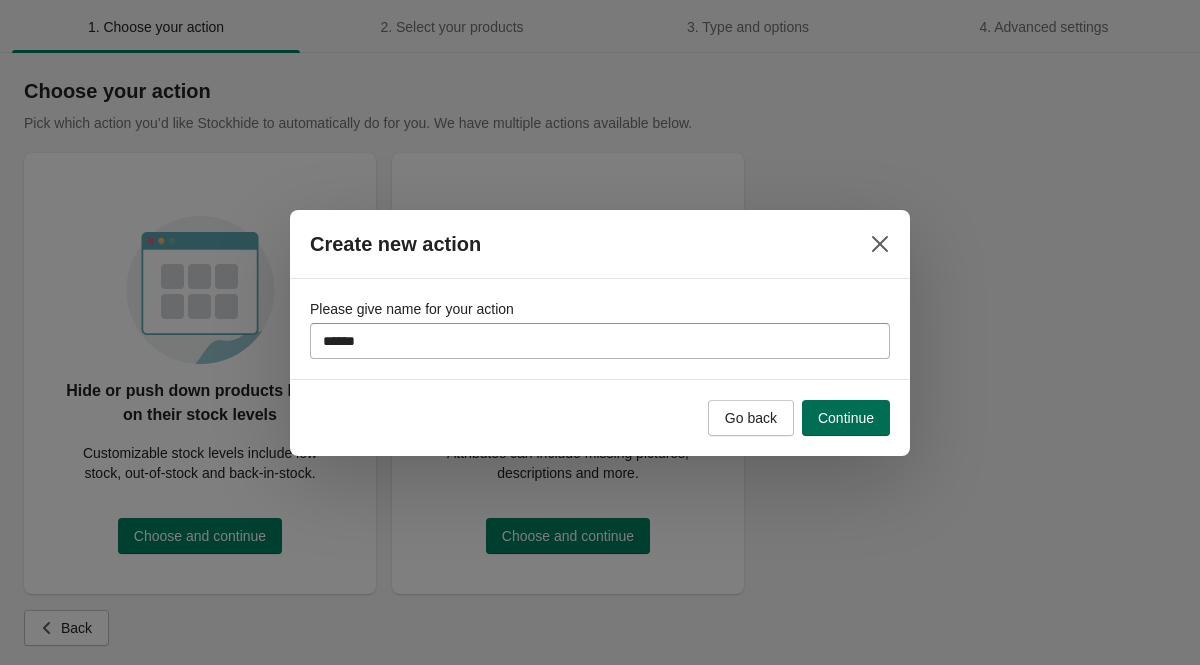 click on "Continue" at bounding box center (846, 418) 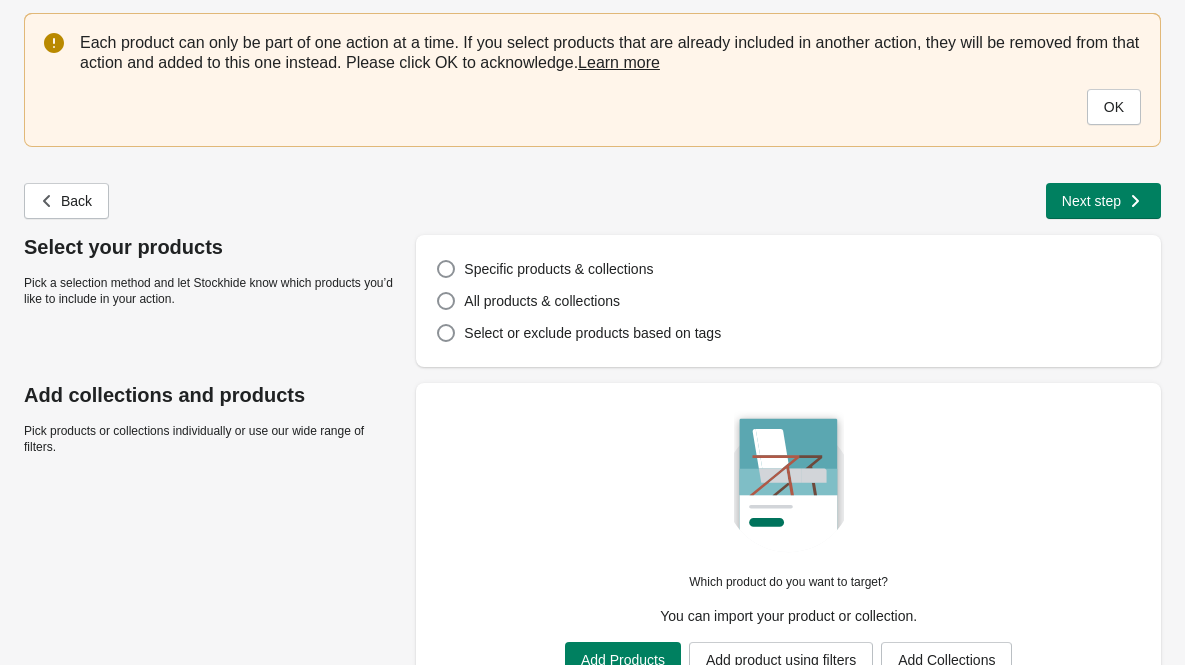 scroll, scrollTop: 101, scrollLeft: 0, axis: vertical 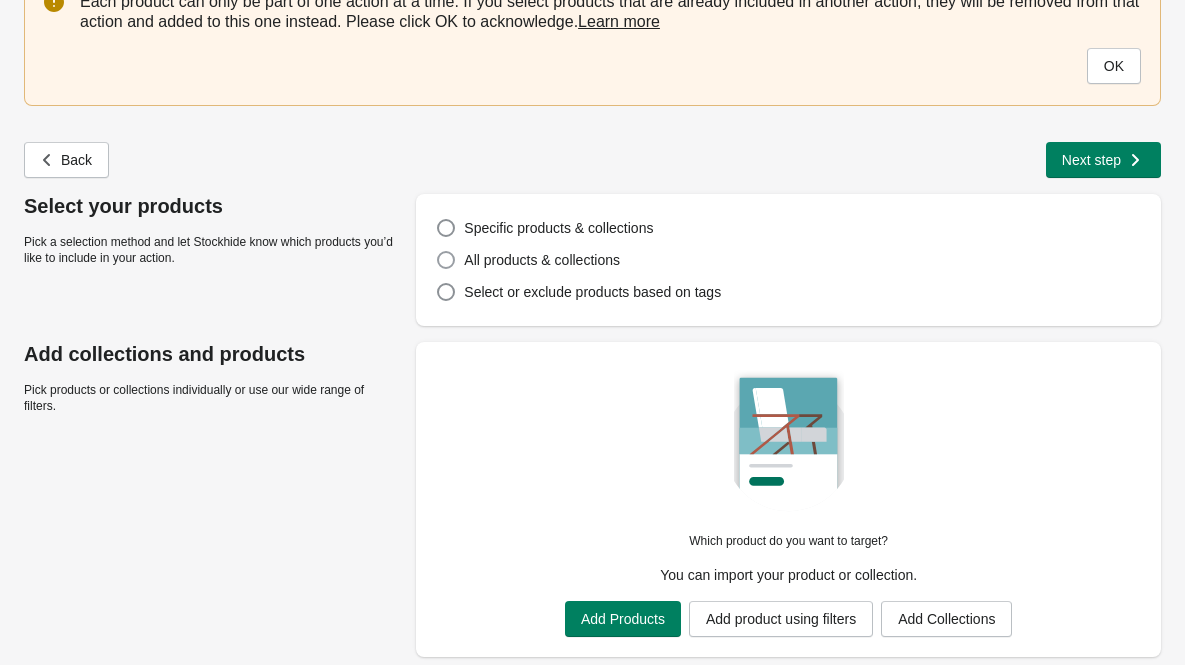 click on "All products & collections" at bounding box center [542, 260] 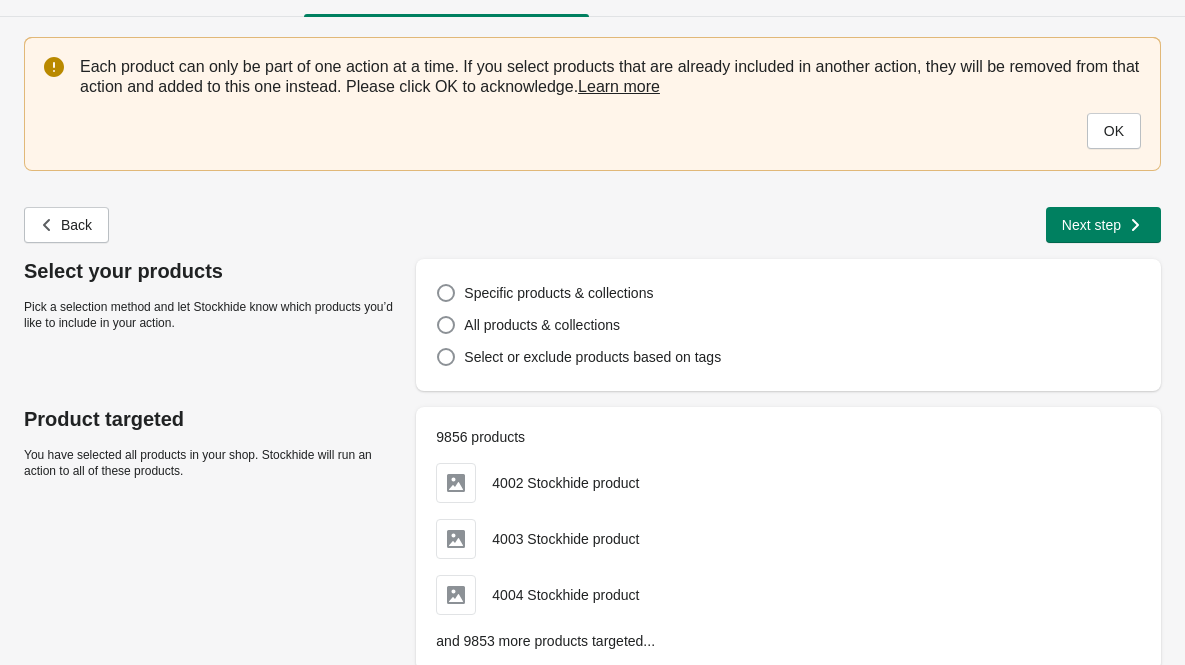 scroll, scrollTop: 50, scrollLeft: 0, axis: vertical 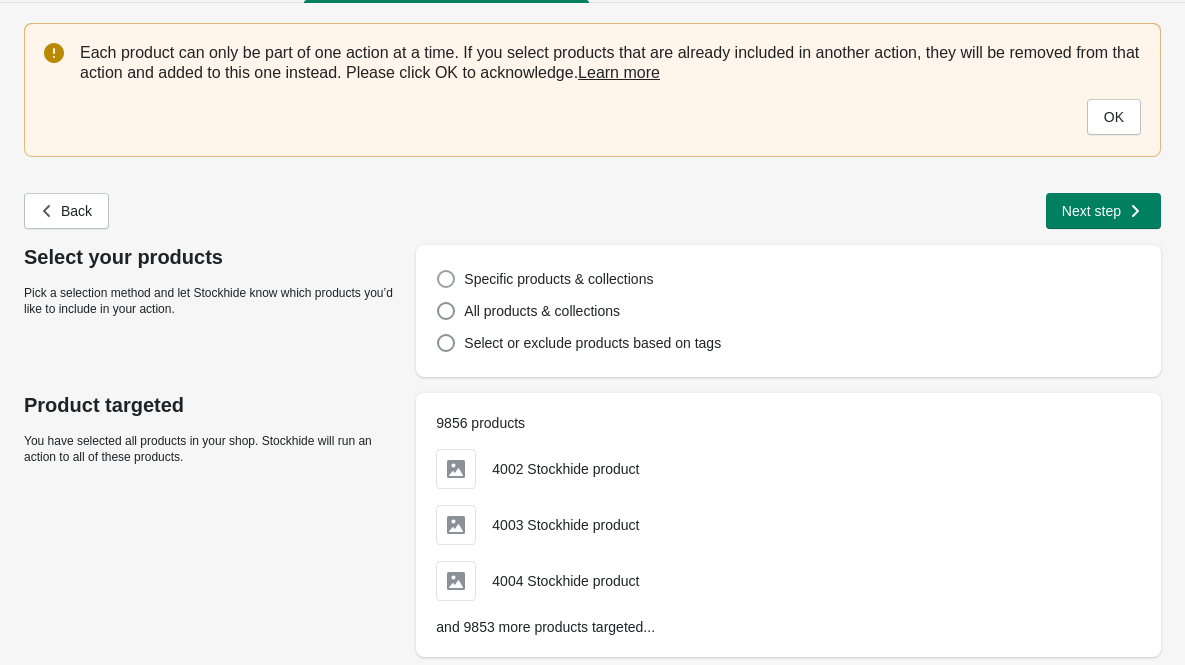 click on "Specific products & collections" at bounding box center [558, 279] 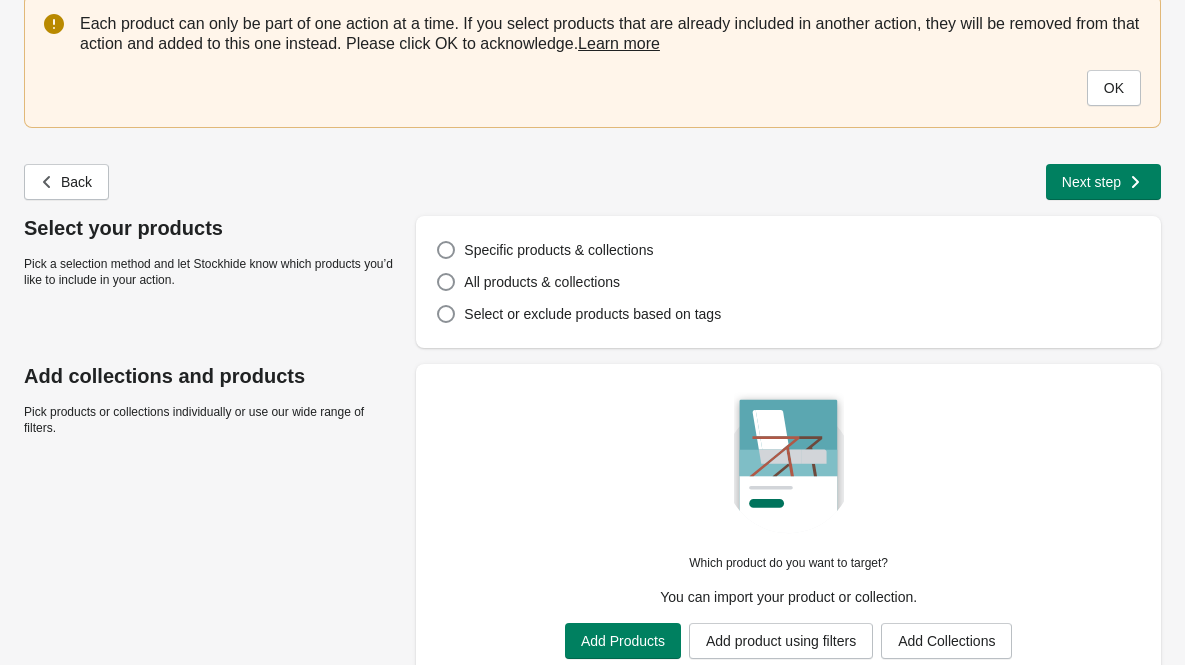 scroll, scrollTop: 101, scrollLeft: 0, axis: vertical 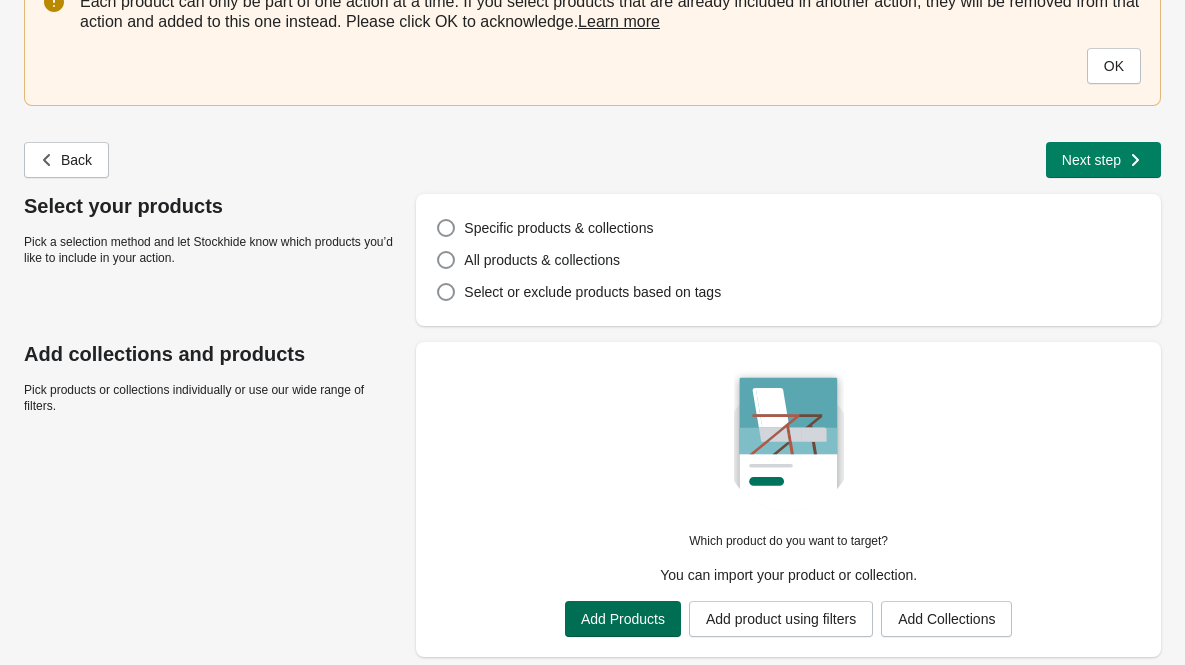 click on "Add Products" at bounding box center (623, 619) 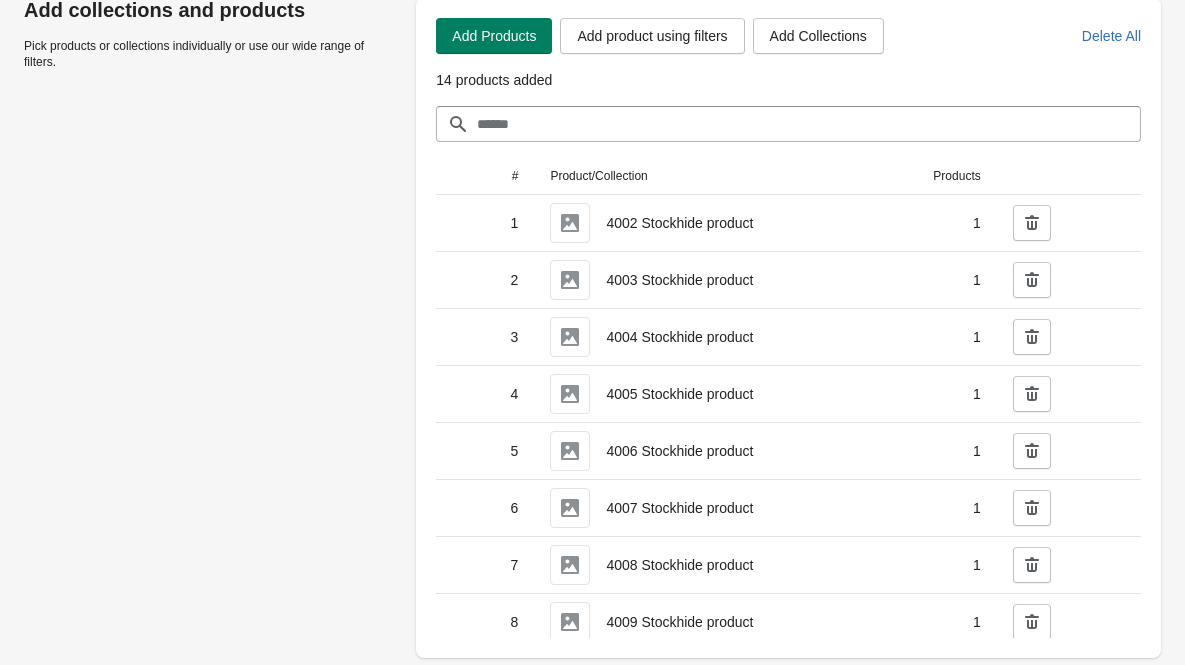 scroll, scrollTop: 446, scrollLeft: 0, axis: vertical 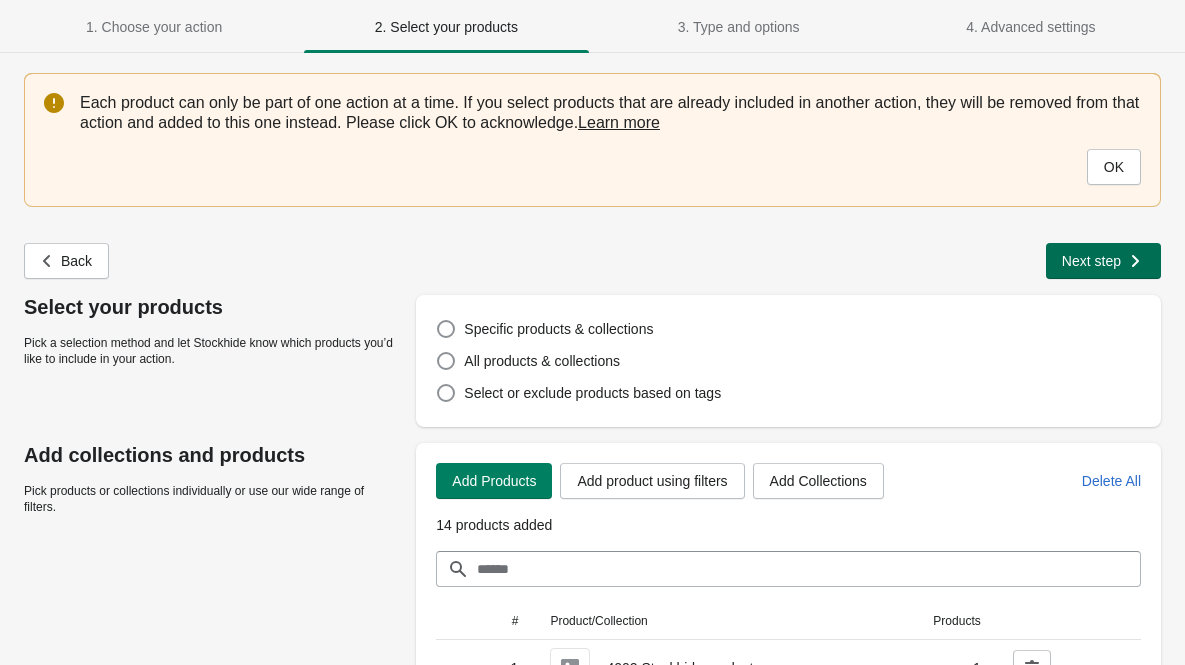 click on "Next step" at bounding box center [1091, 261] 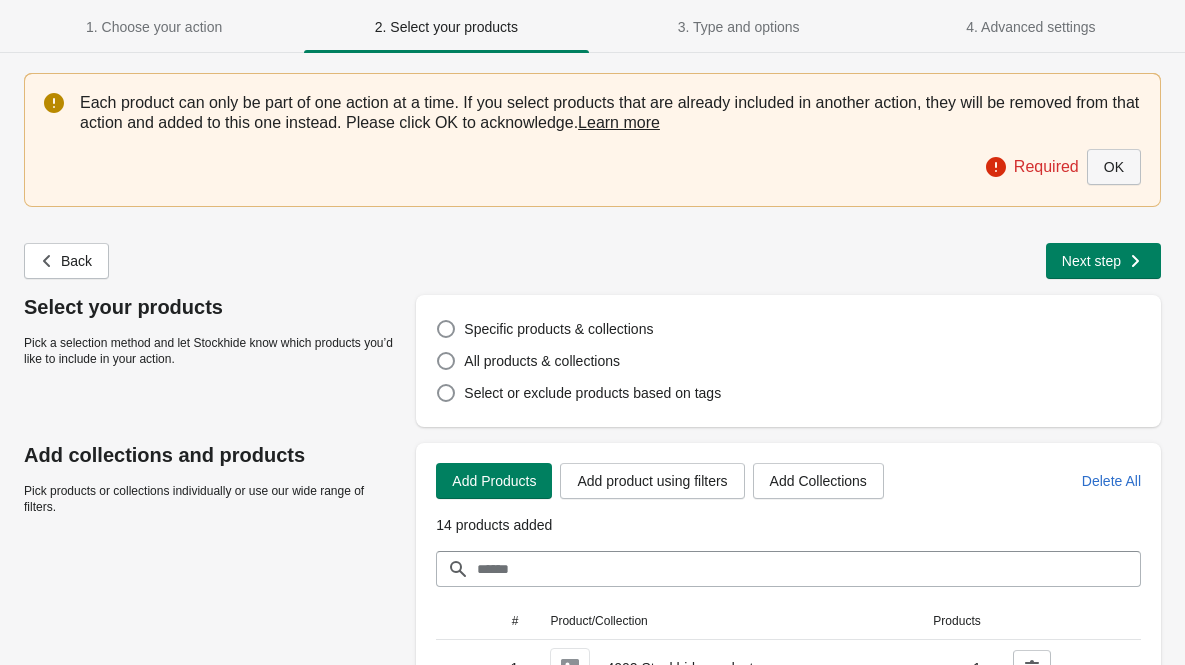 click on "OK" at bounding box center (1114, 167) 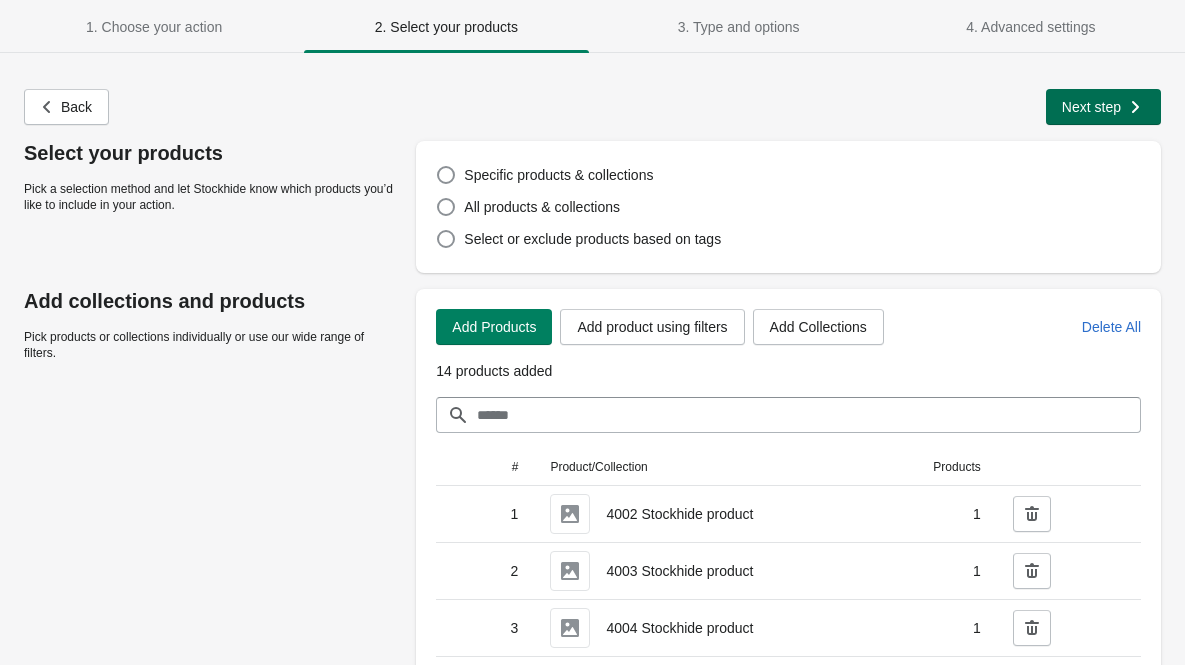 click on "Next step" at bounding box center (1103, 107) 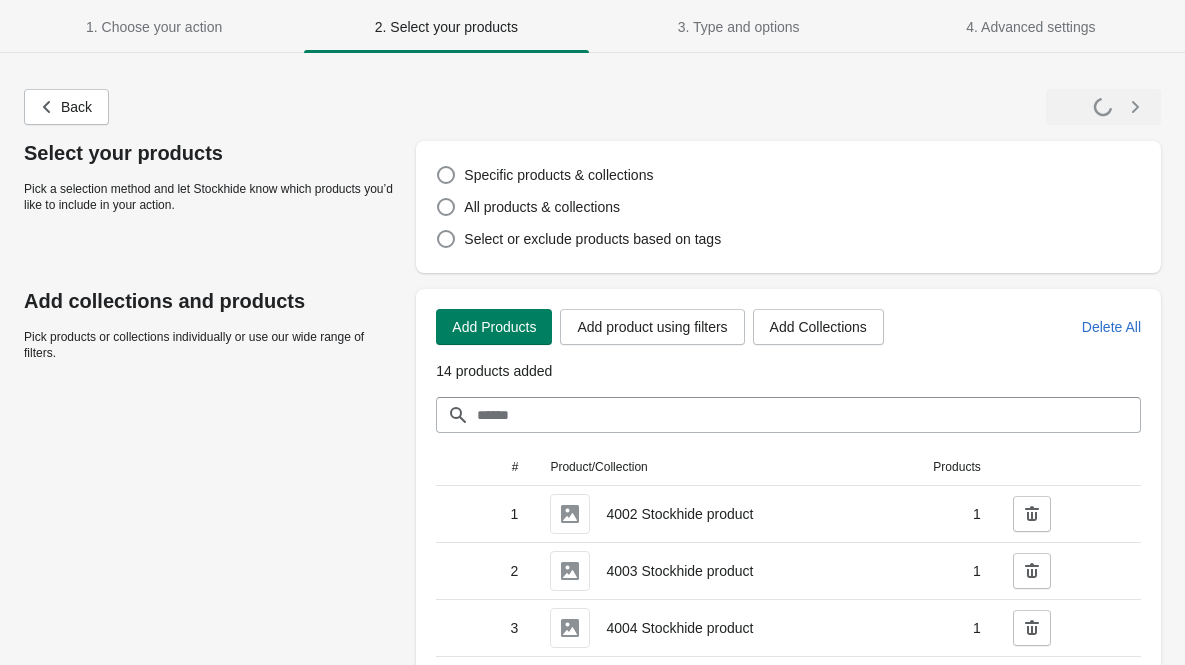 select on "**********" 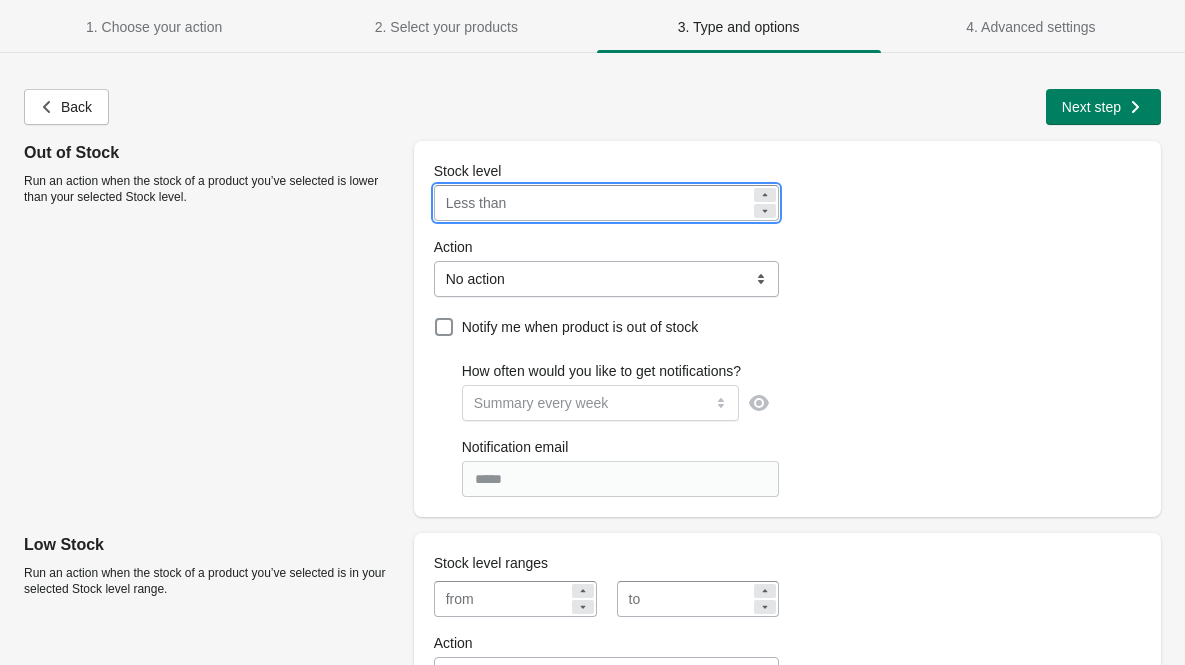 click on "*" at bounding box center (632, 203) 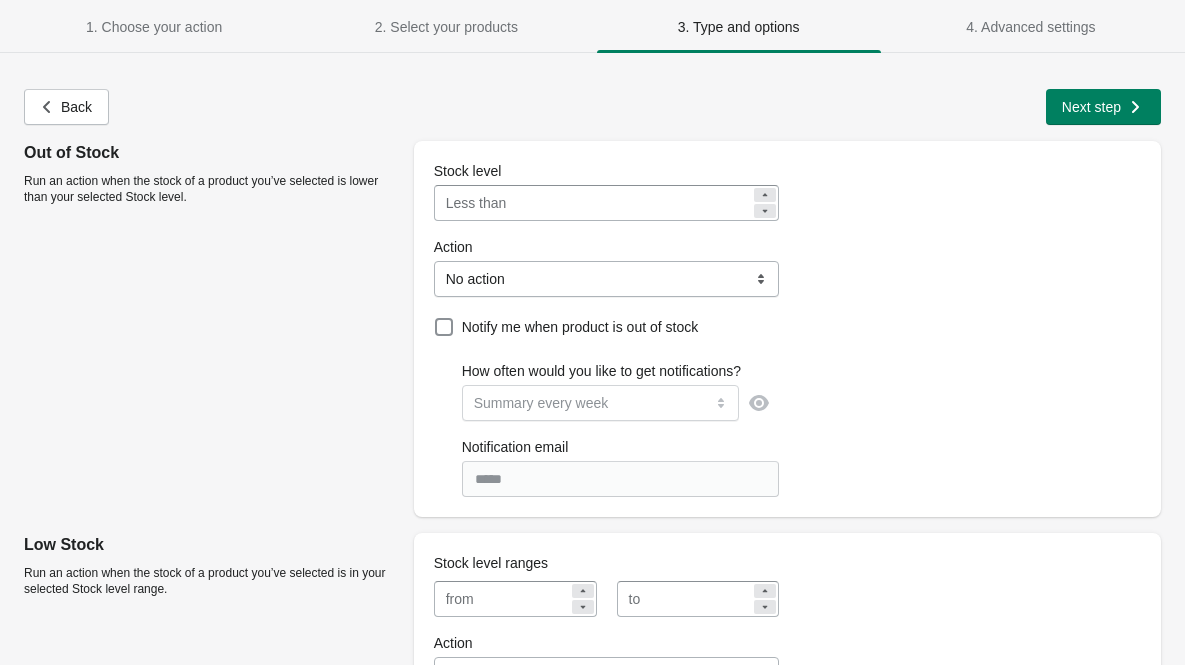 click on "**********" at bounding box center (607, 279) 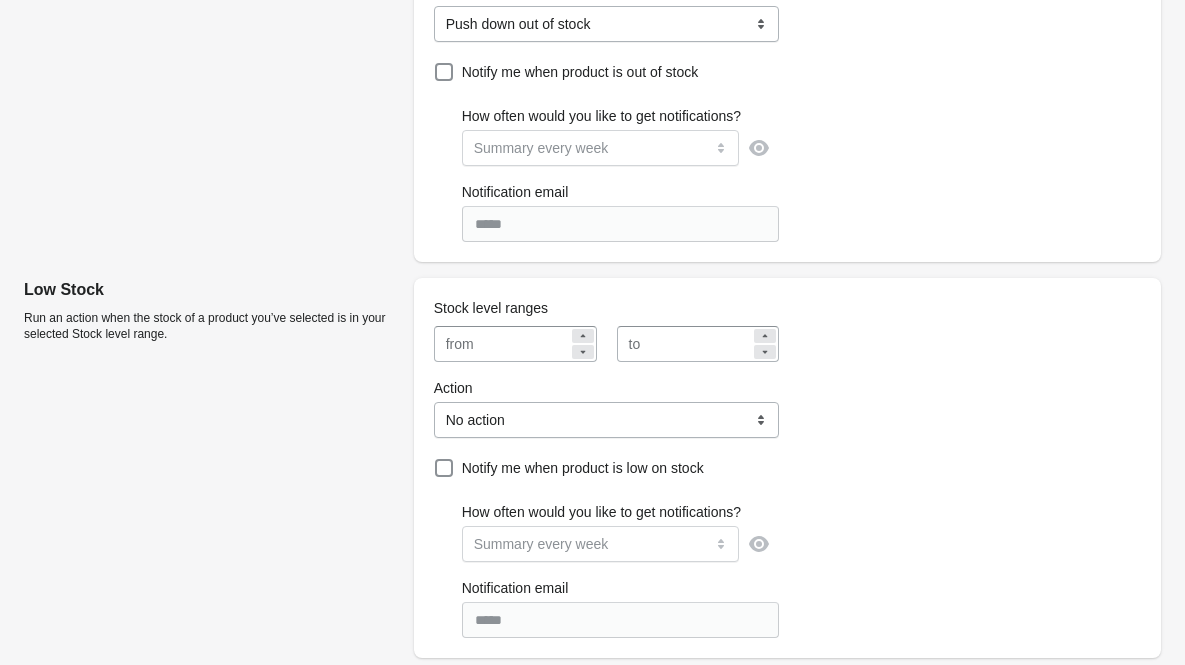 scroll, scrollTop: 271, scrollLeft: 0, axis: vertical 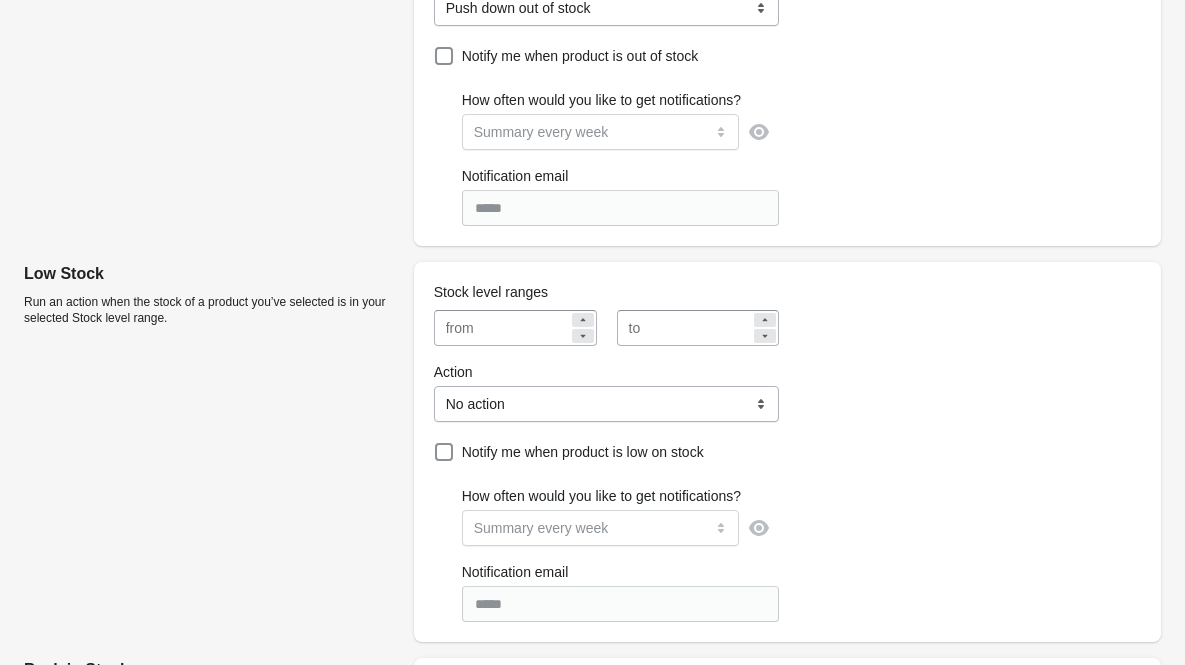 click at bounding box center (525, 328) 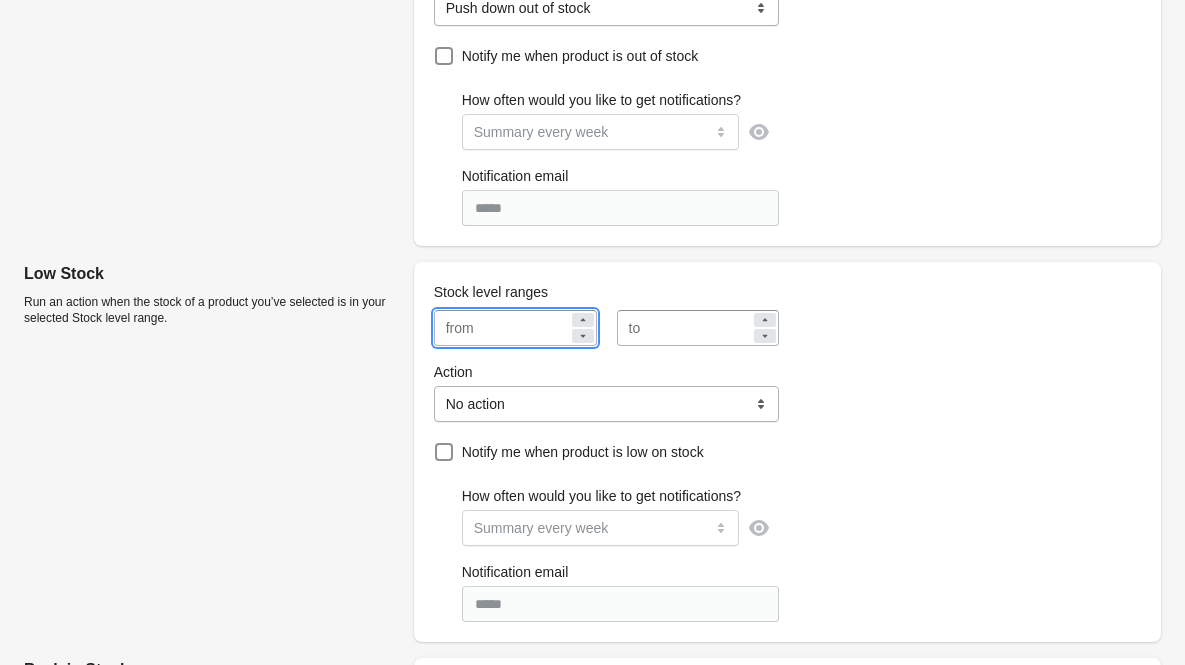 click at bounding box center (583, 320) 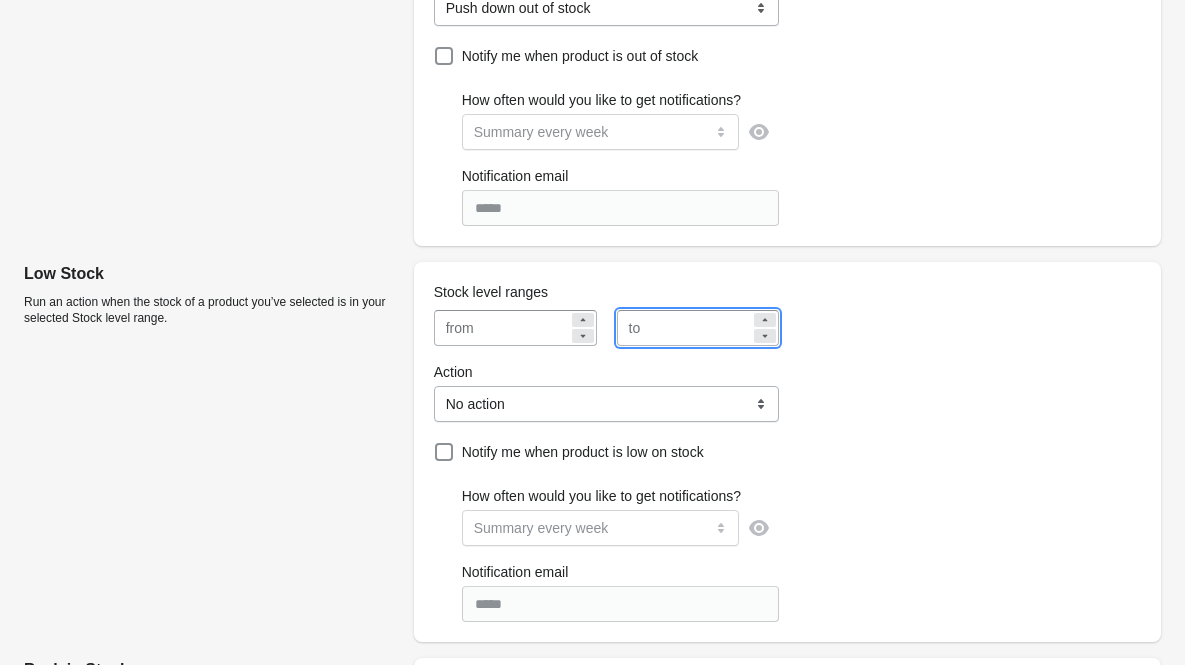 click 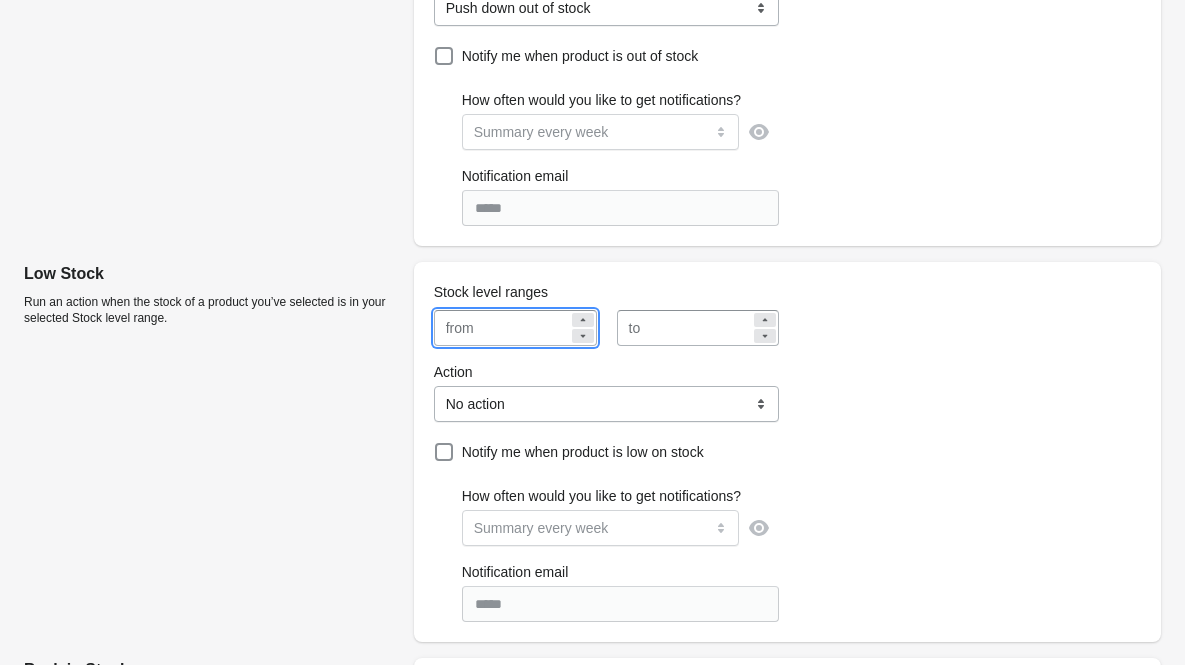 click 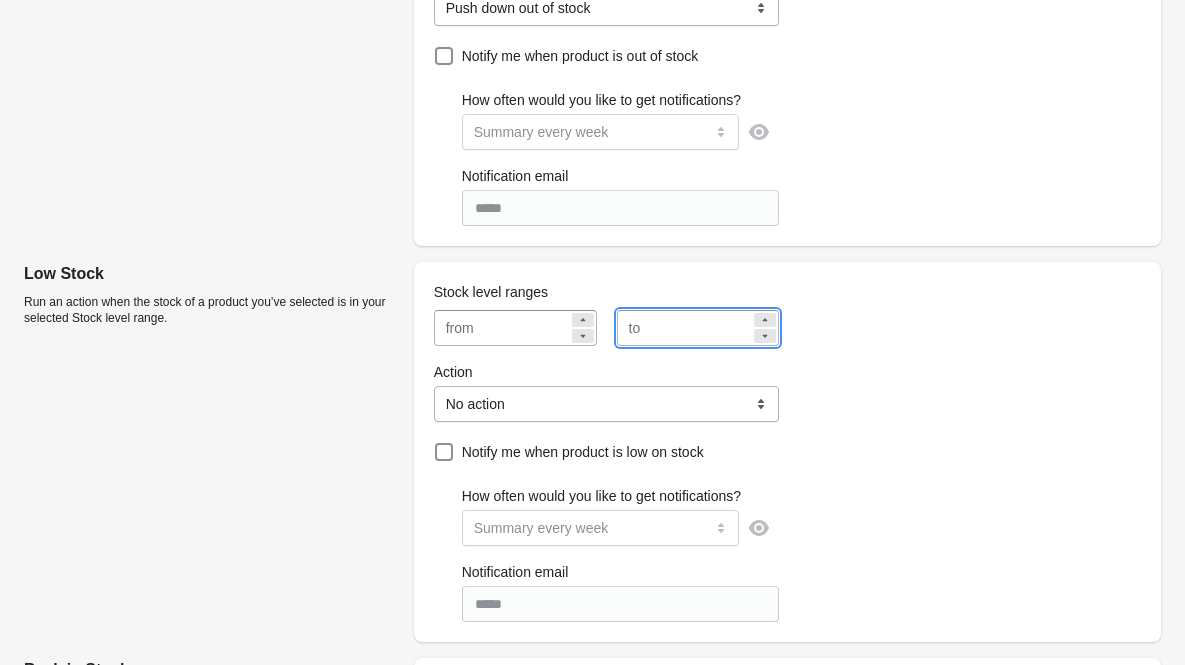 click 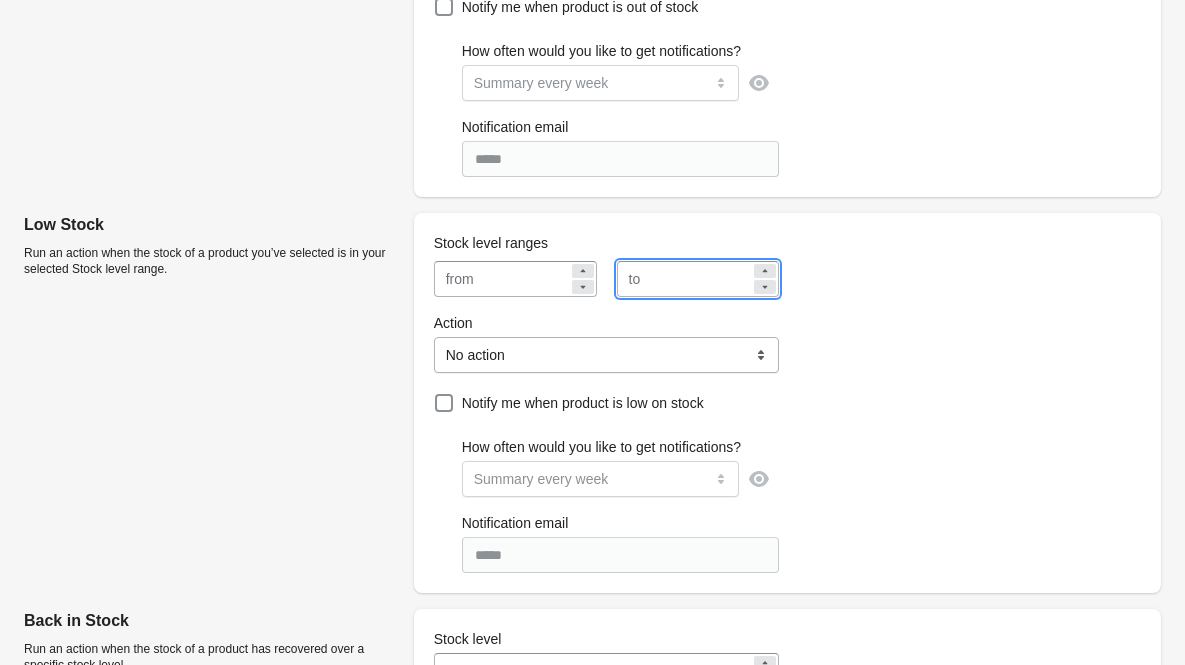 scroll, scrollTop: 444, scrollLeft: 0, axis: vertical 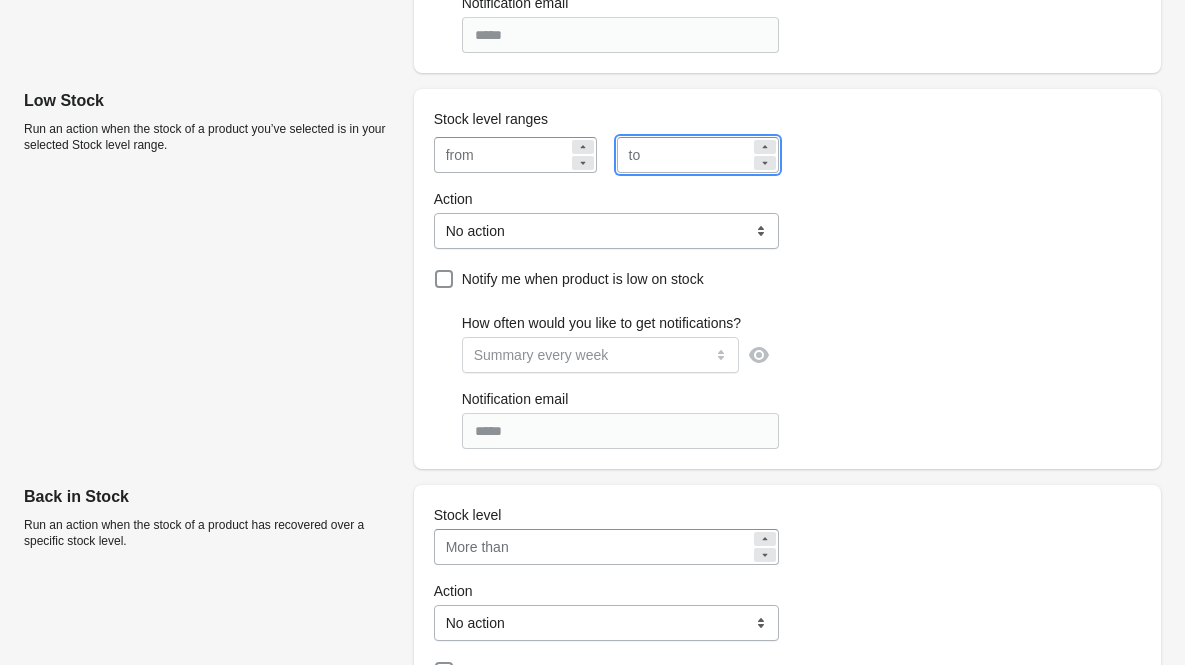 click on "**********" at bounding box center [607, 231] 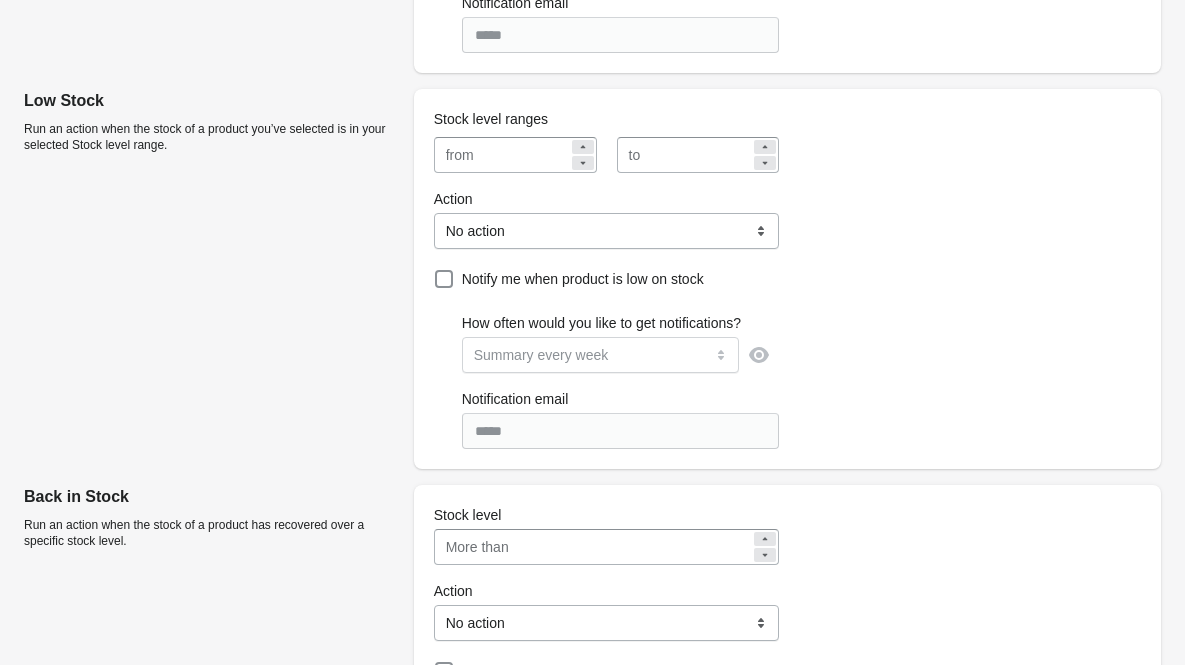 select on "**********" 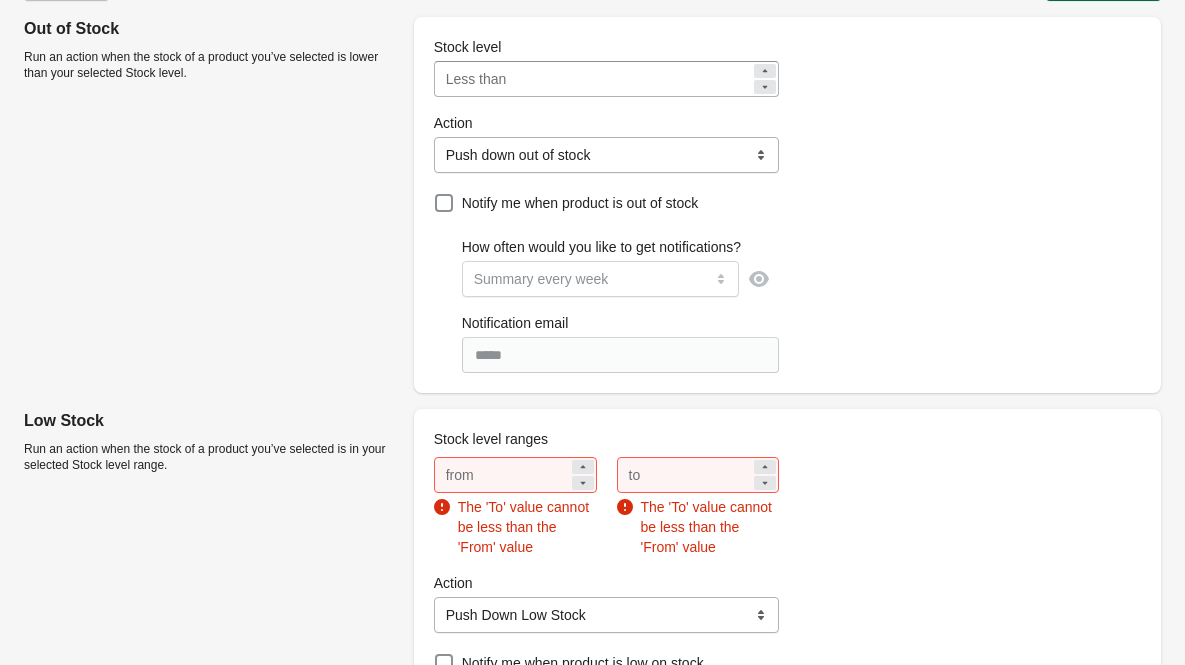 scroll, scrollTop: 99, scrollLeft: 0, axis: vertical 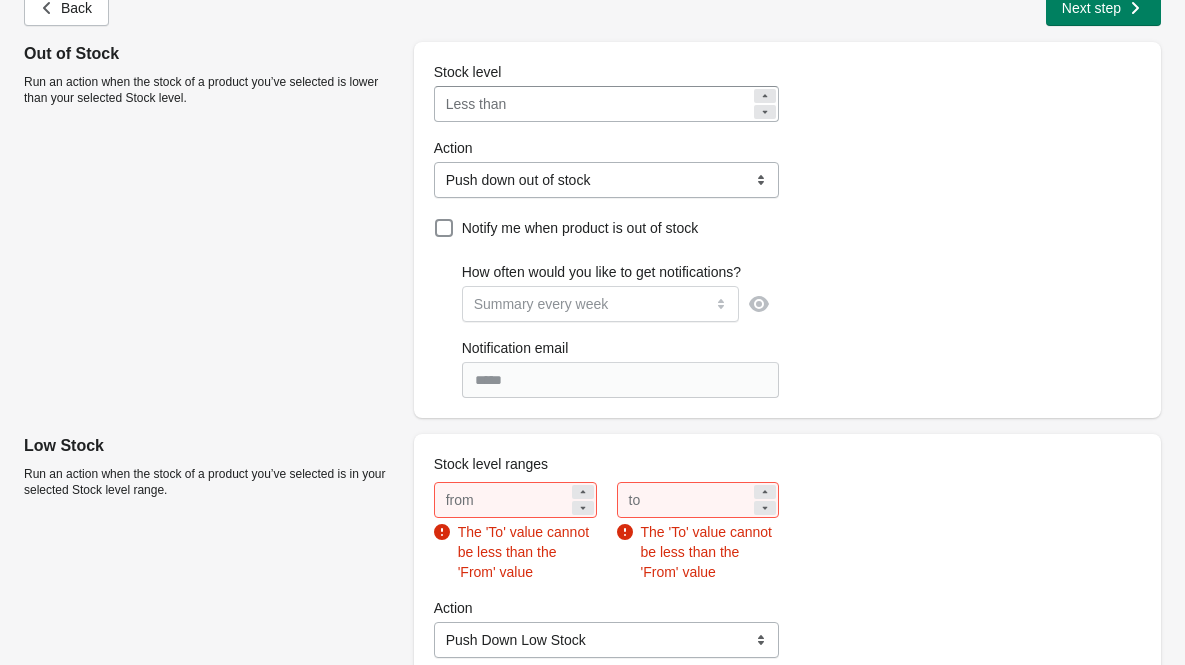 click on "**********" at bounding box center [607, 180] 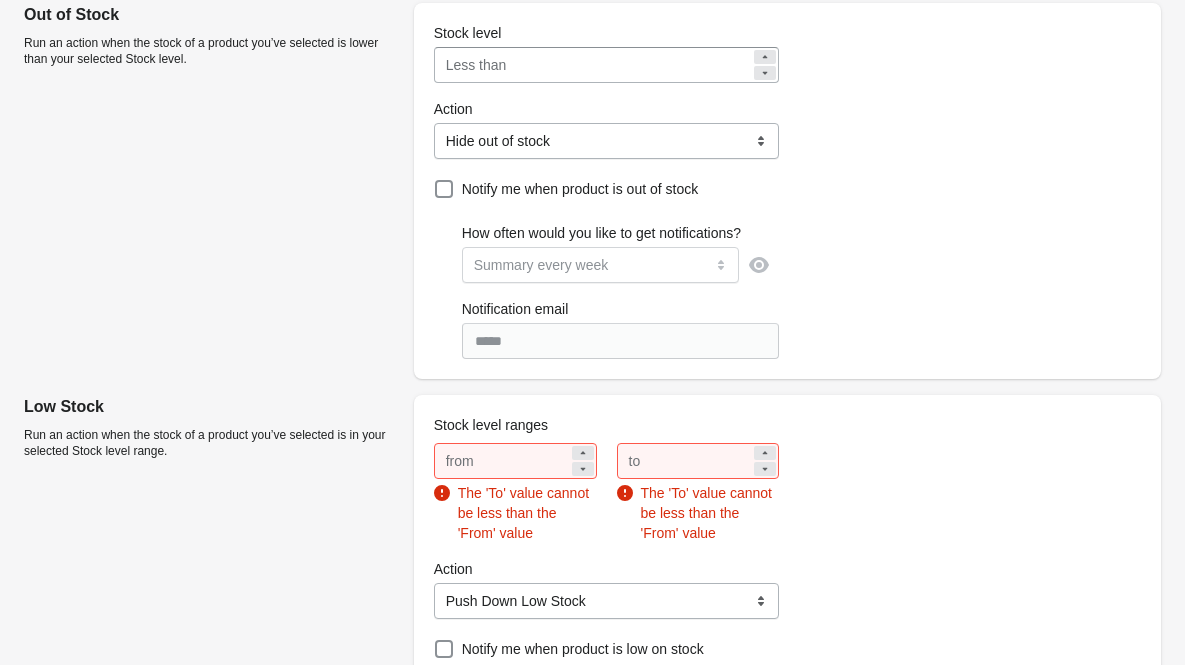 scroll, scrollTop: 163, scrollLeft: 0, axis: vertical 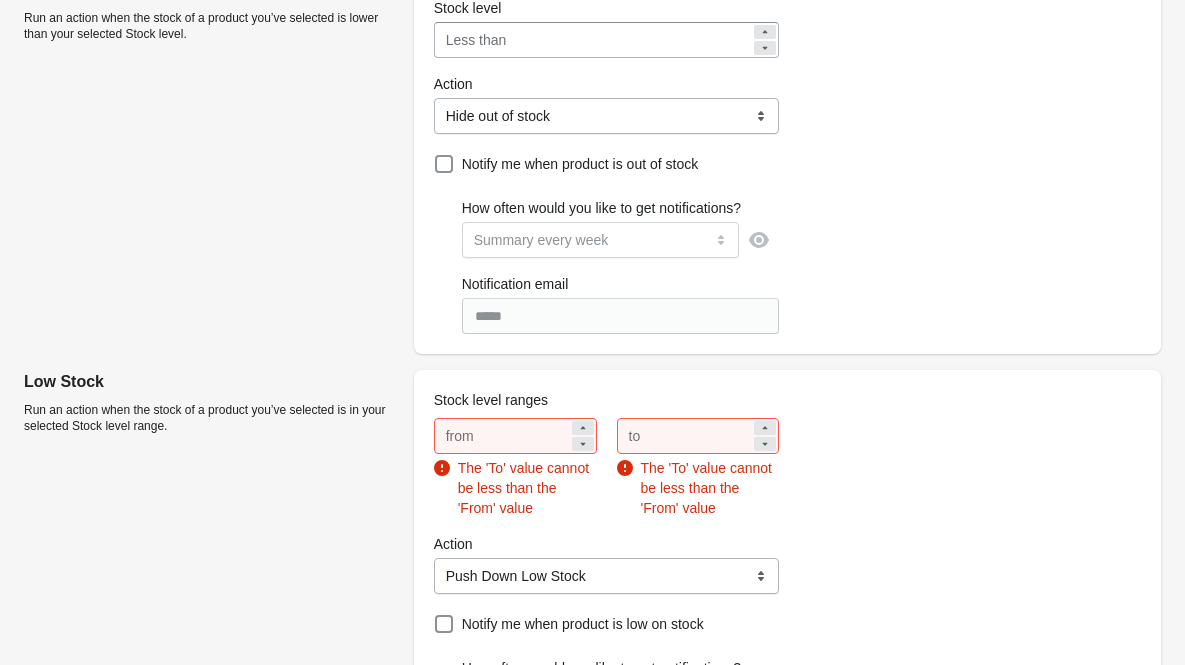 select on "**********" 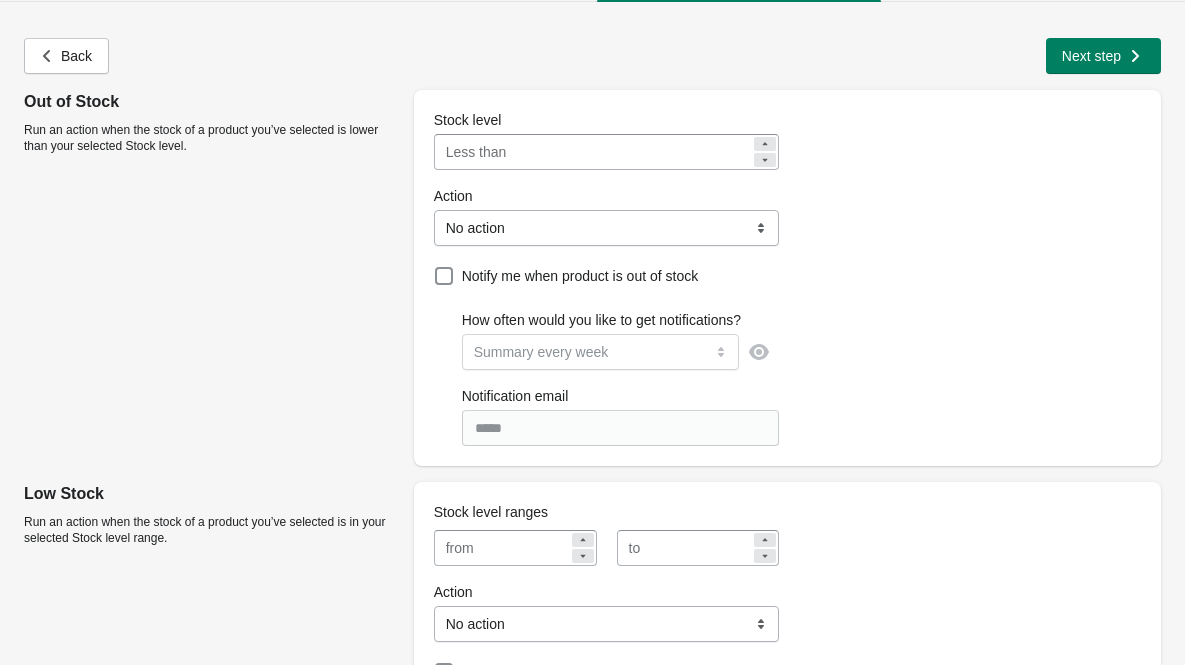 scroll, scrollTop: 200, scrollLeft: 0, axis: vertical 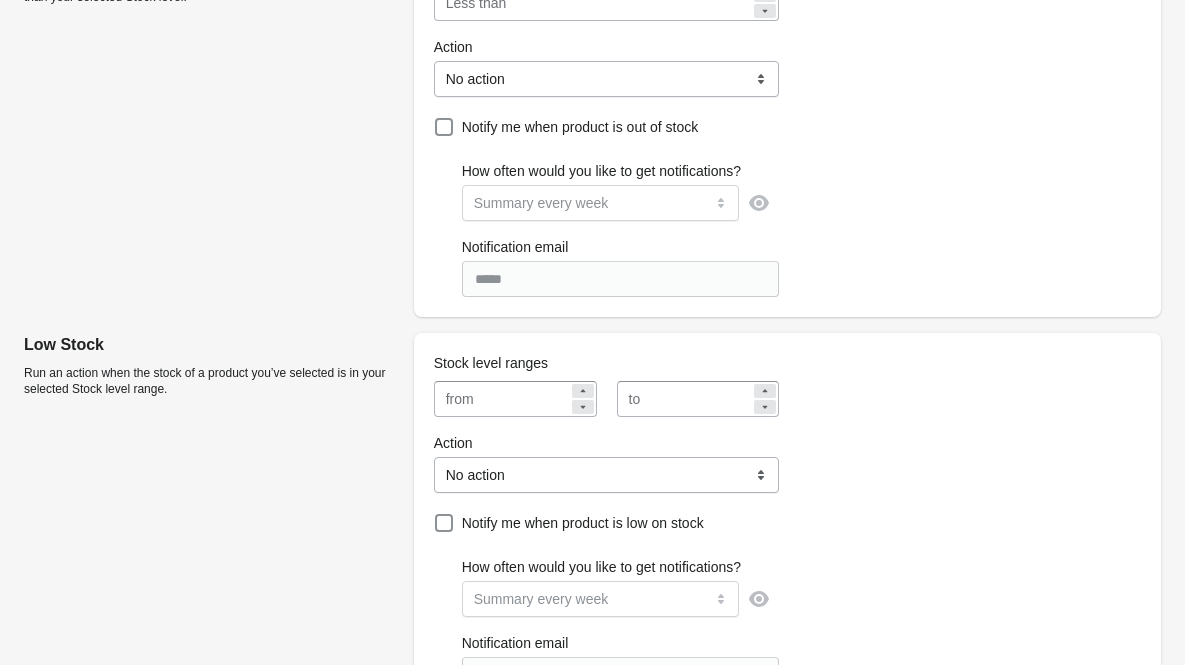 click at bounding box center (525, 399) 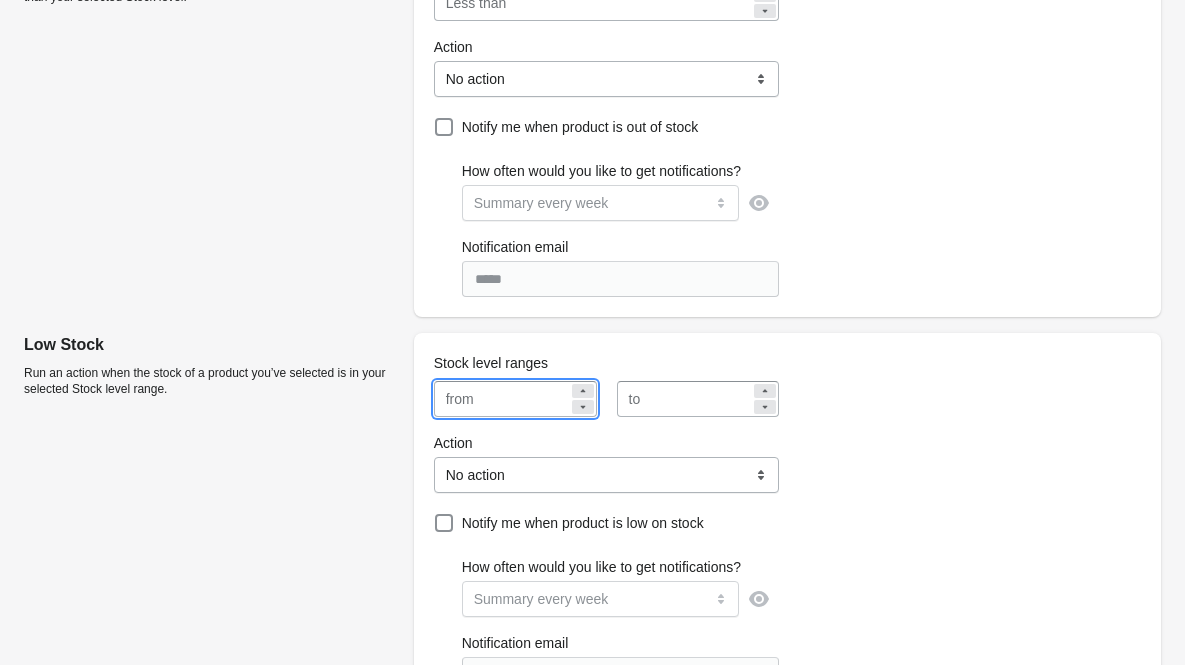 type on "*" 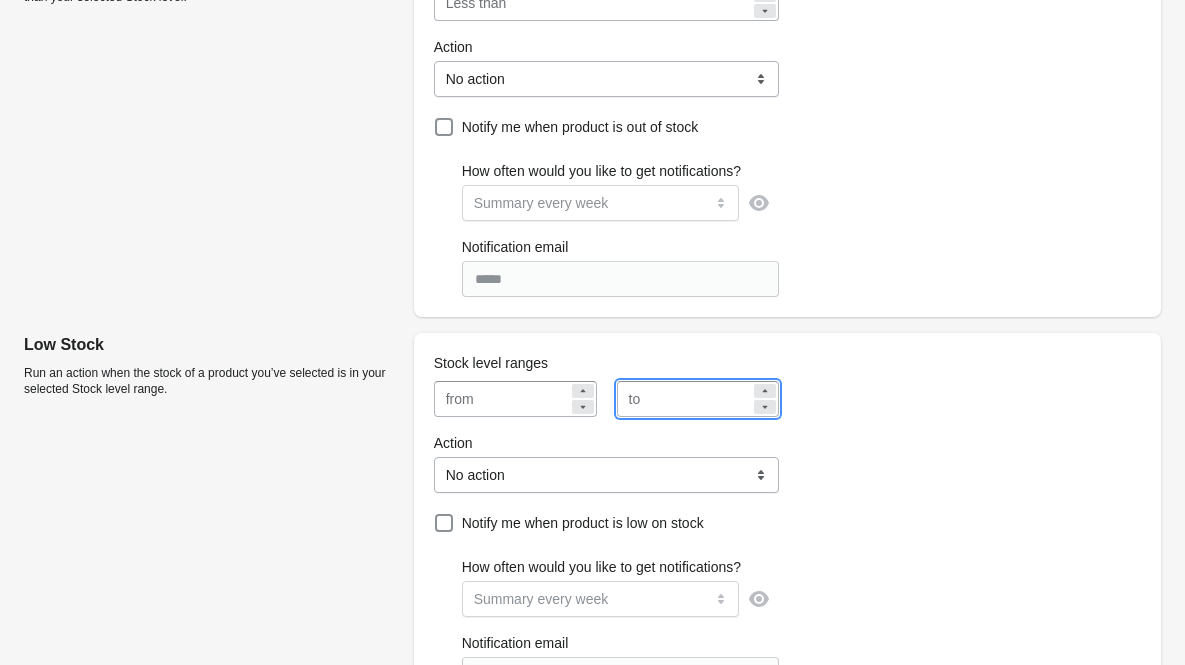 type on "*" 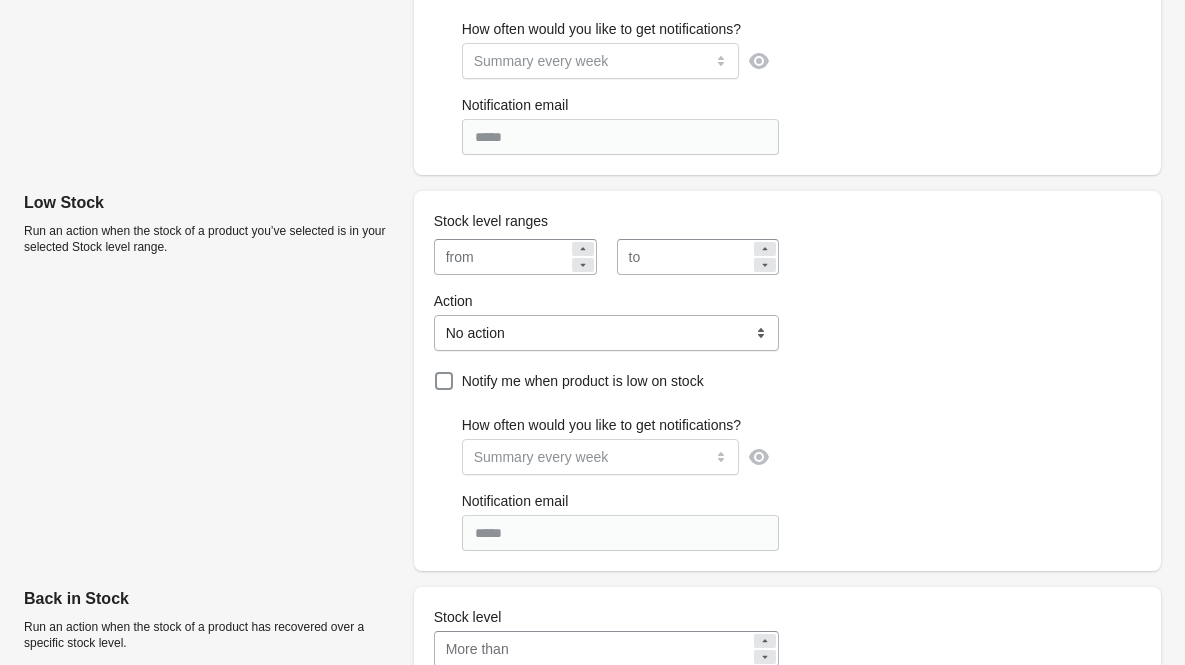 scroll, scrollTop: 626, scrollLeft: 0, axis: vertical 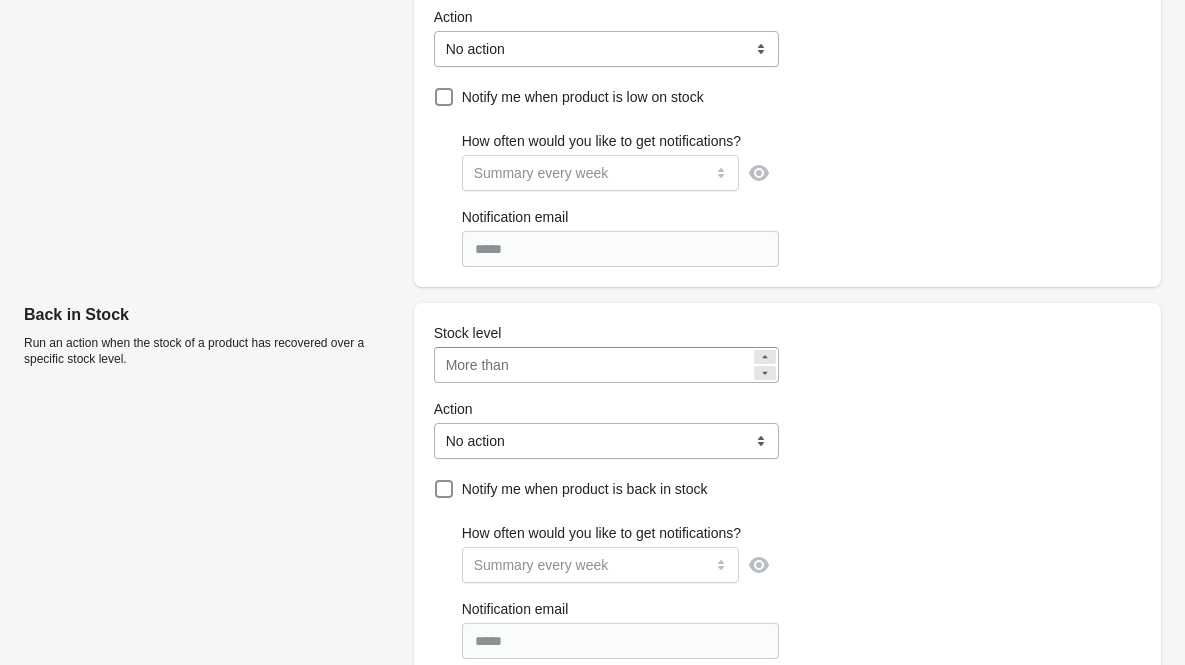 click on "**********" at bounding box center [607, 49] 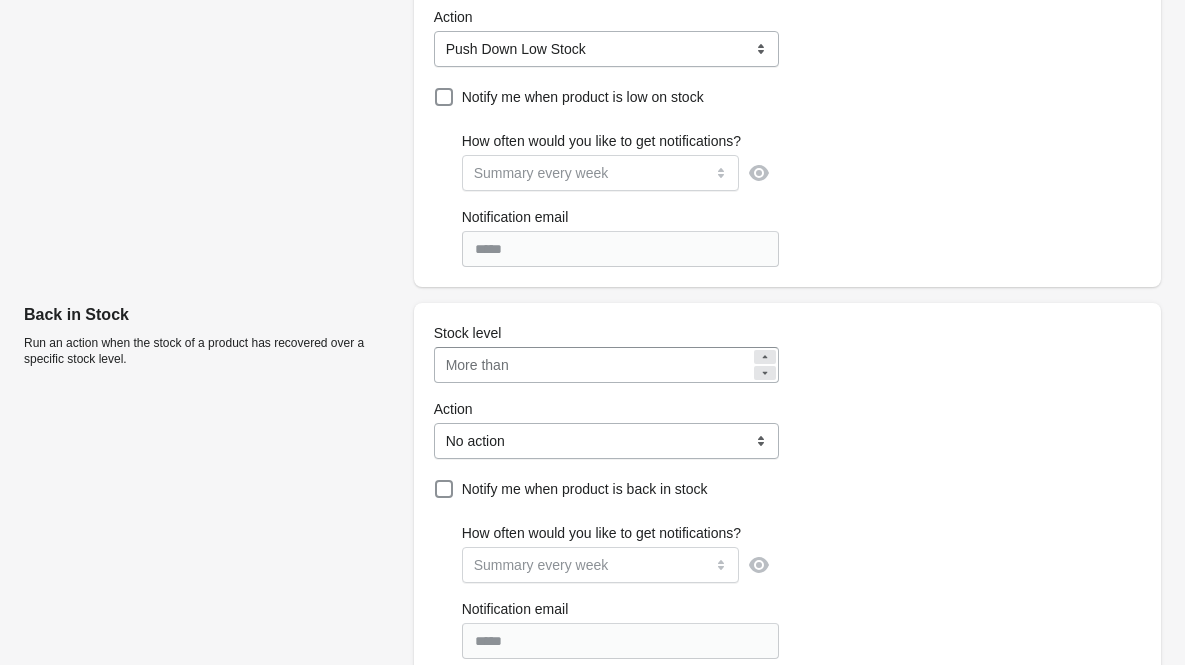 scroll, scrollTop: 332, scrollLeft: 0, axis: vertical 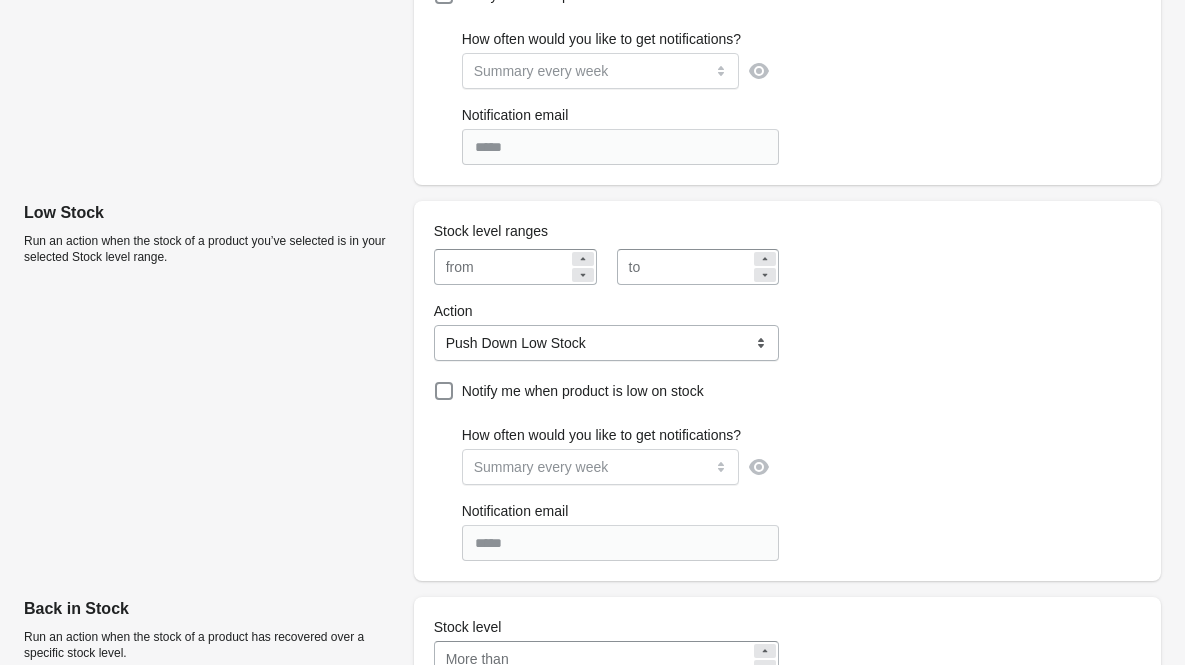 click on "**********" at bounding box center (787, 391) 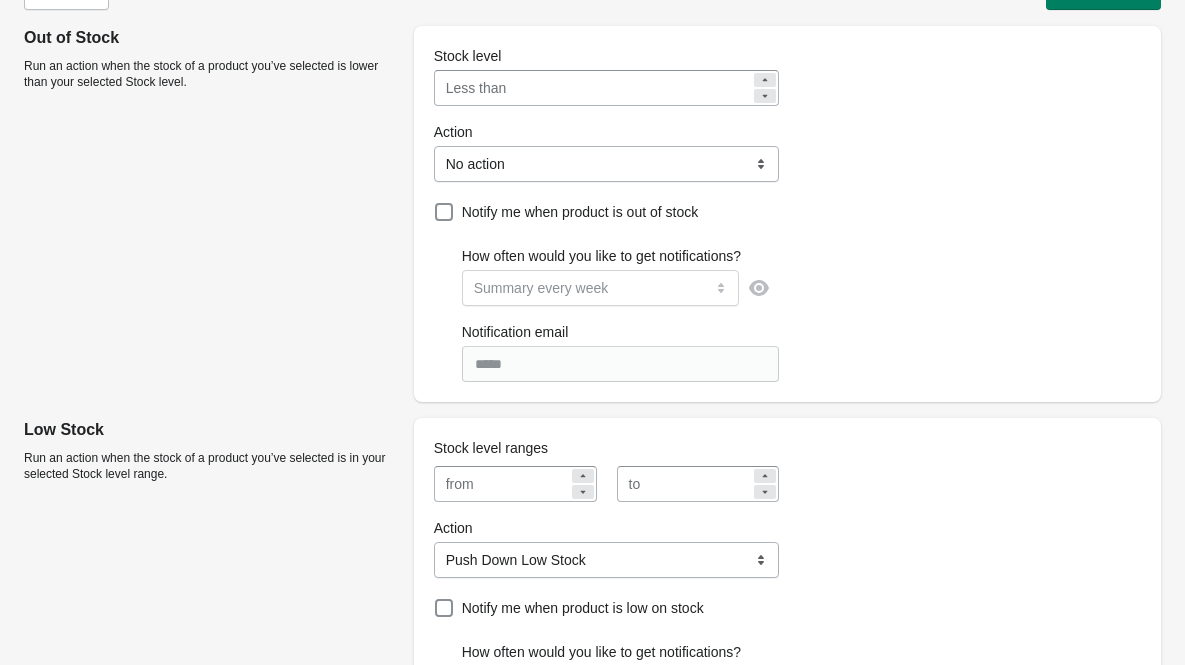 scroll, scrollTop: 94, scrollLeft: 0, axis: vertical 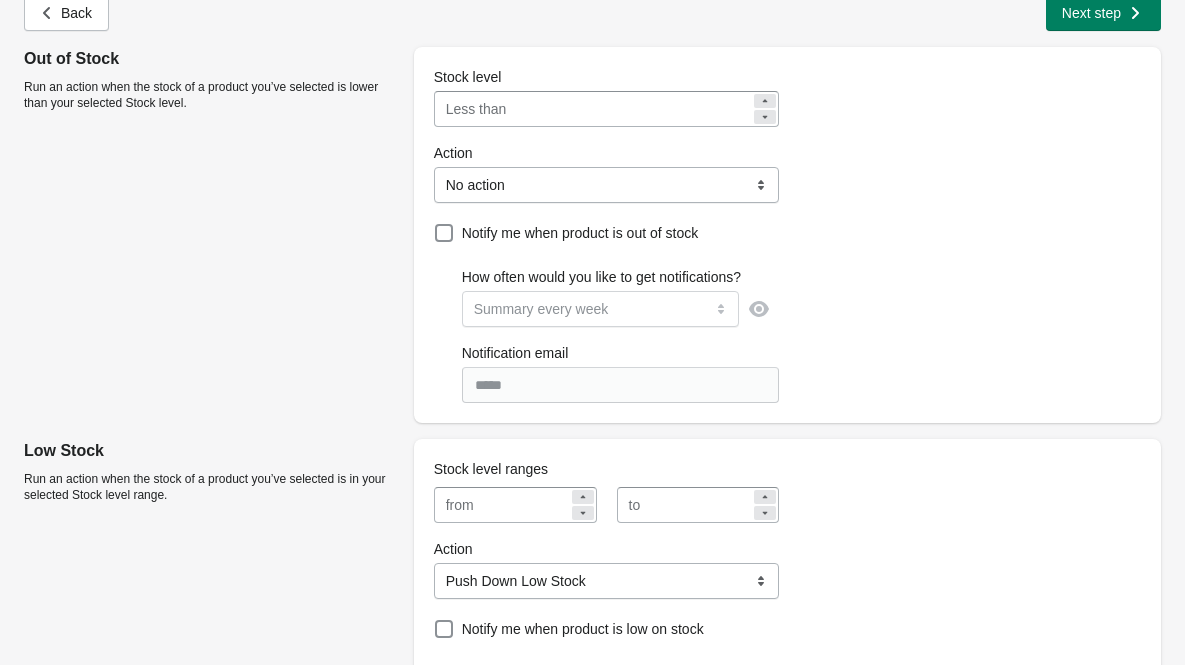 click on "*" at bounding box center [632, 109] 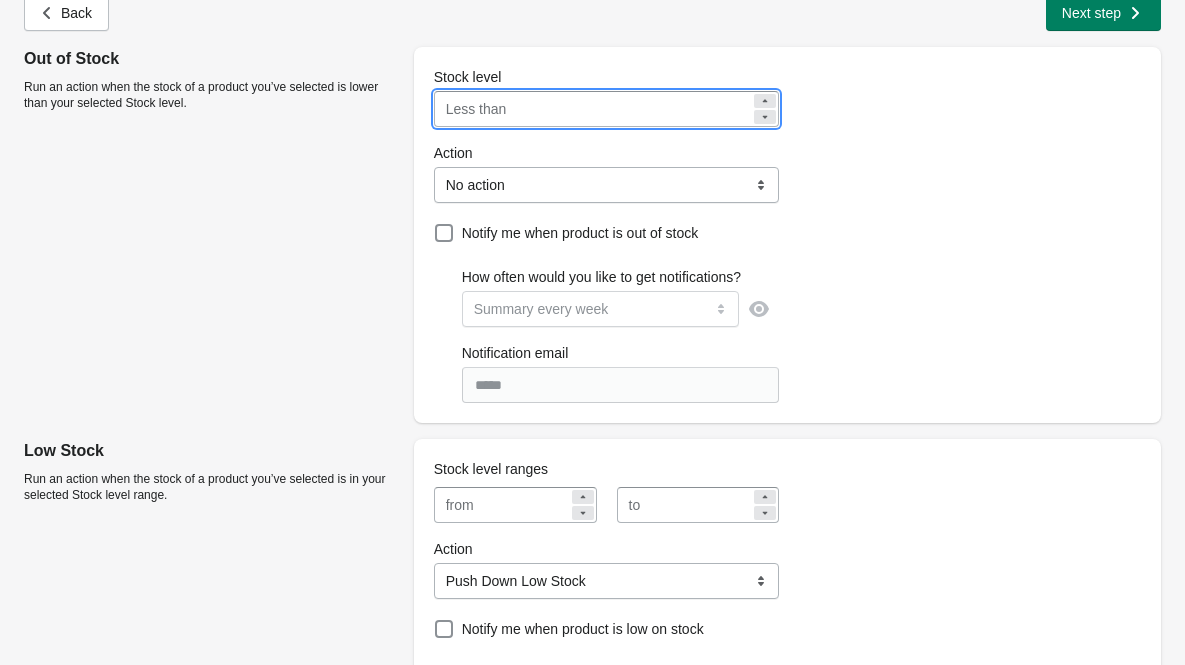 type on "*" 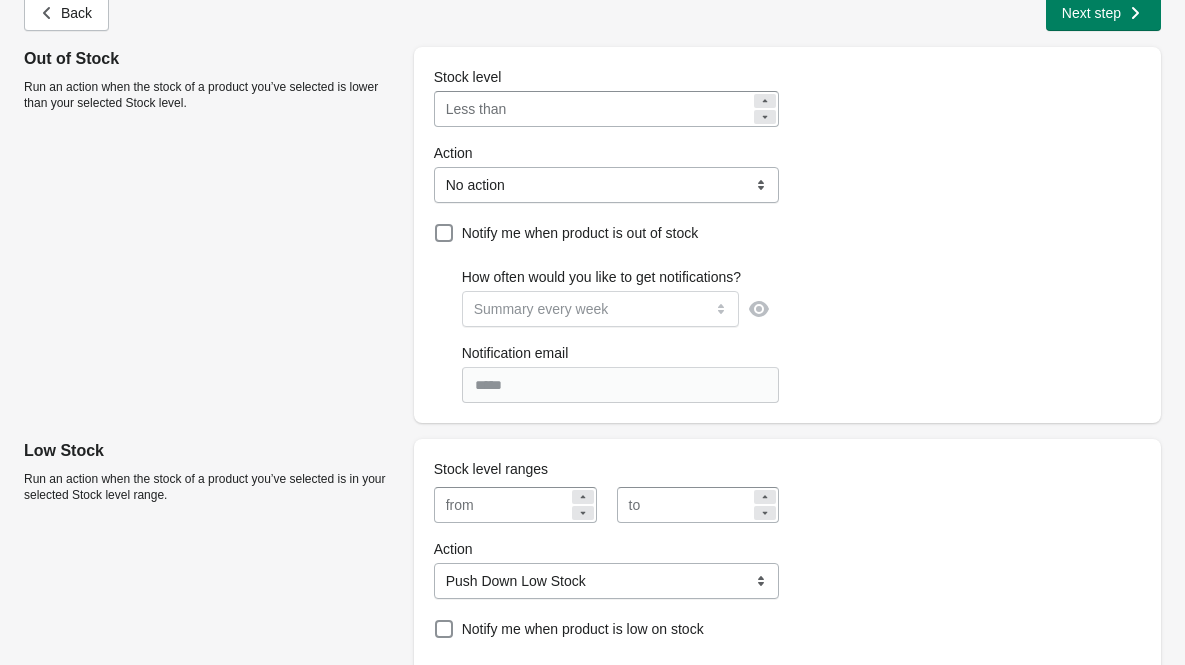 click on "**********" at bounding box center [787, 235] 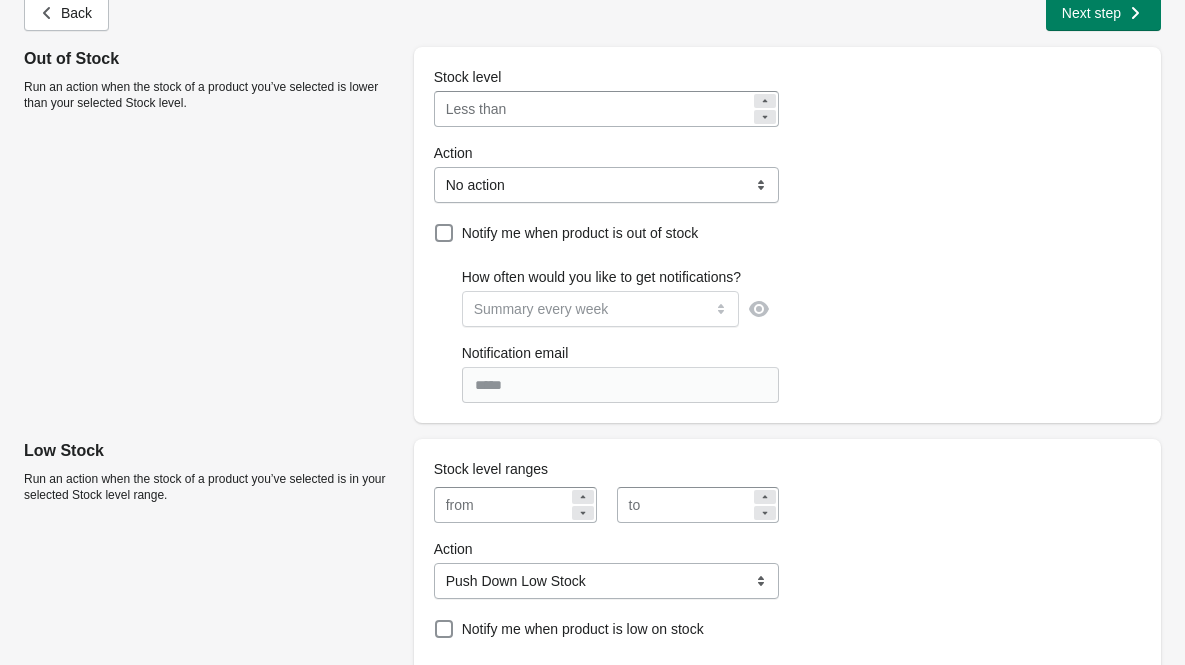 select on "**********" 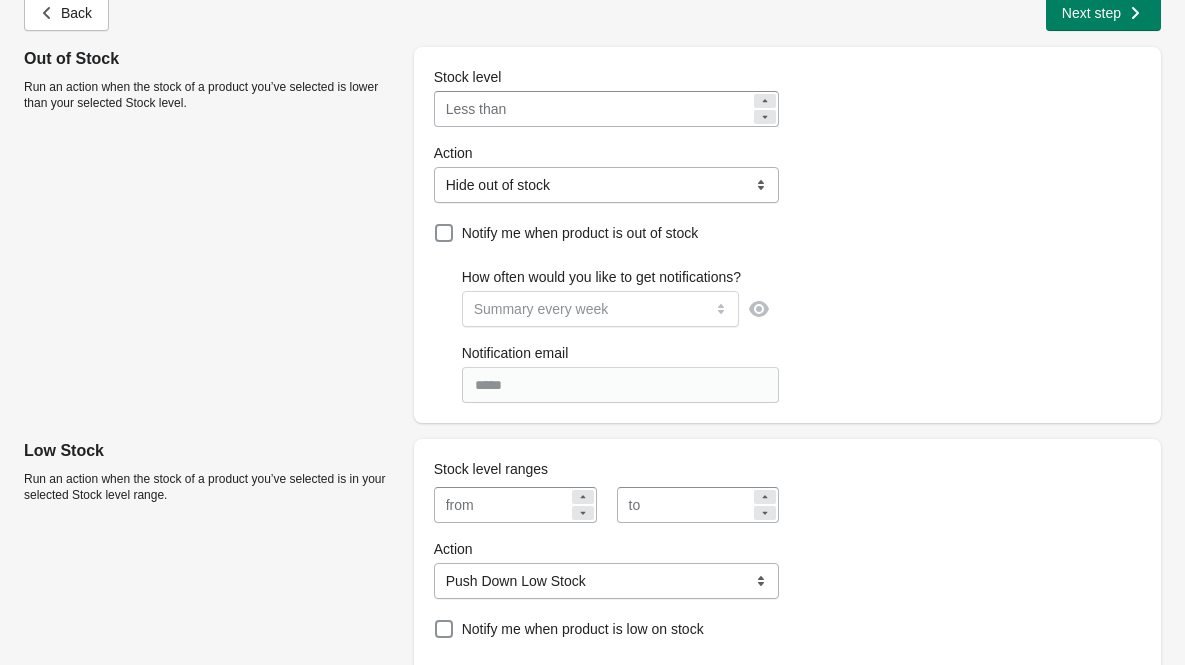 click on "**********" at bounding box center [607, 185] 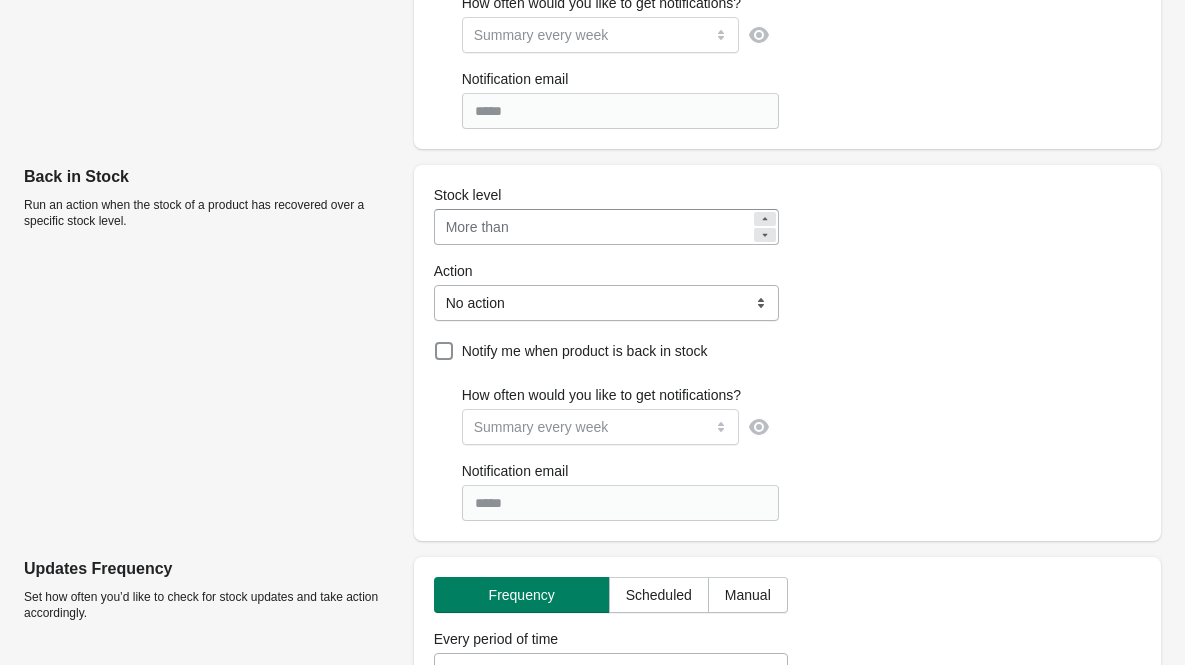 scroll, scrollTop: 830, scrollLeft: 0, axis: vertical 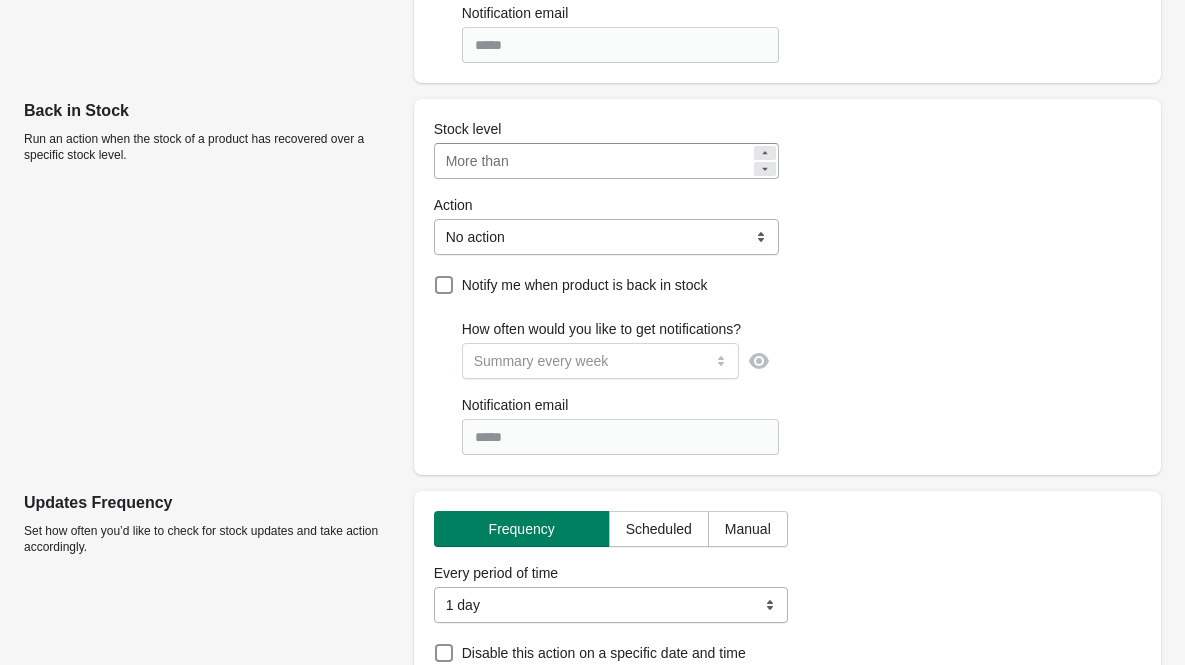 click on "**********" at bounding box center (787, 287) 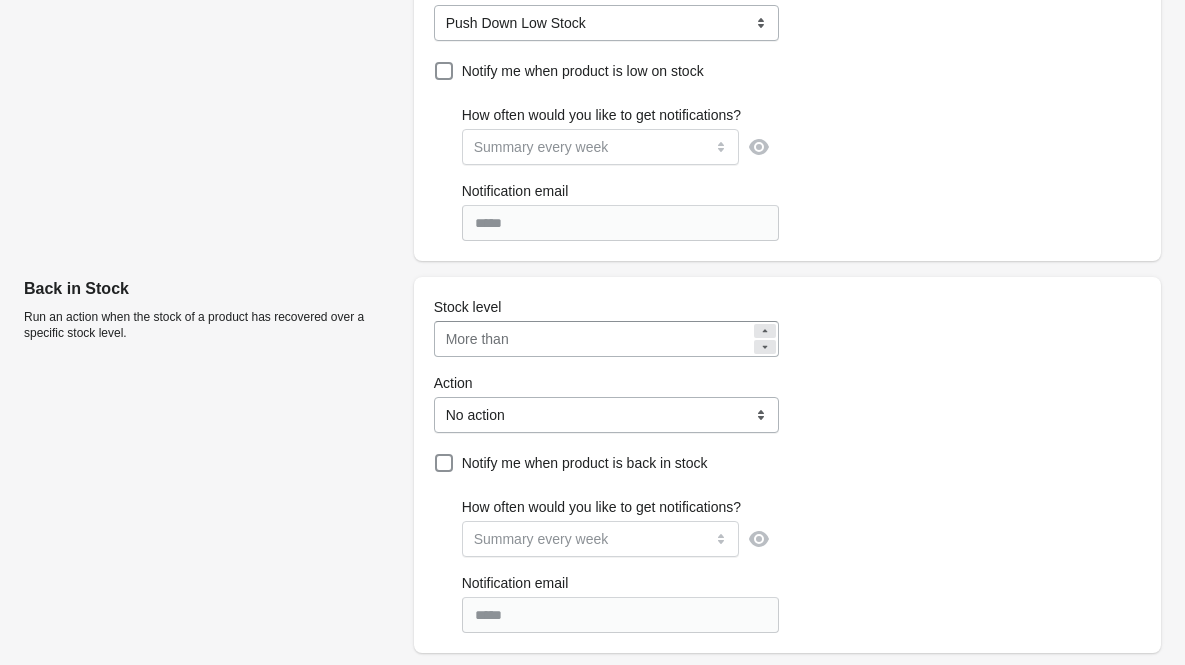 scroll, scrollTop: 635, scrollLeft: 0, axis: vertical 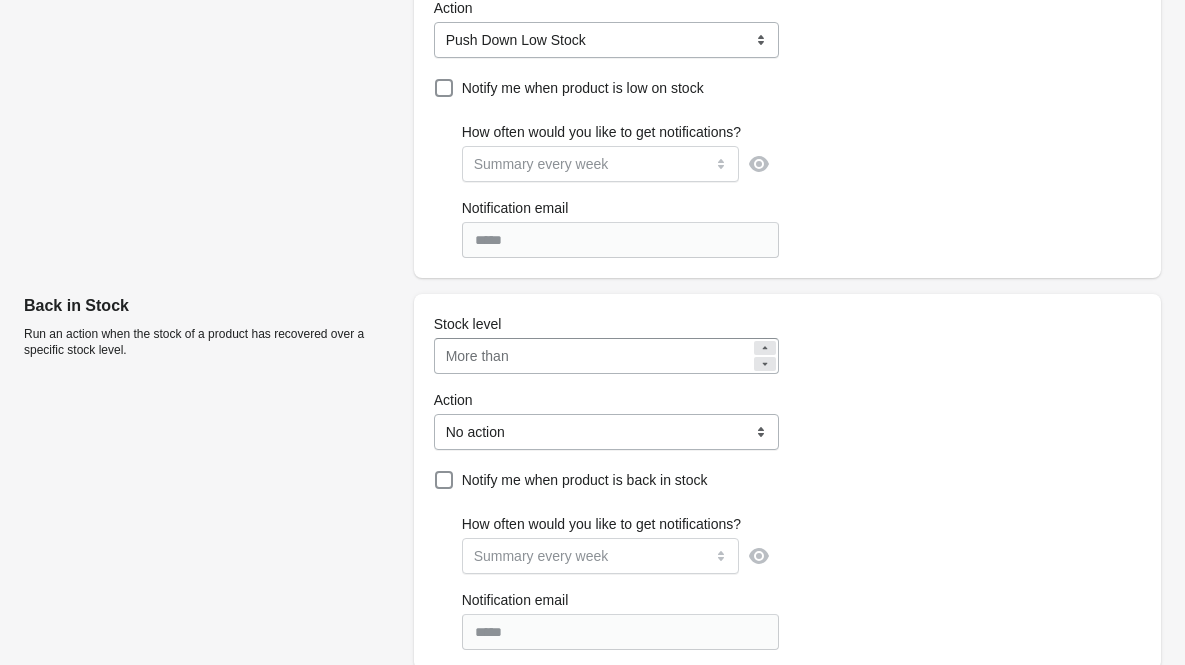click on "*" at bounding box center (634, 356) 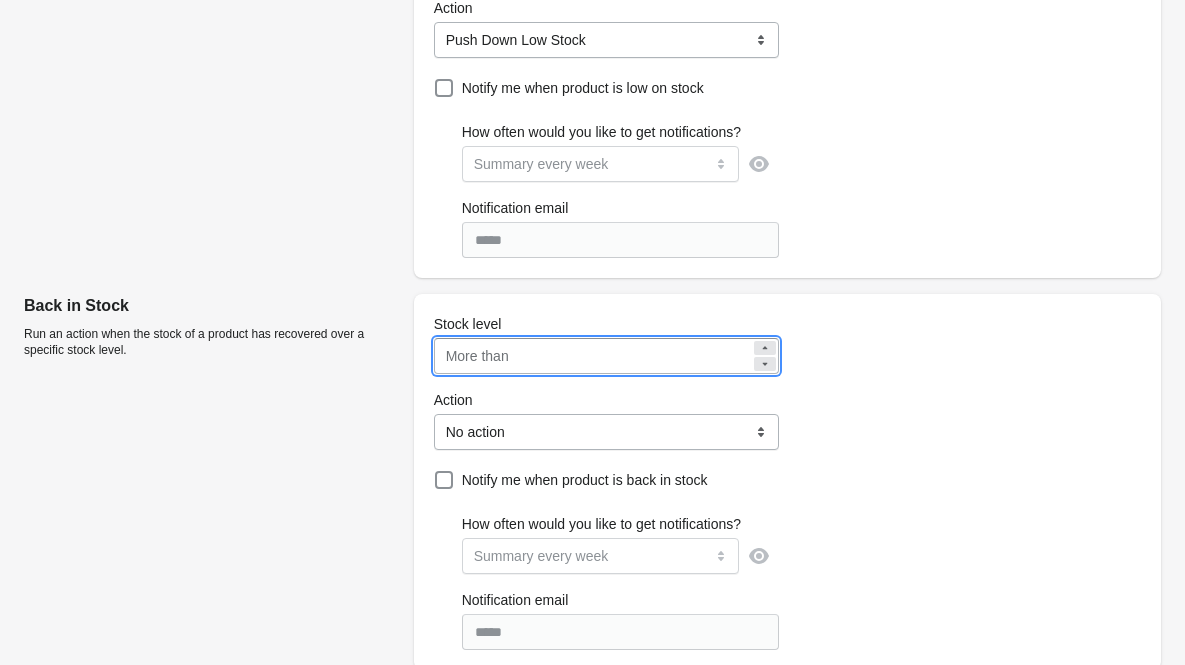 click 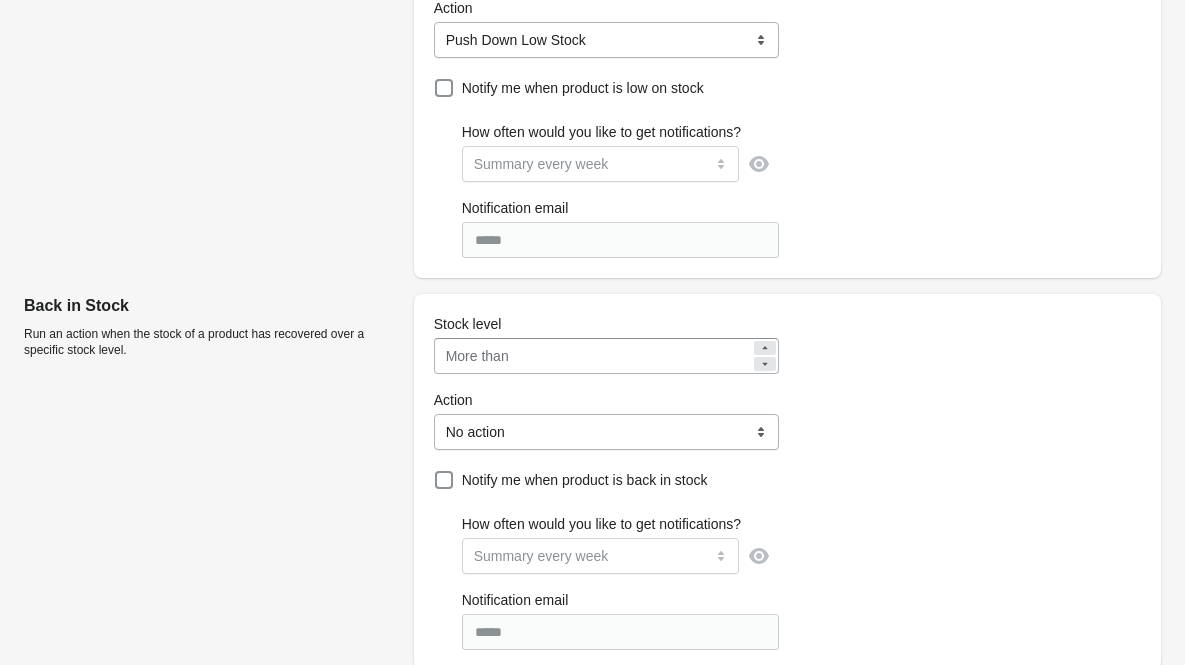 click on "**********" at bounding box center (787, 482) 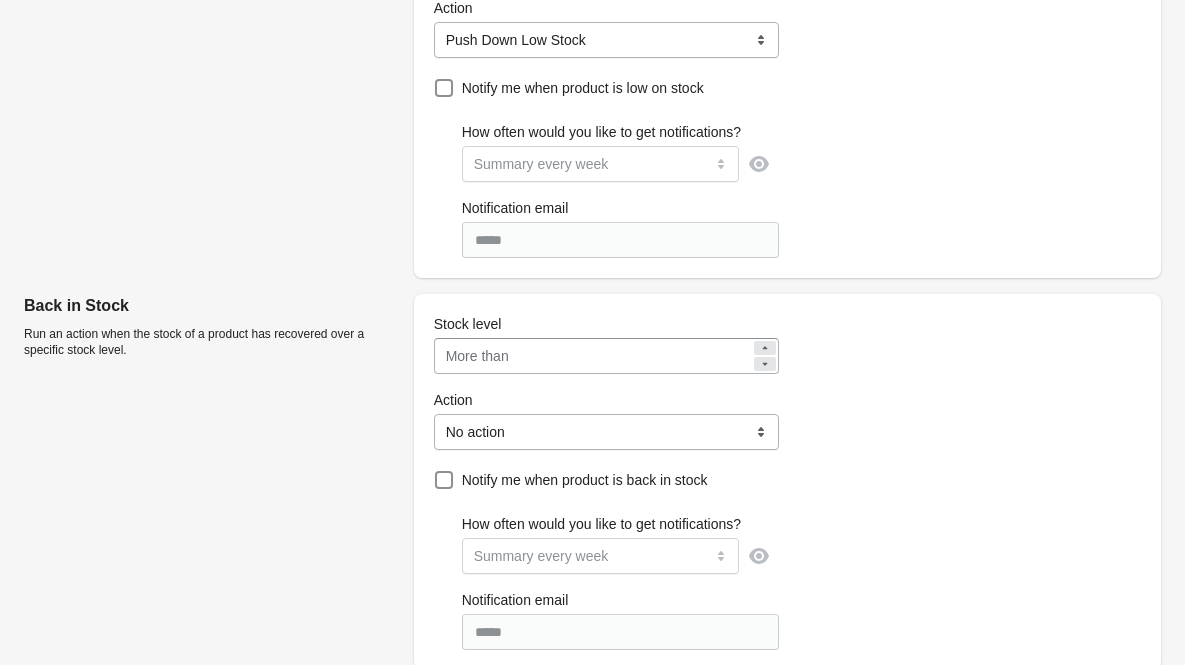 select on "**********" 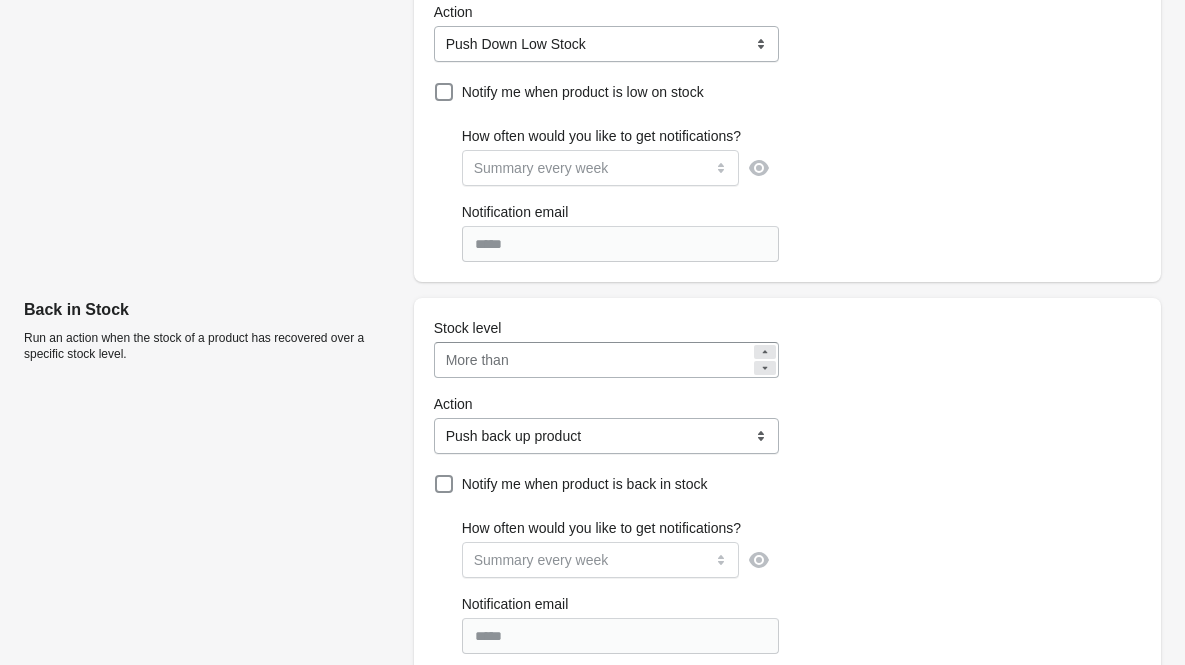 scroll, scrollTop: 1012, scrollLeft: 0, axis: vertical 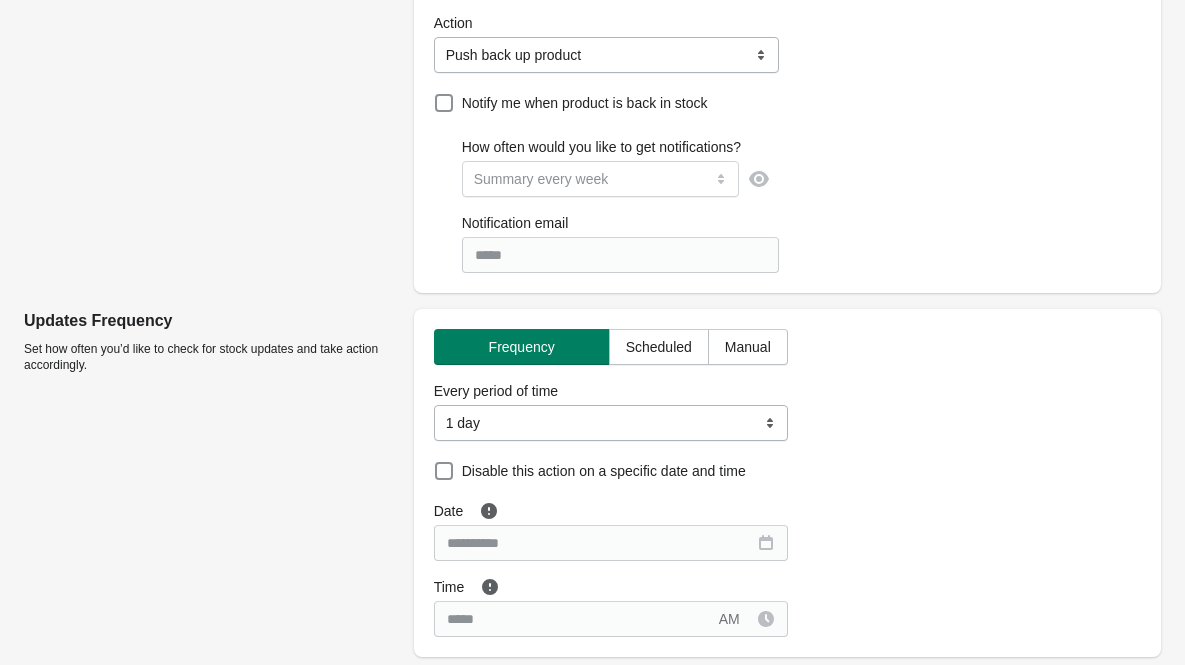 click on "**********" at bounding box center [611, 423] 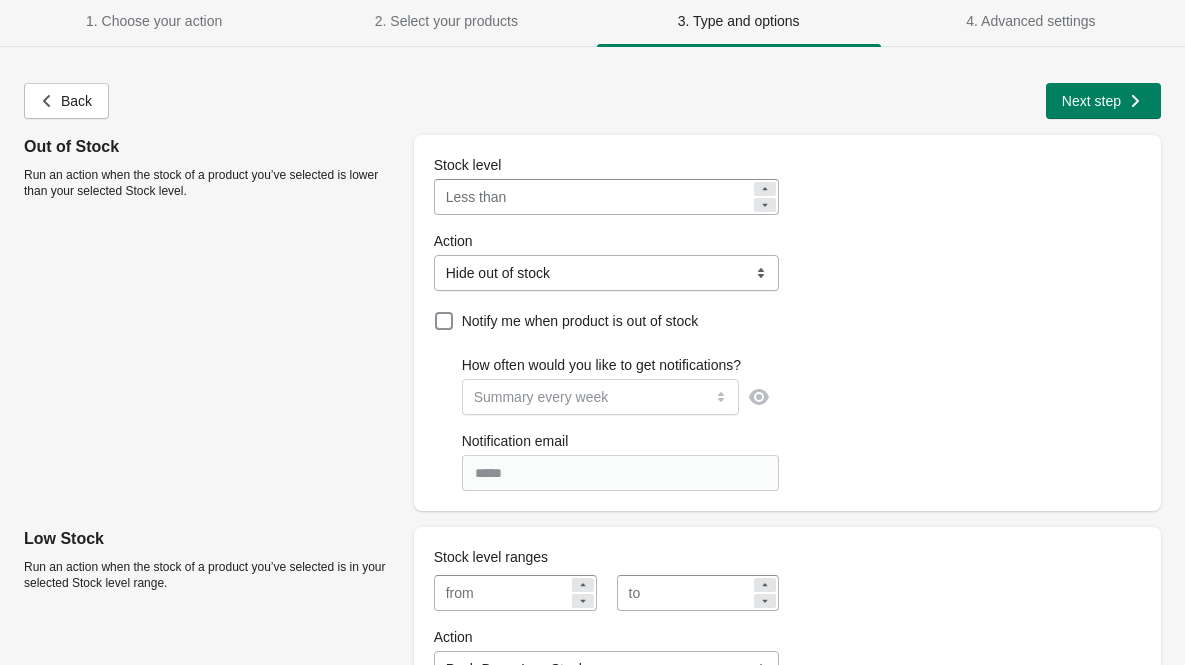 scroll, scrollTop: 0, scrollLeft: 0, axis: both 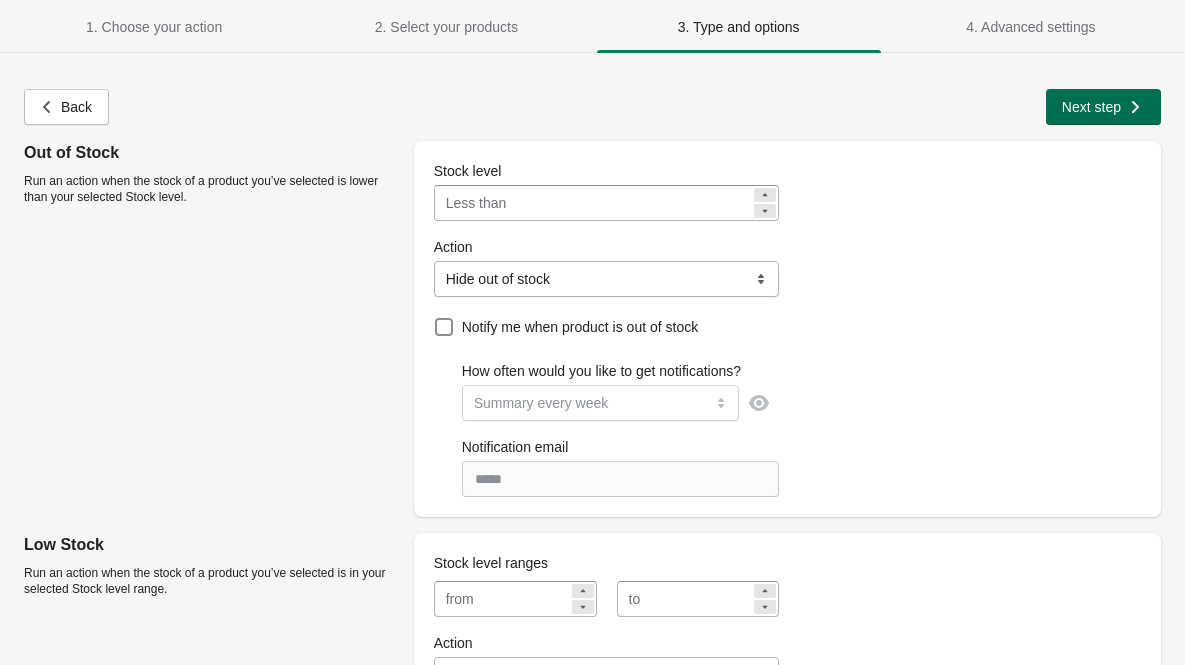click on "Next step" at bounding box center [1103, 107] 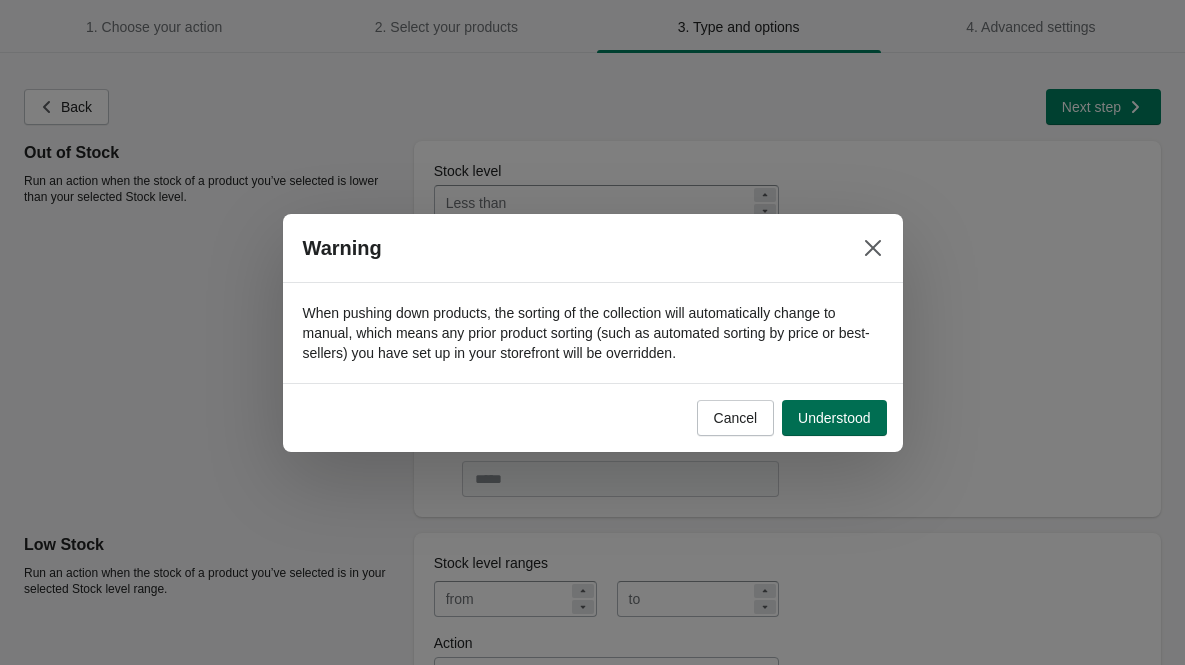 click on "Understood" at bounding box center (834, 418) 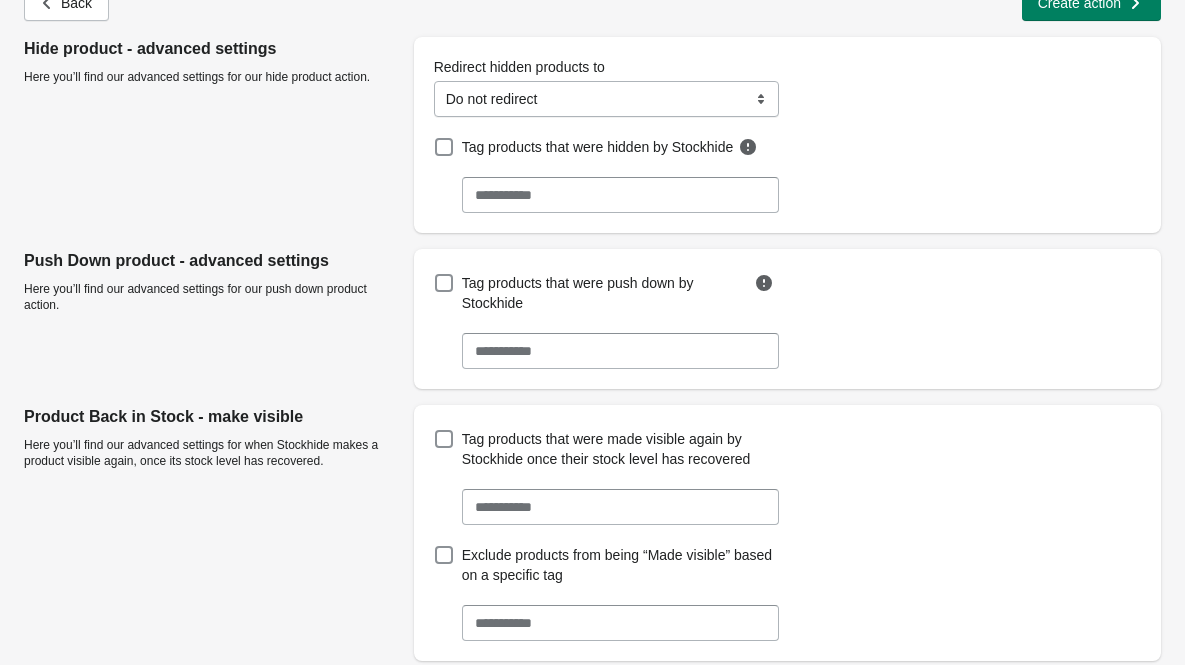 scroll, scrollTop: 108, scrollLeft: 0, axis: vertical 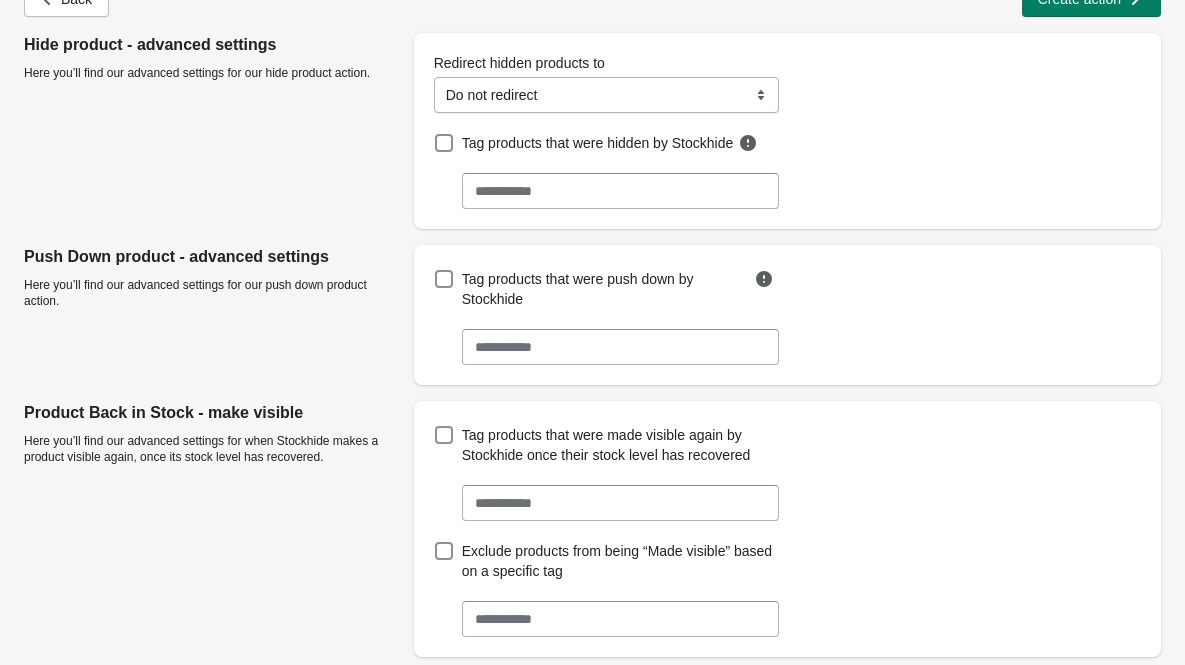 click on "**********" at bounding box center (607, 95) 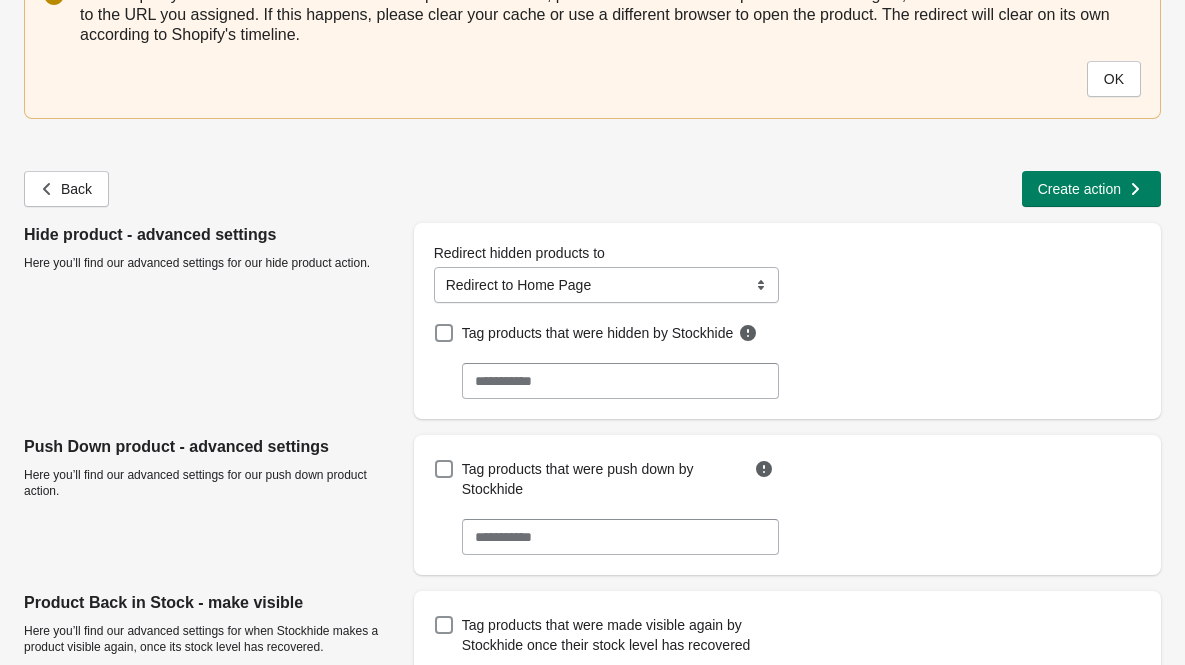 scroll, scrollTop: 246, scrollLeft: 0, axis: vertical 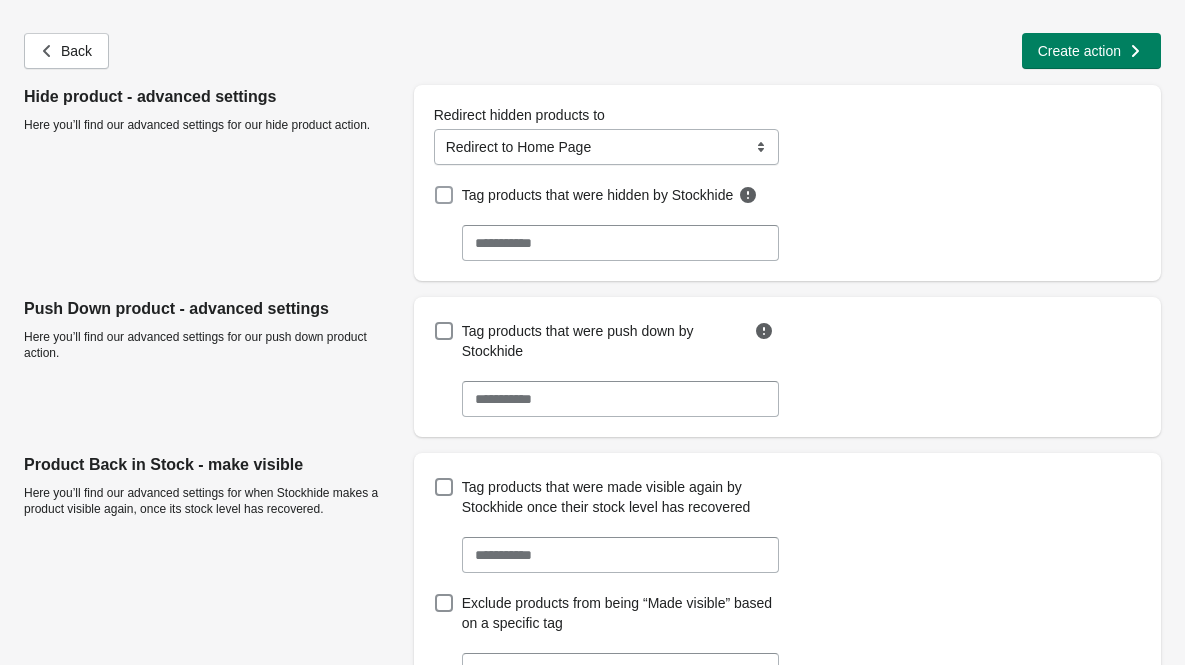 click on "**********" at bounding box center [607, 147] 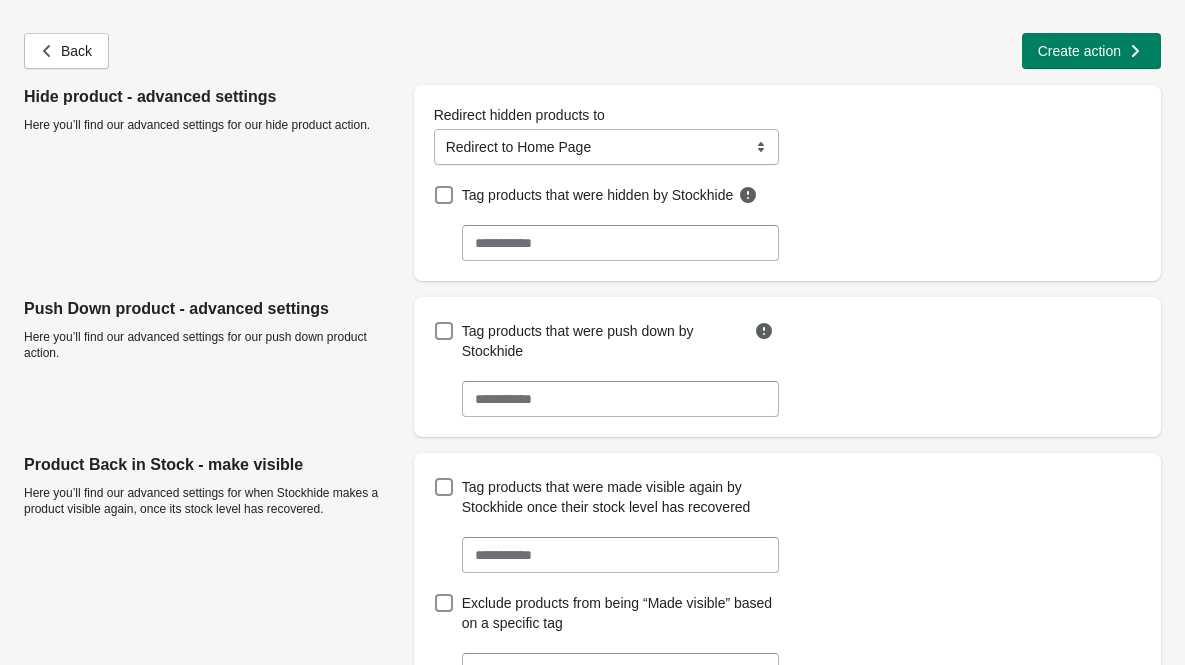 scroll, scrollTop: 108, scrollLeft: 0, axis: vertical 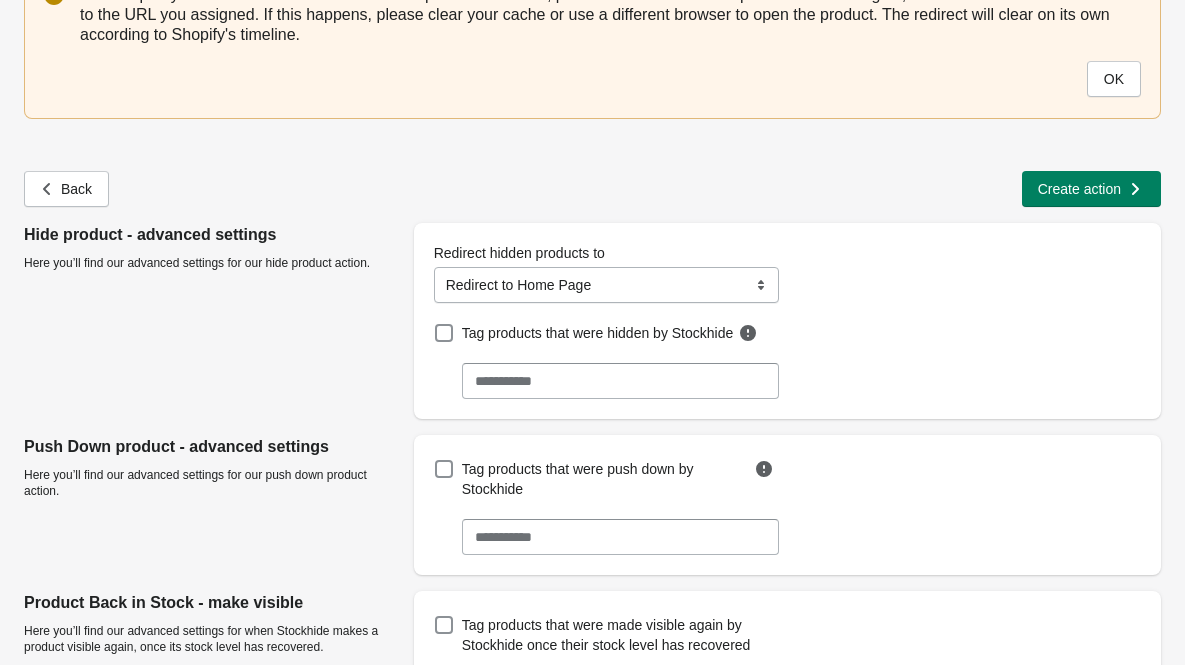 select on "**********" 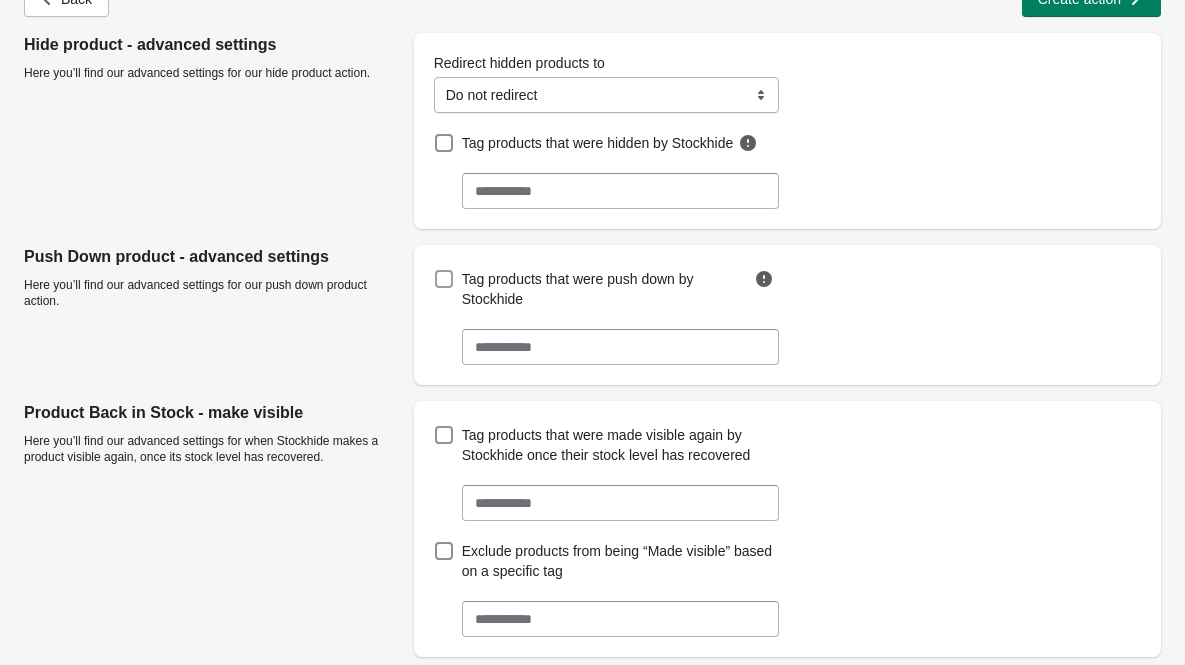 click at bounding box center [444, 279] 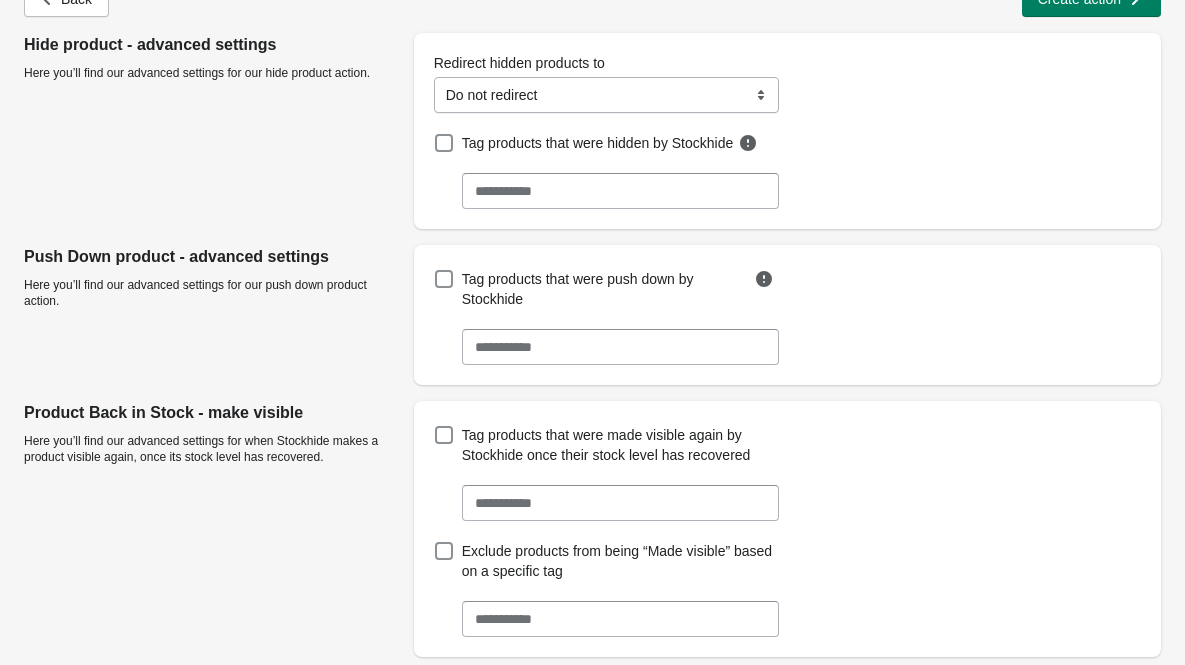 click on "**********" at bounding box center [607, 95] 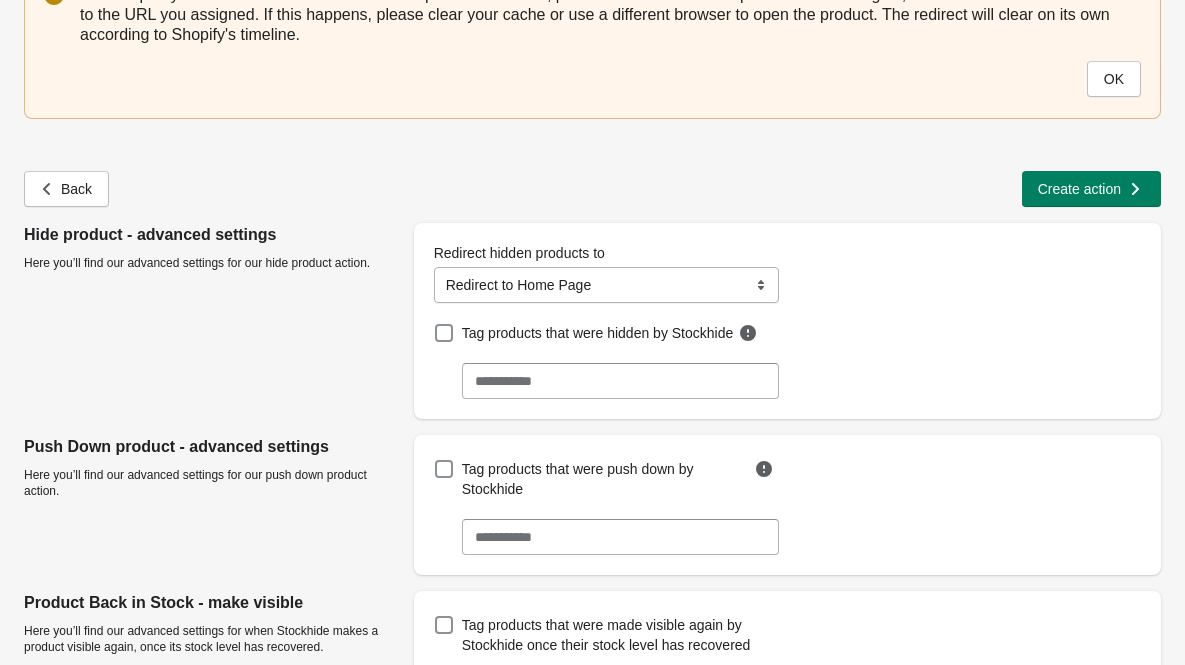 scroll, scrollTop: 246, scrollLeft: 0, axis: vertical 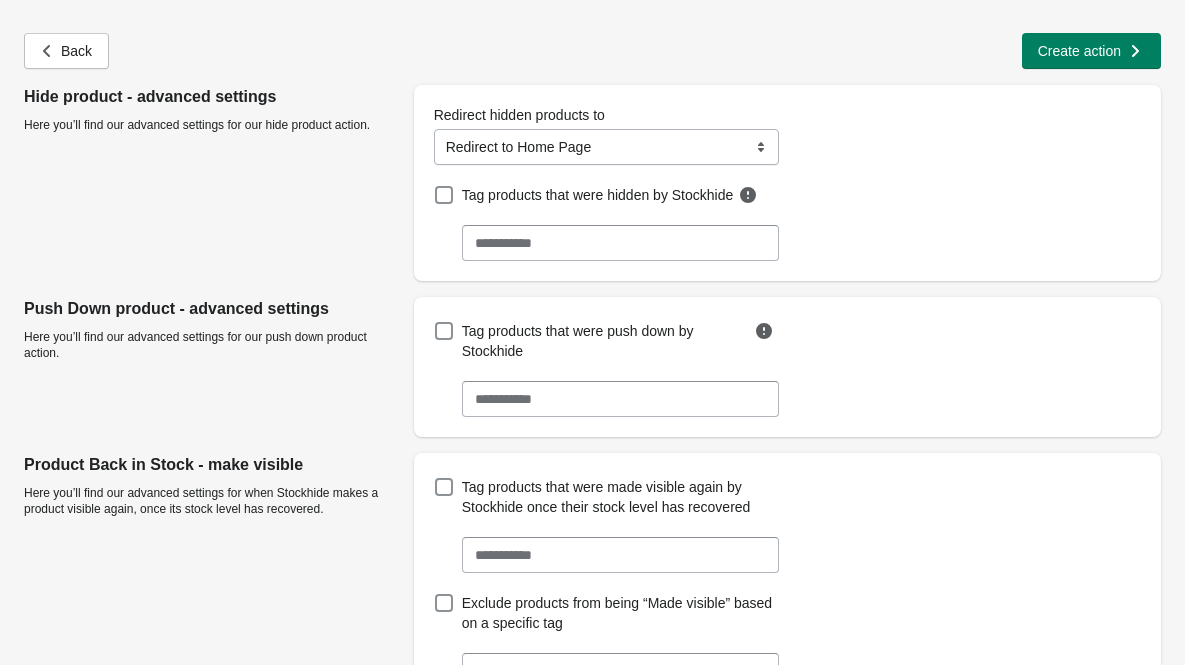 click on "**********" at bounding box center (787, 183) 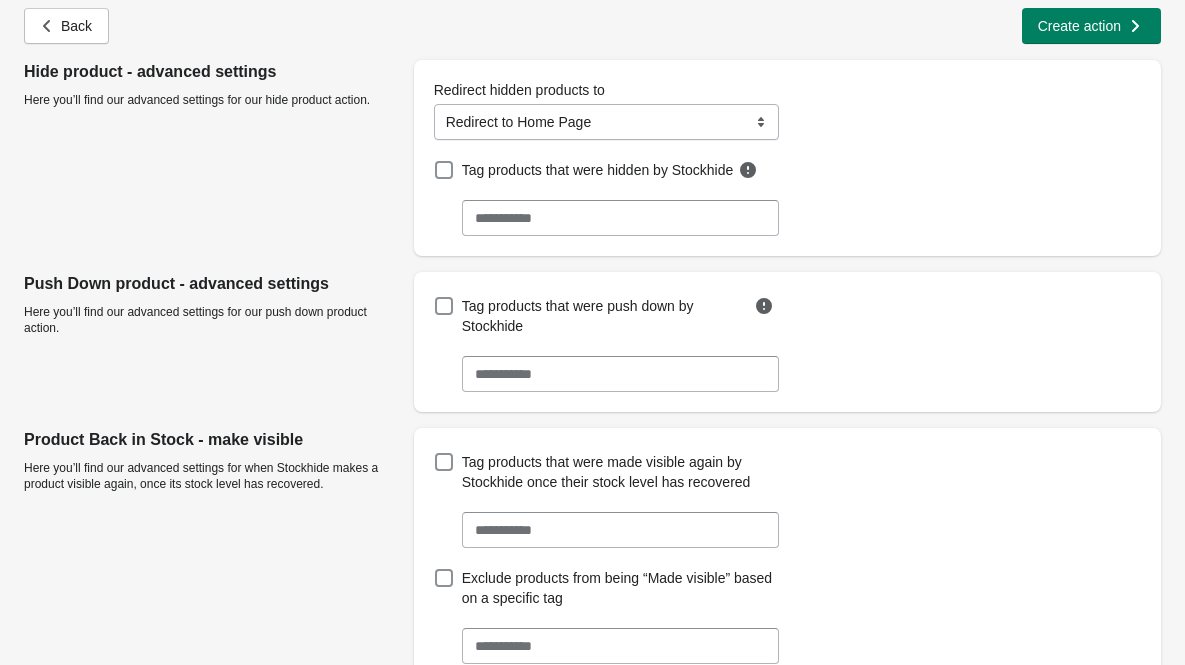 scroll, scrollTop: 298, scrollLeft: 0, axis: vertical 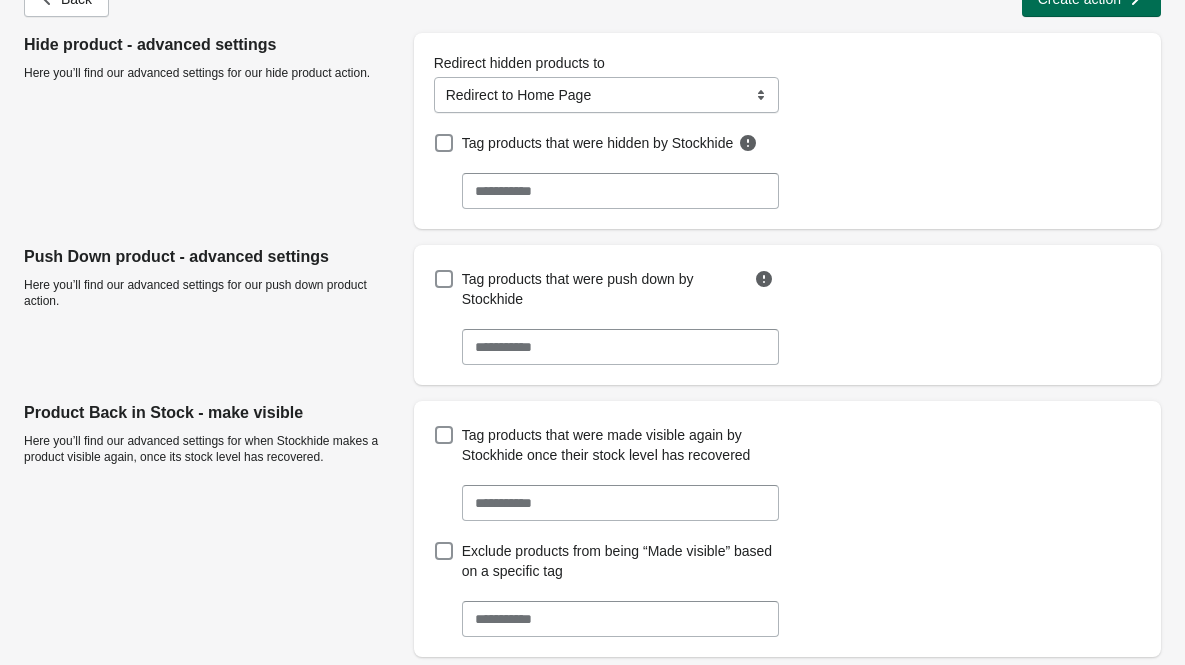 click on "Create action" at bounding box center [1079, -1] 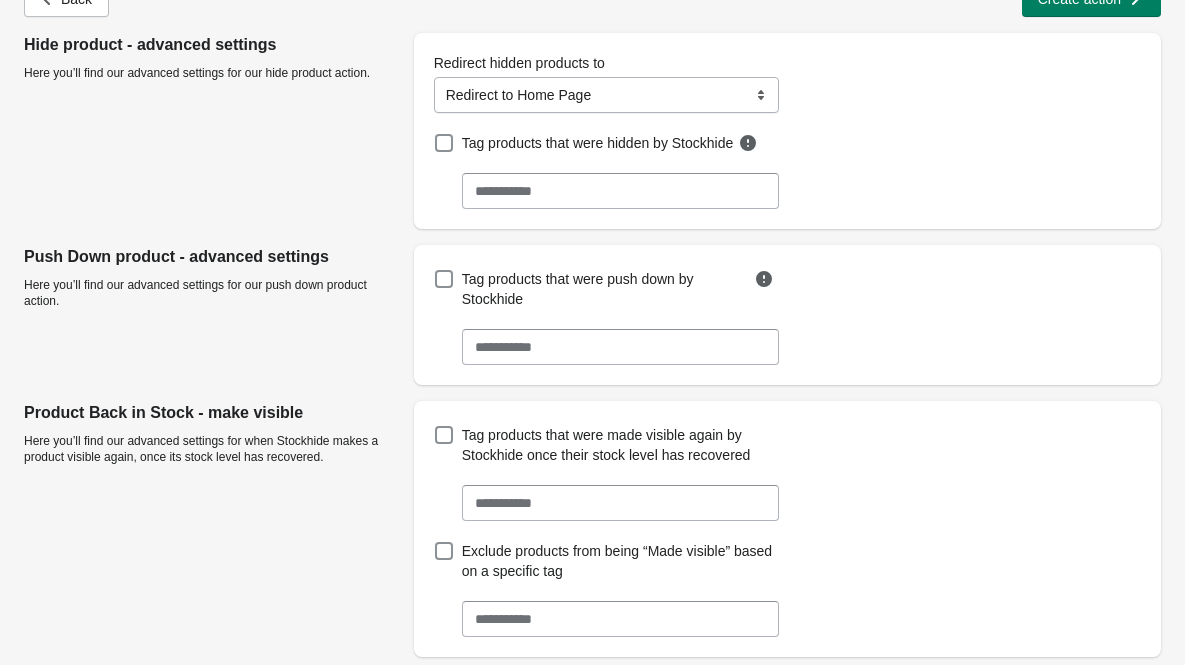 scroll, scrollTop: 16, scrollLeft: 0, axis: vertical 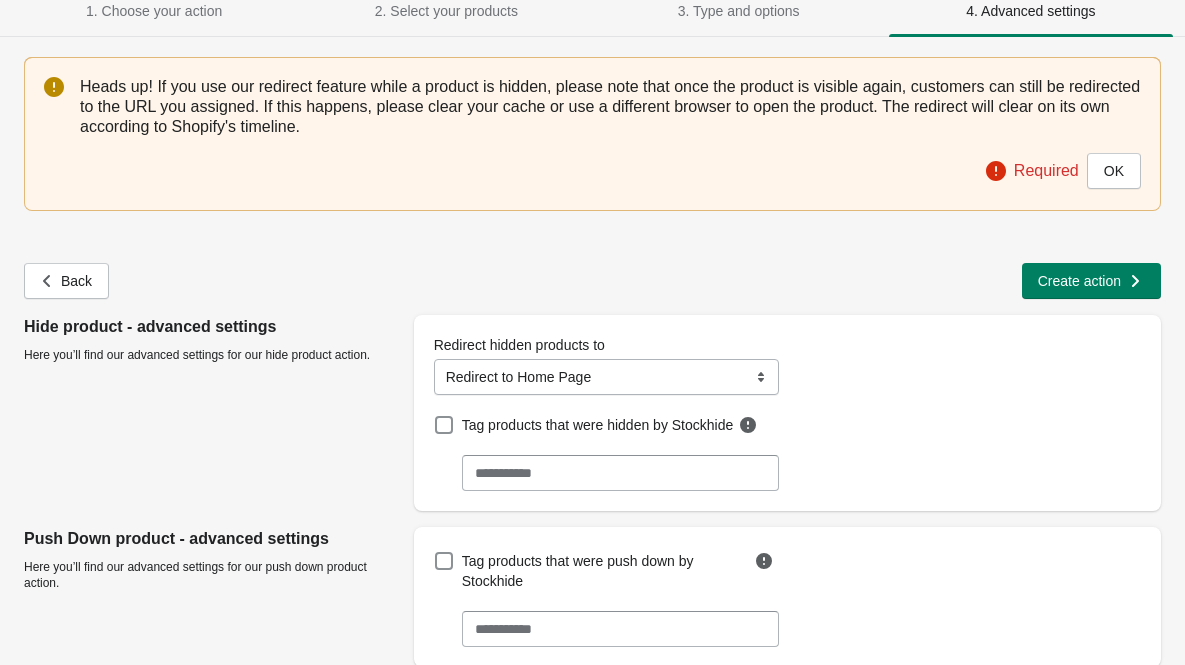 click on "Heads up! If you use our redirect feature while a product is hidden, please note that once the product is visible again, customers can still be redirected to the URL you assigned. If this happens, please clear your cache or use a different browser to open the product. The redirect will clear on its own according to Shopify's timeline. Required OK" at bounding box center (592, 134) 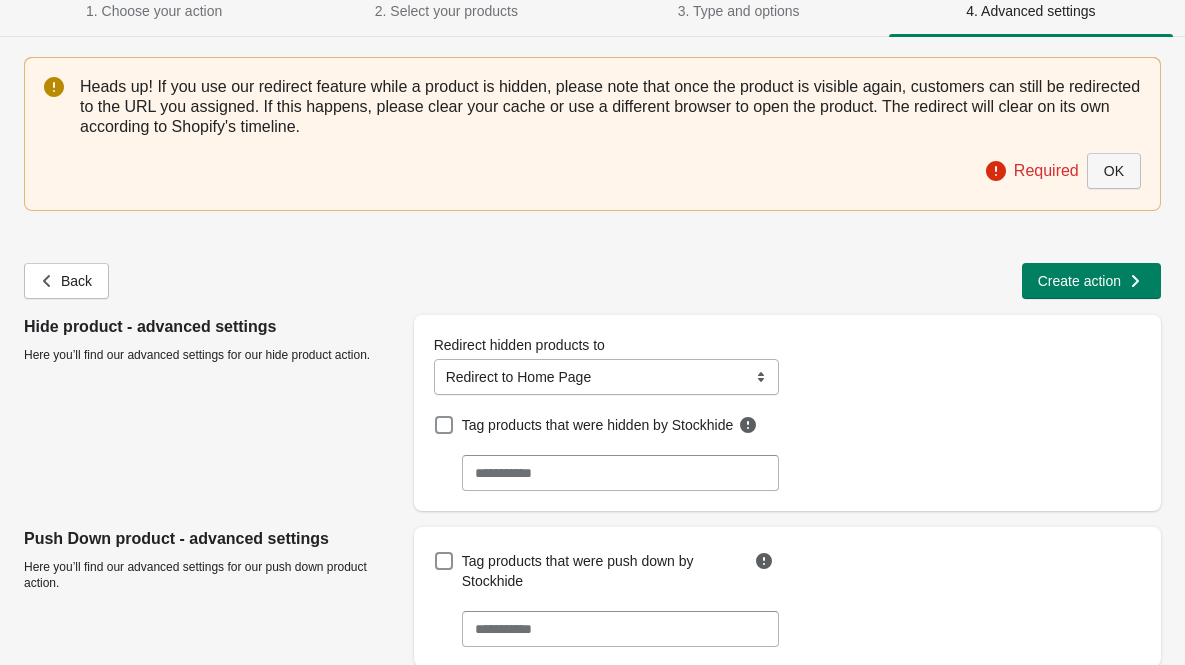 click on "OK" at bounding box center (1114, 171) 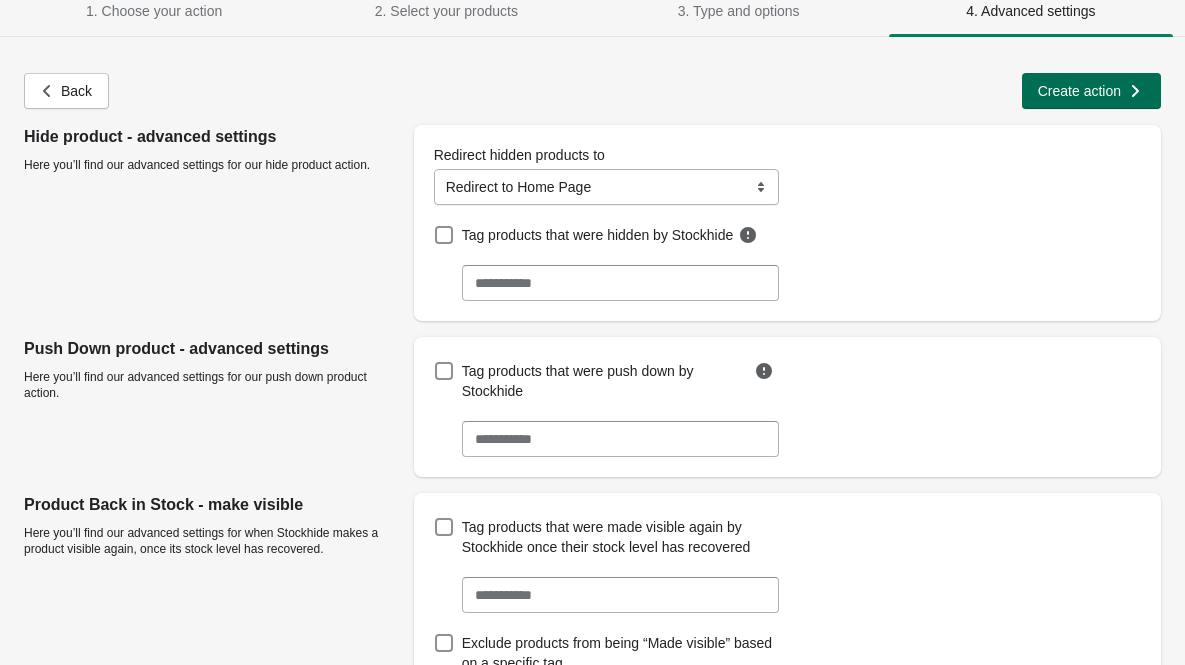 click on "Create action" at bounding box center [1079, 91] 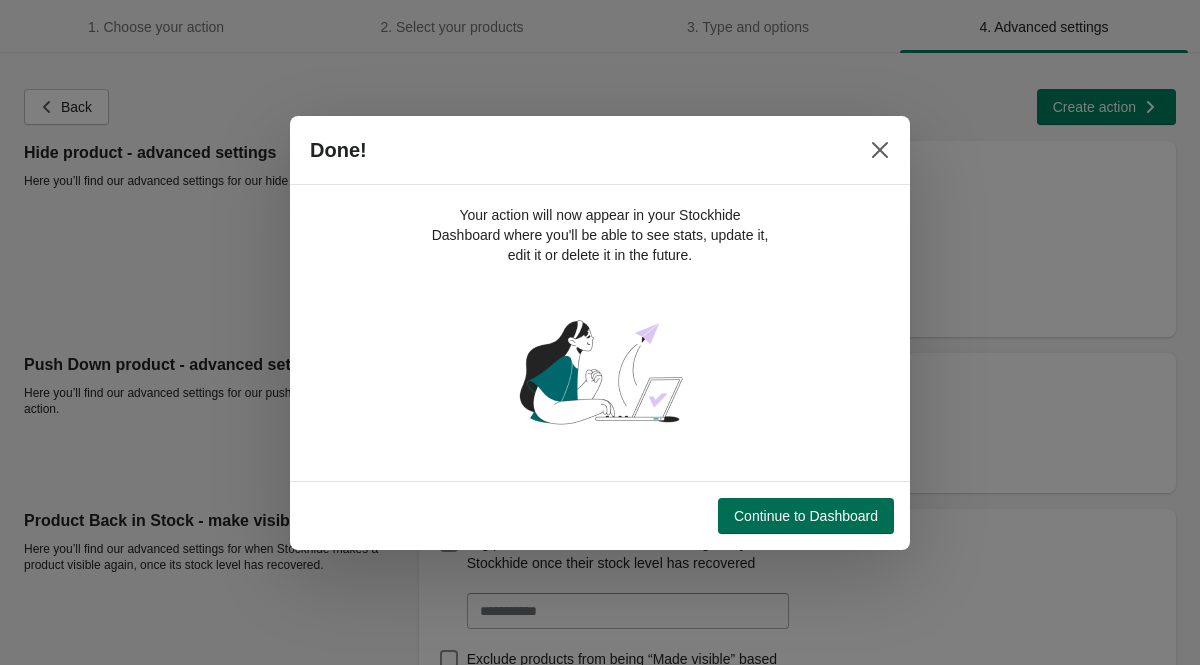 click on "Continue to Dashboard" at bounding box center (806, 516) 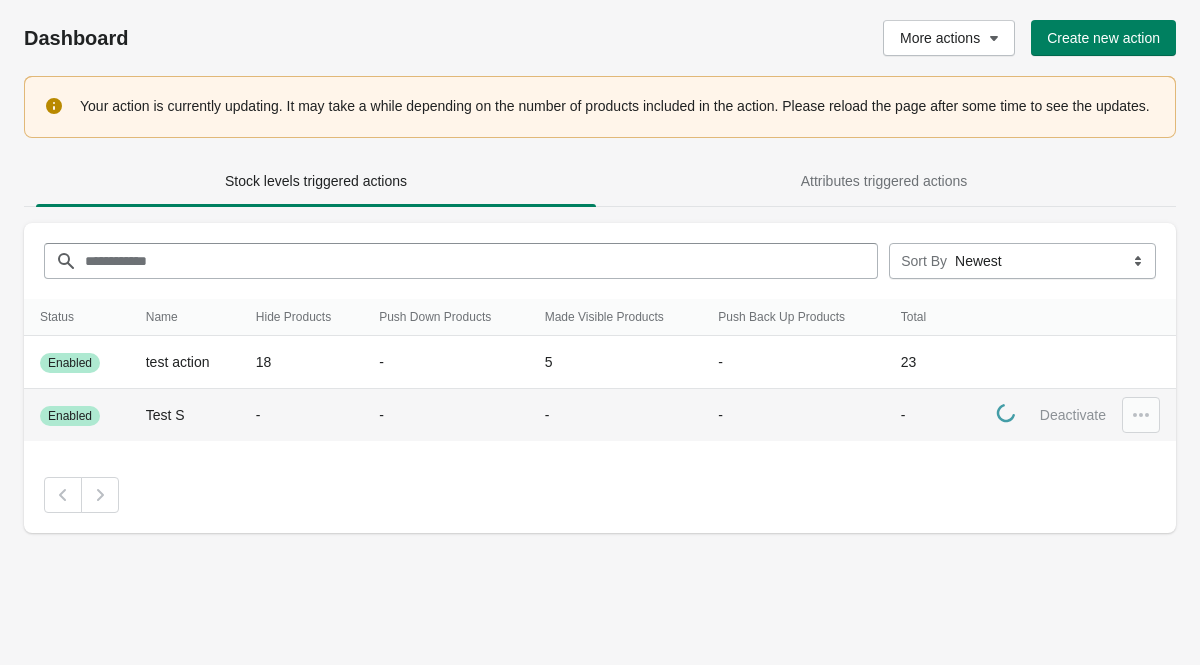 click on "Deactivate" at bounding box center (1073, 415) 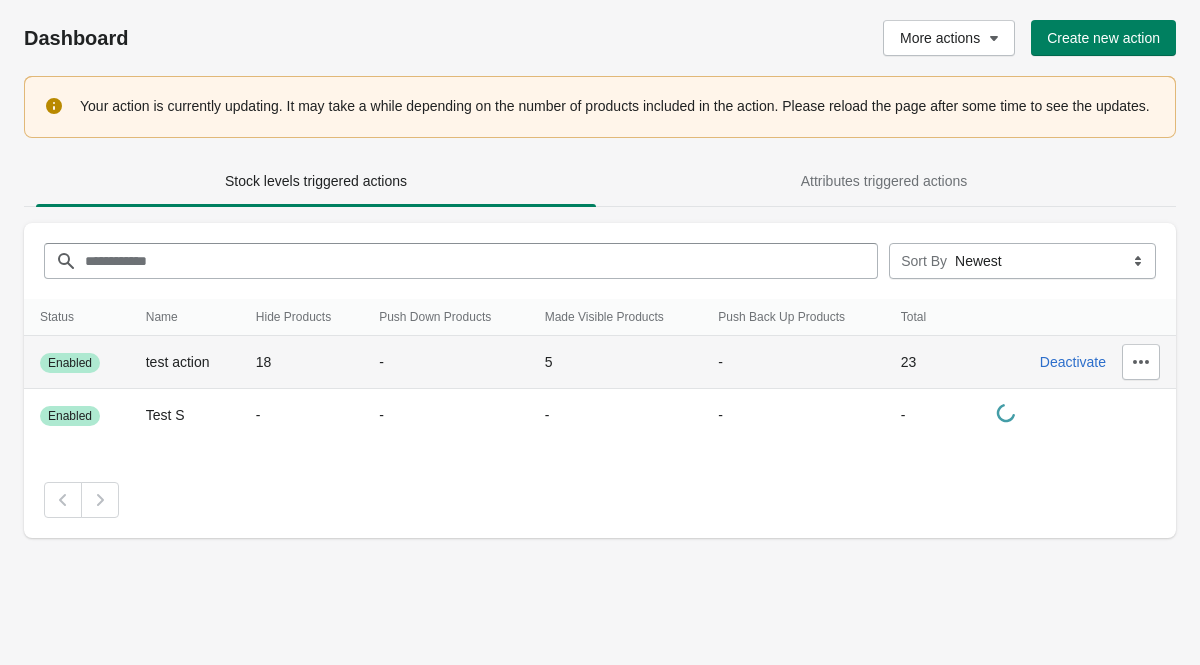 click on "18" at bounding box center (301, 362) 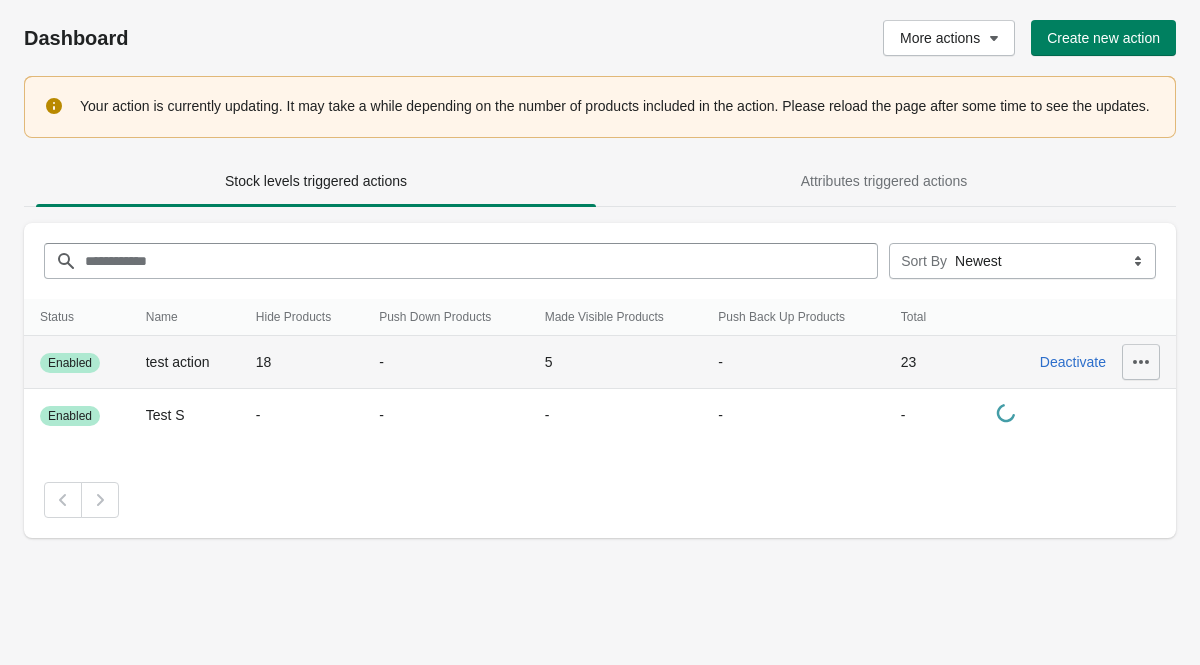click 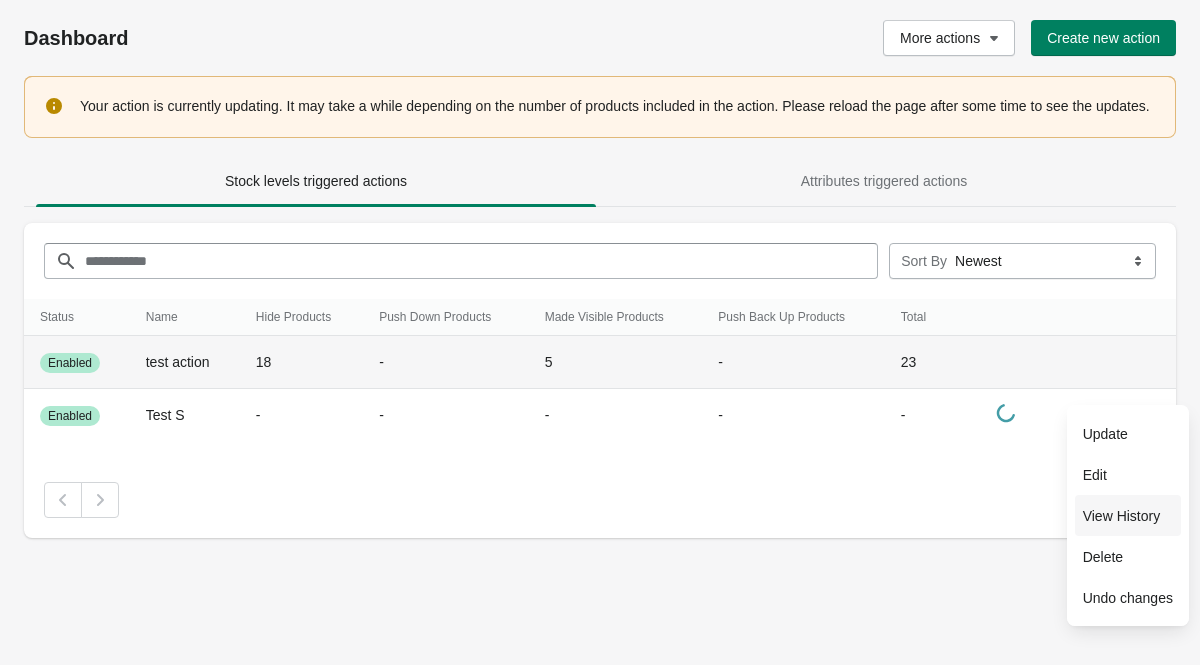 click on "View History" at bounding box center (1128, 516) 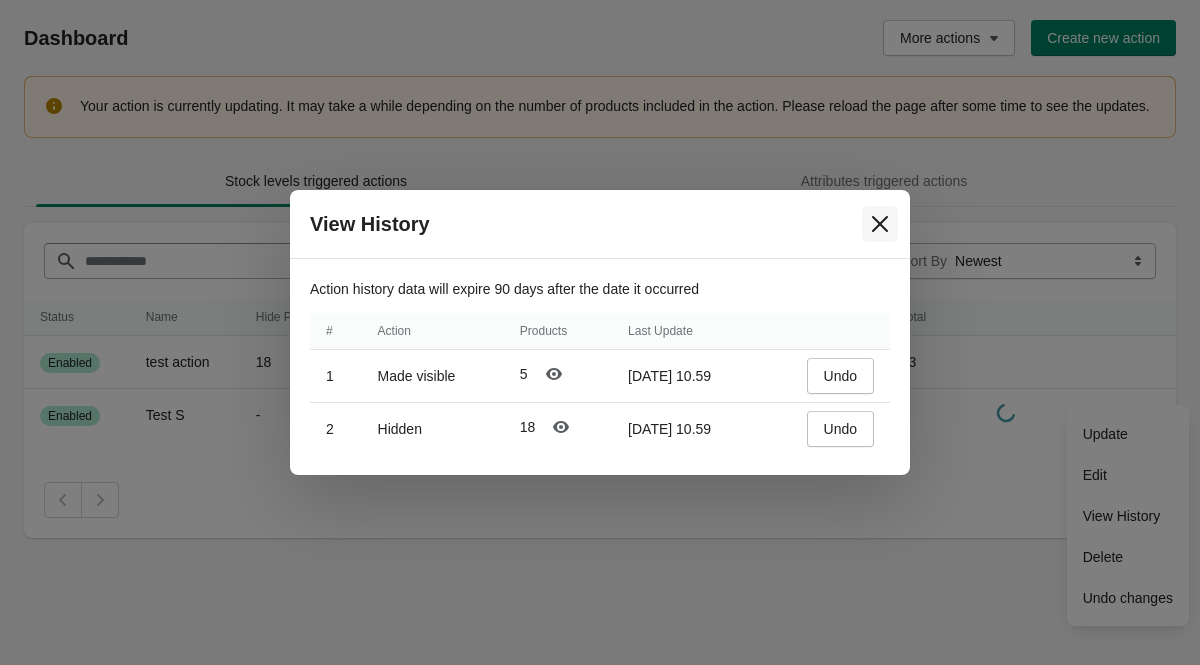 click 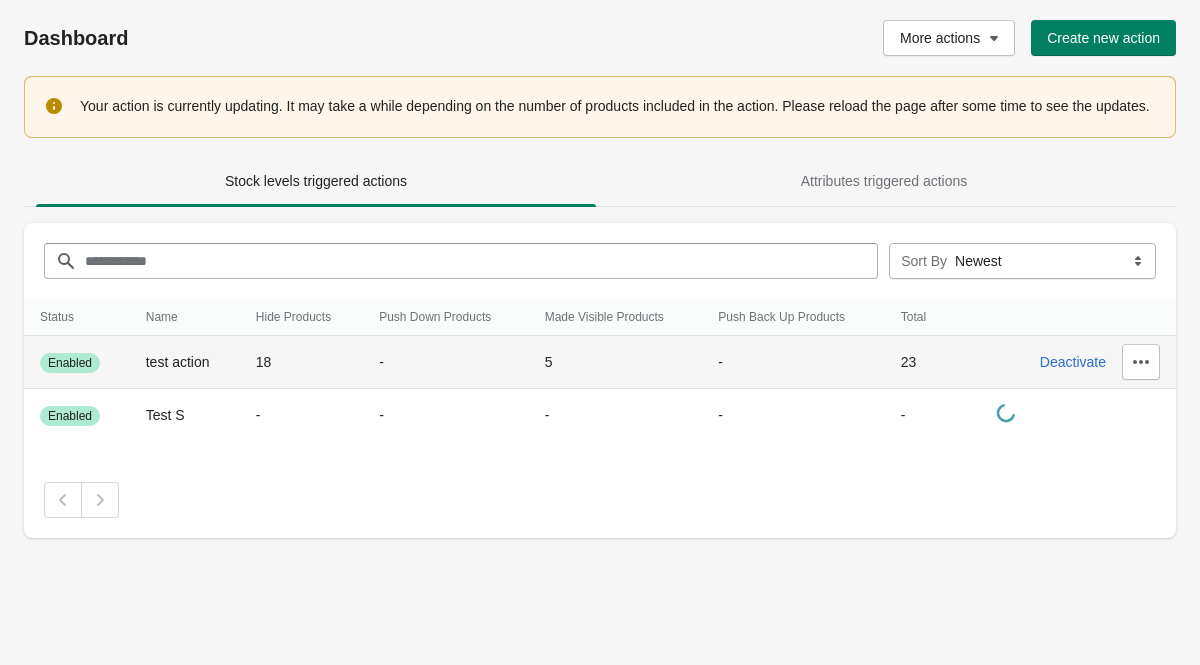 click on "test action" at bounding box center (185, 362) 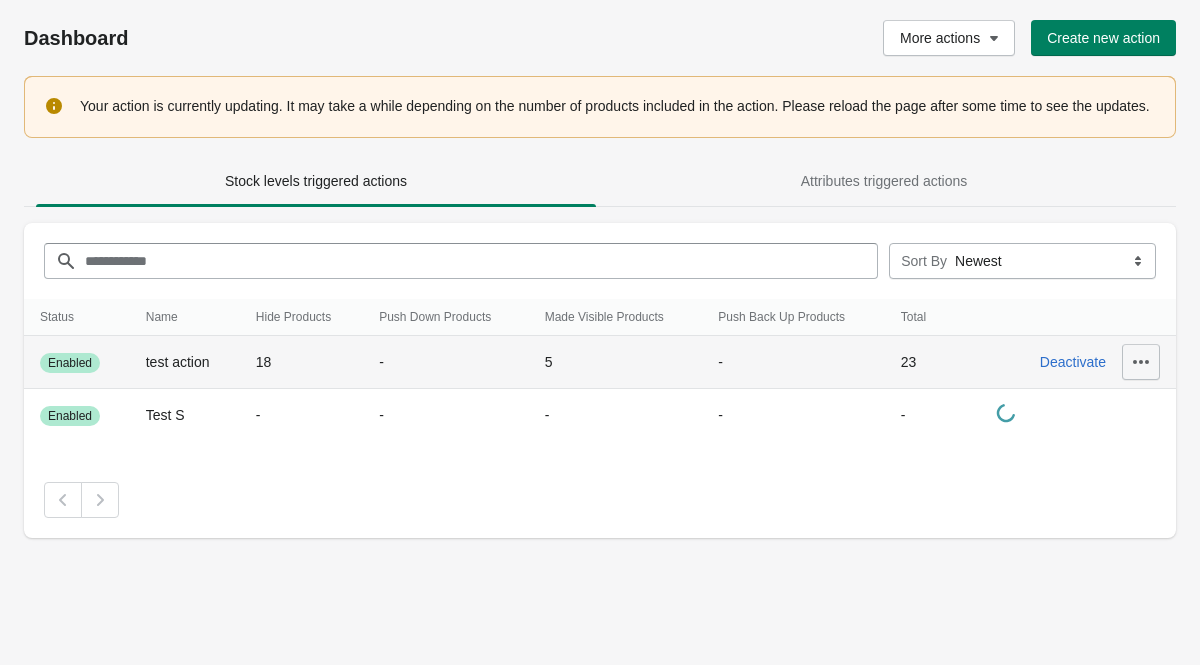 click 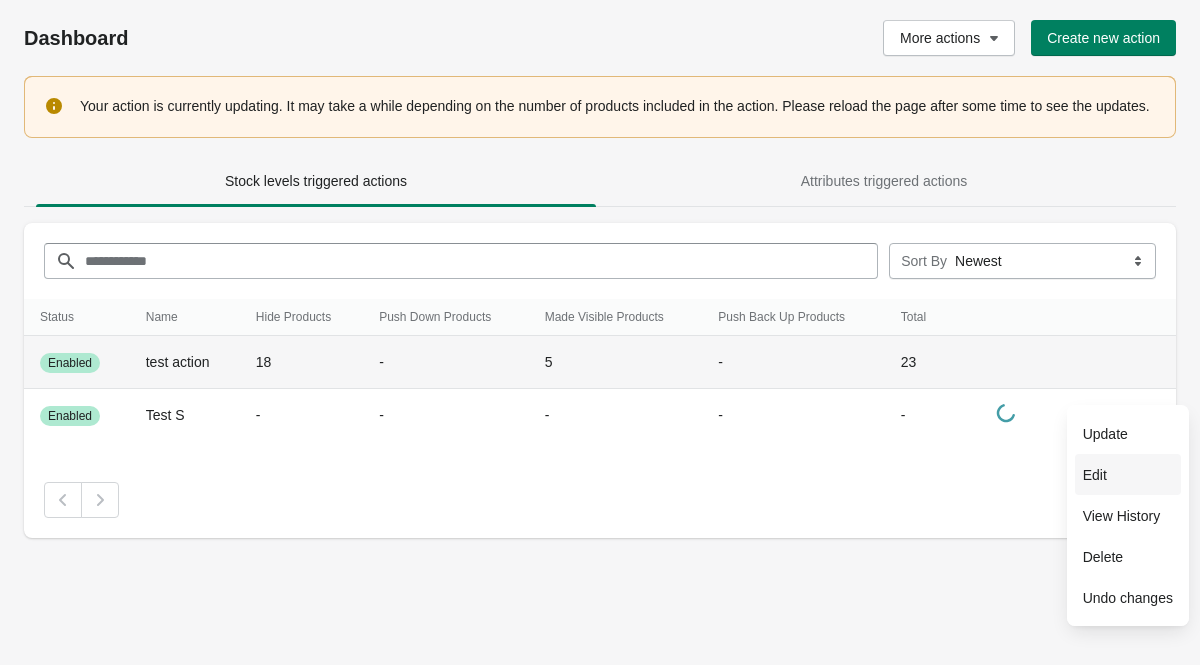 click on "Edit" at bounding box center (1128, 474) 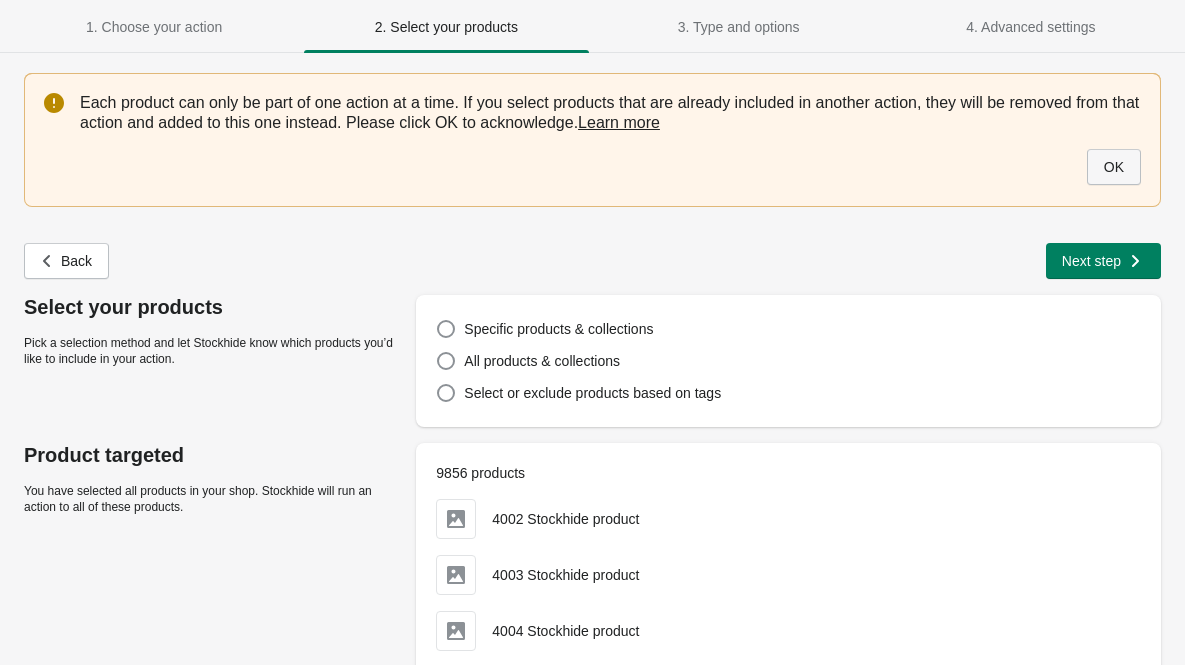 click on "OK" at bounding box center (1114, 167) 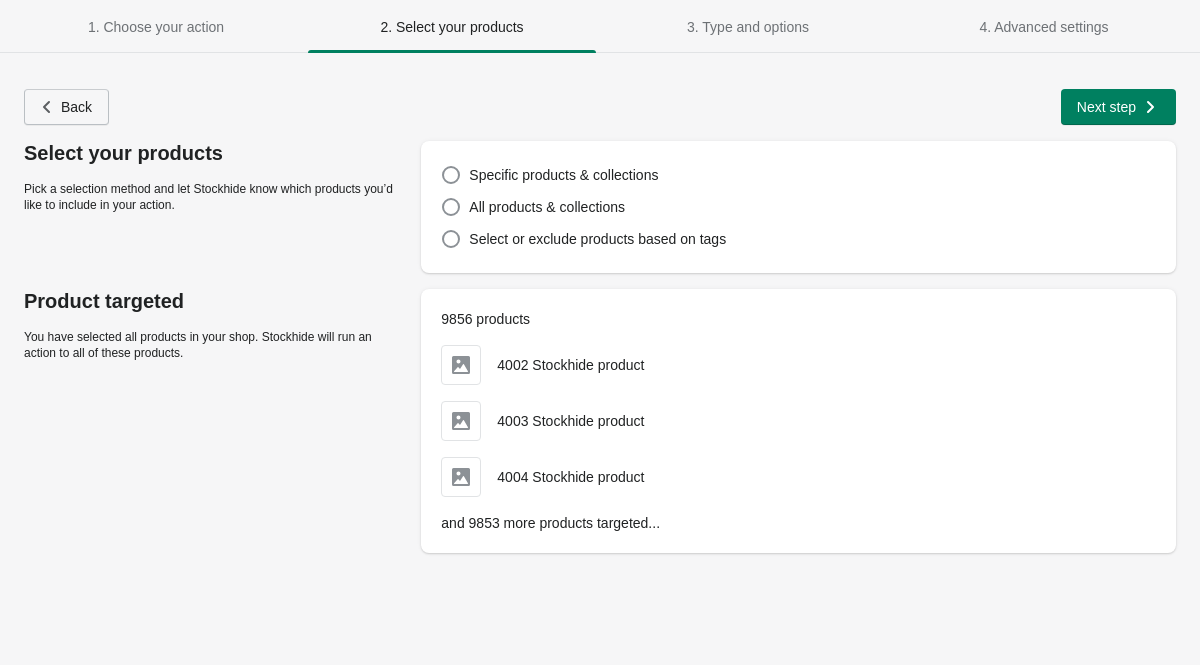 click on "Back" at bounding box center [76, 107] 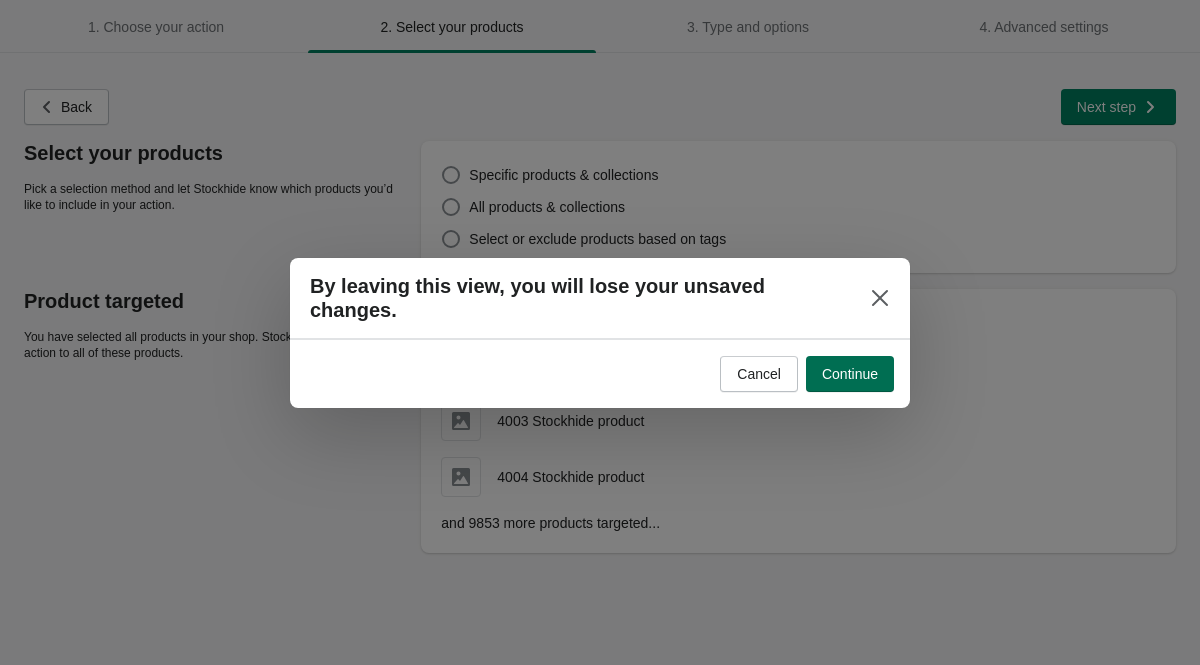click on "Continue" at bounding box center [850, 374] 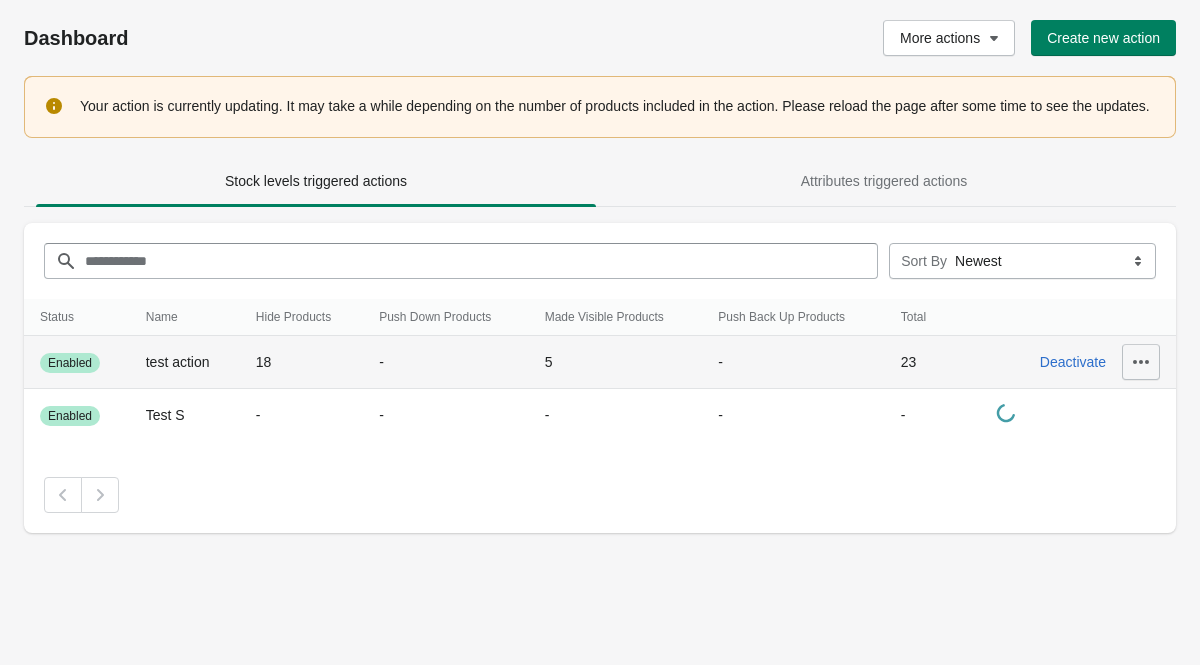 click 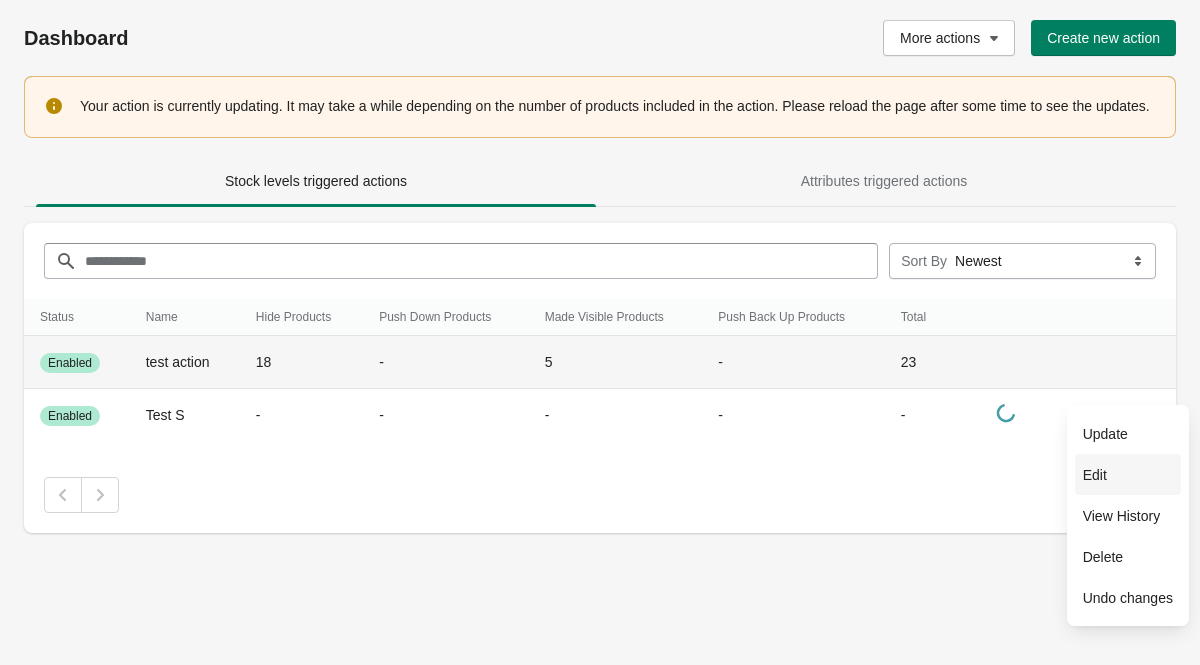 click on "Edit" at bounding box center (1128, 475) 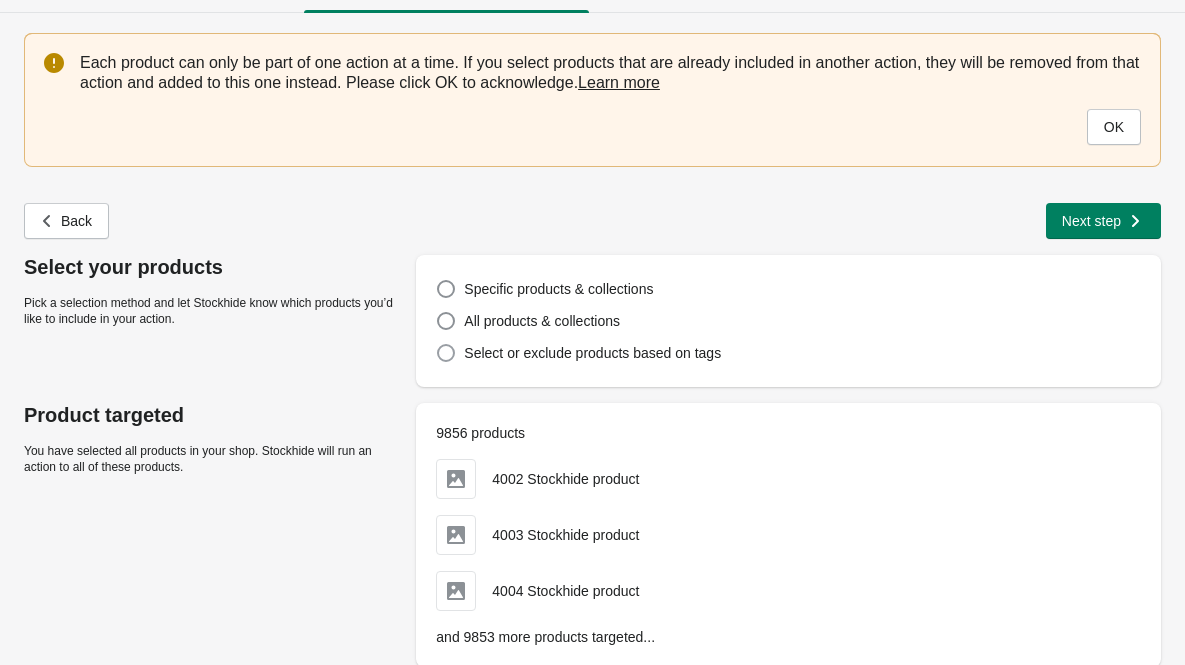scroll, scrollTop: 50, scrollLeft: 0, axis: vertical 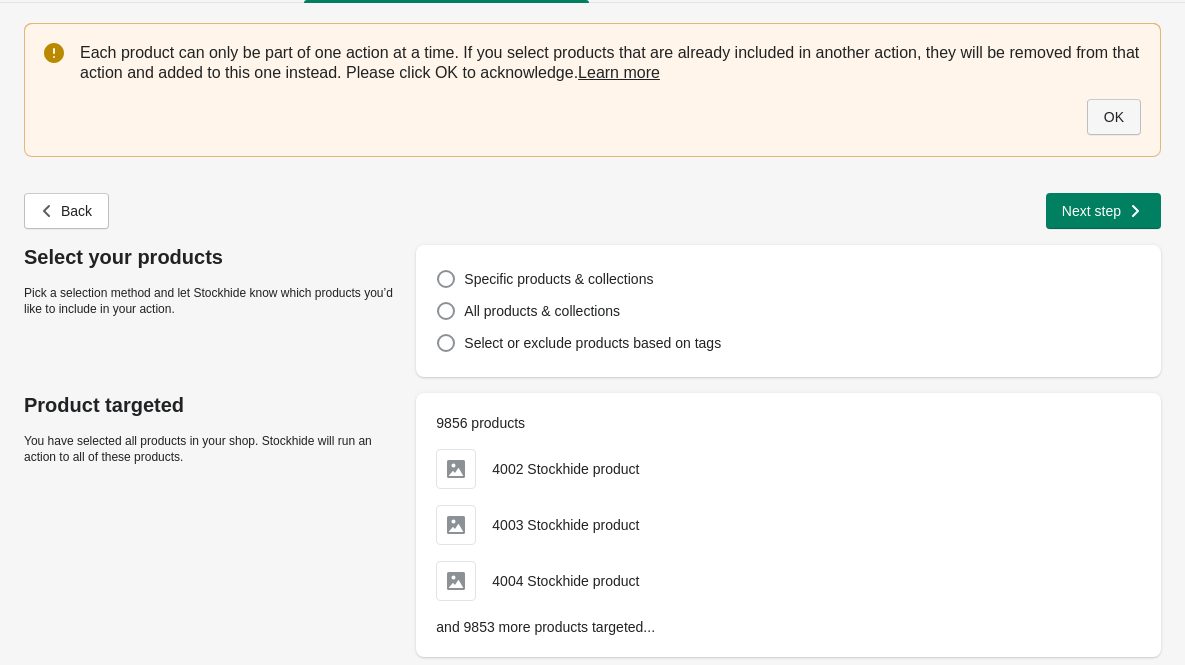 click on "OK" at bounding box center (1114, 117) 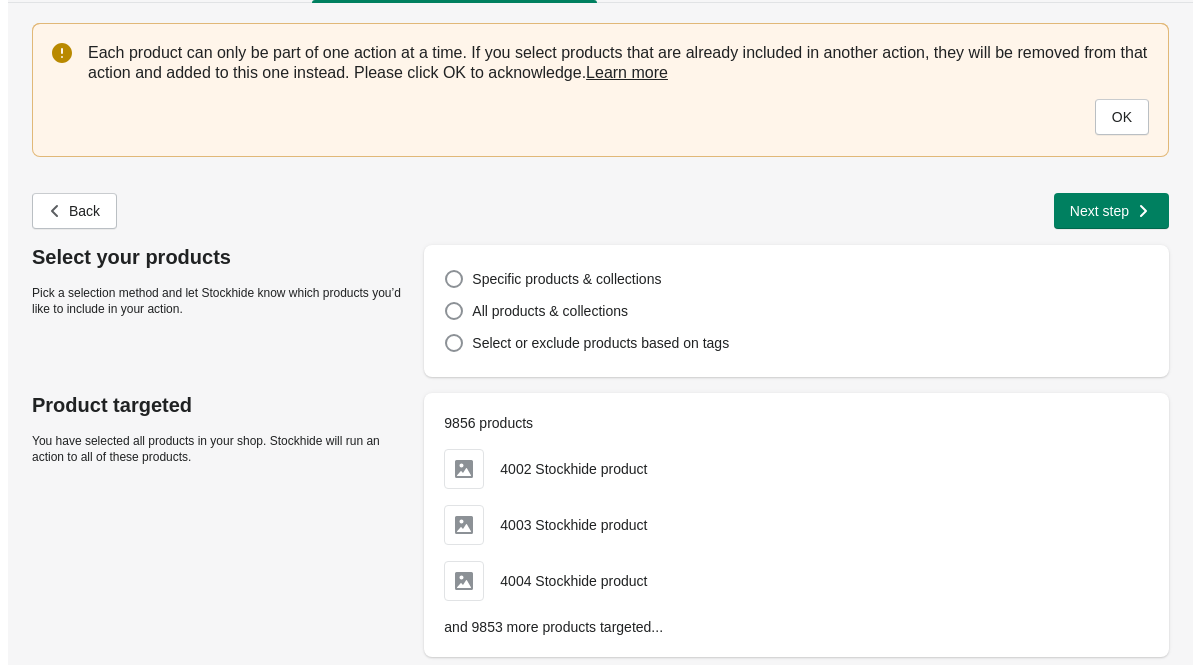 scroll, scrollTop: 0, scrollLeft: 0, axis: both 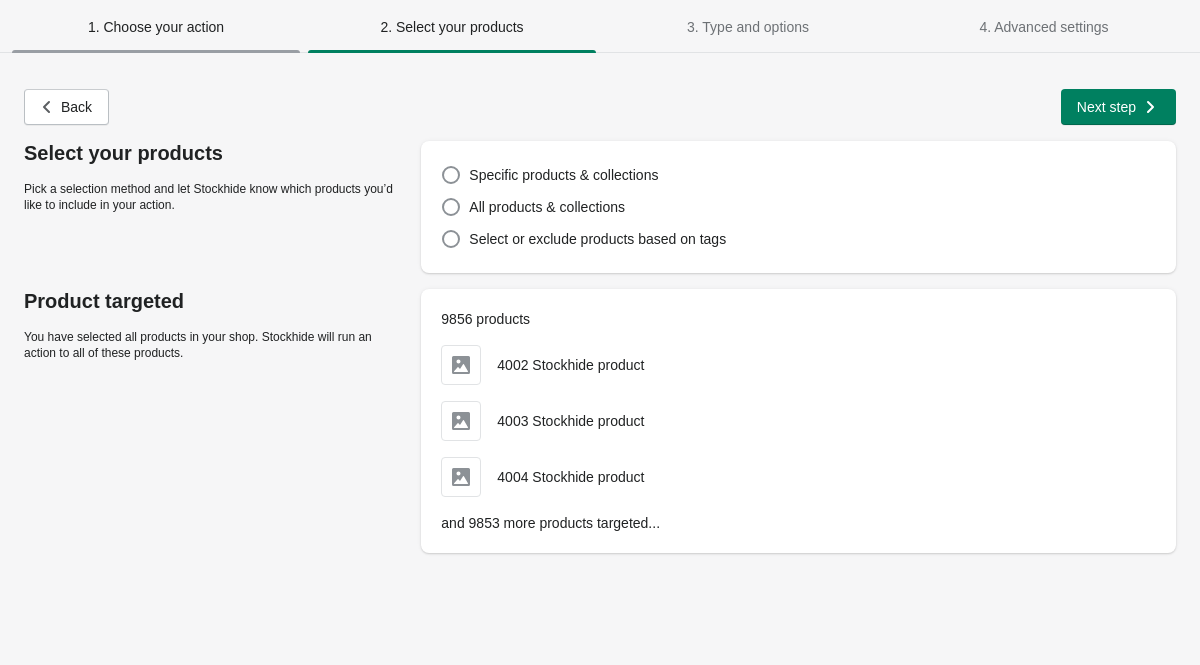 click on "1. Choose your action" at bounding box center (156, 27) 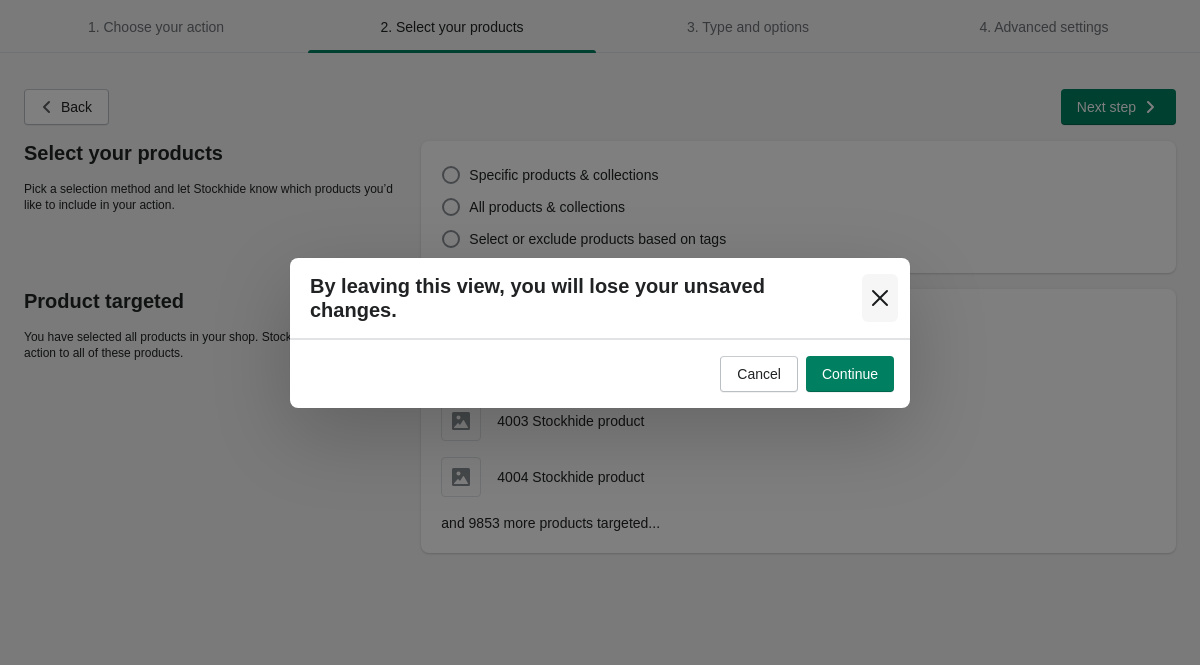 click at bounding box center (880, 298) 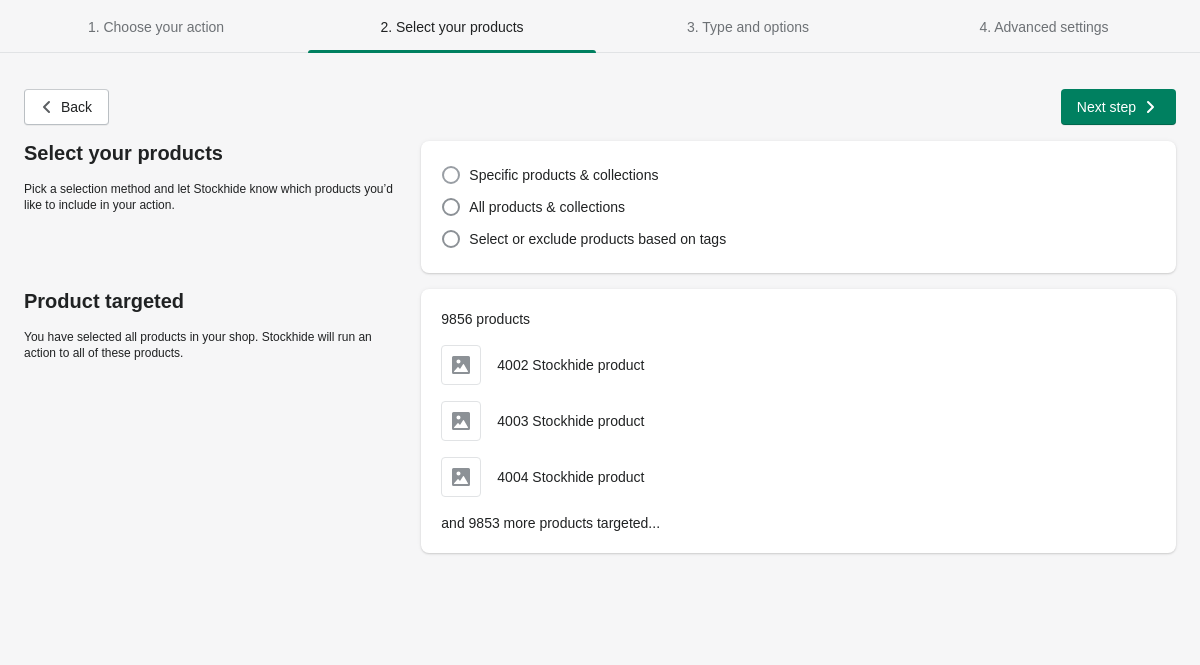 click on "Specific products & collections" at bounding box center [549, 175] 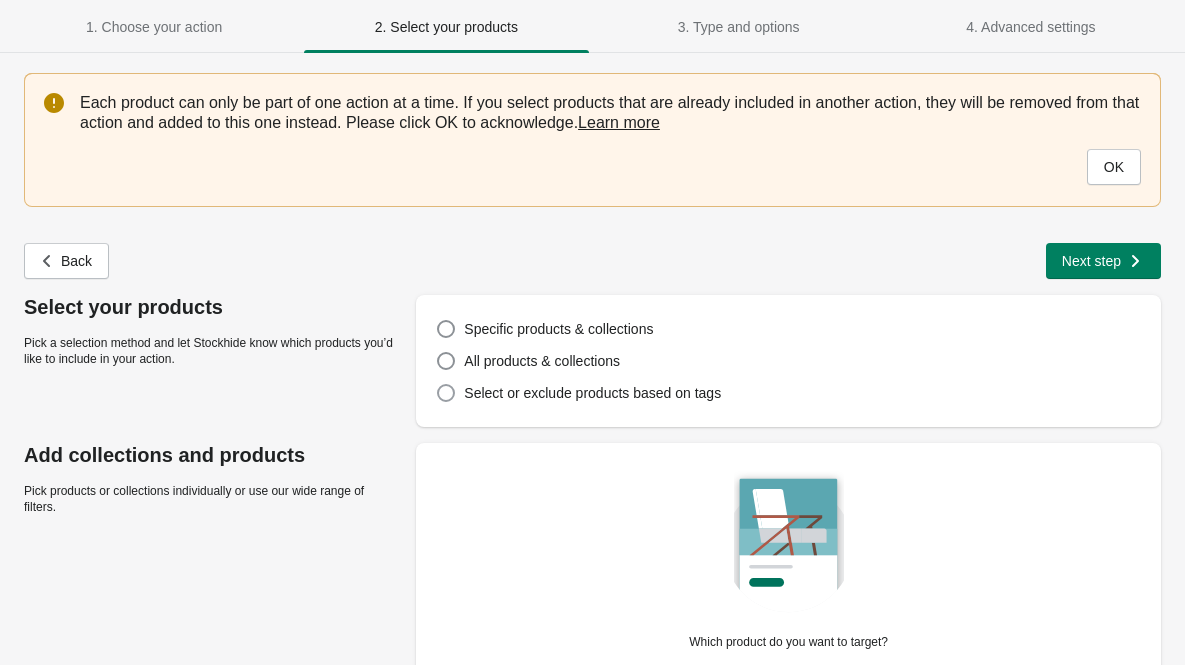 click on "Select or exclude products based on tags" at bounding box center (592, 393) 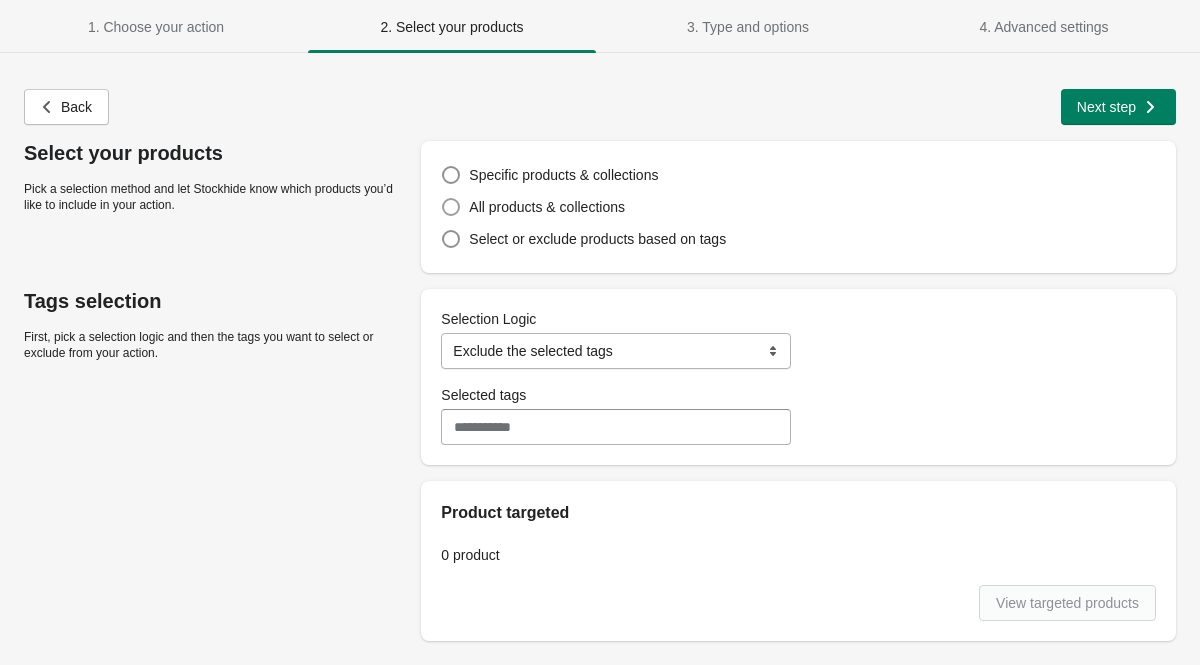 click on "All products & collections" at bounding box center [533, 207] 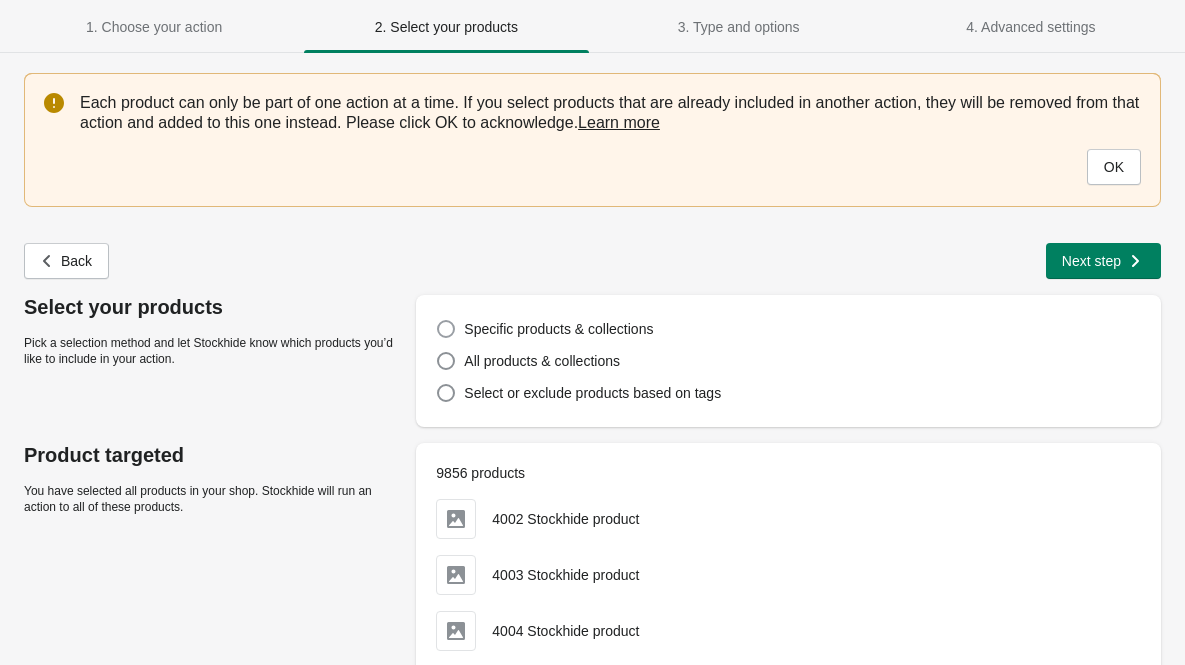 click at bounding box center [446, 329] 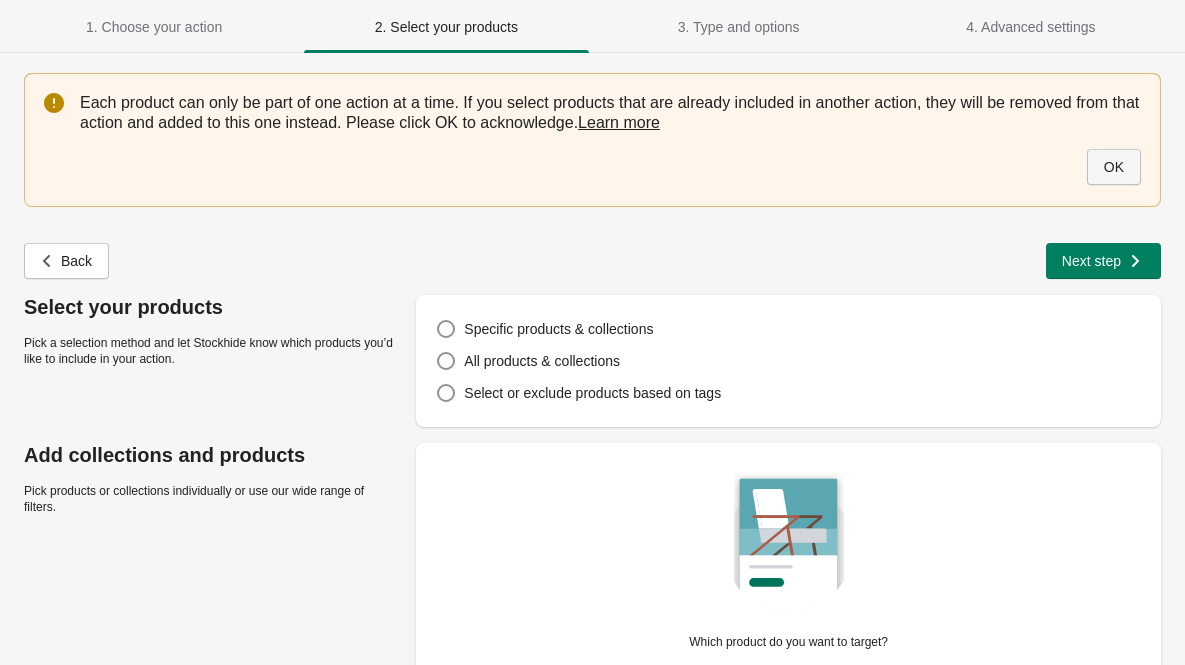 click on "OK" at bounding box center [1114, 167] 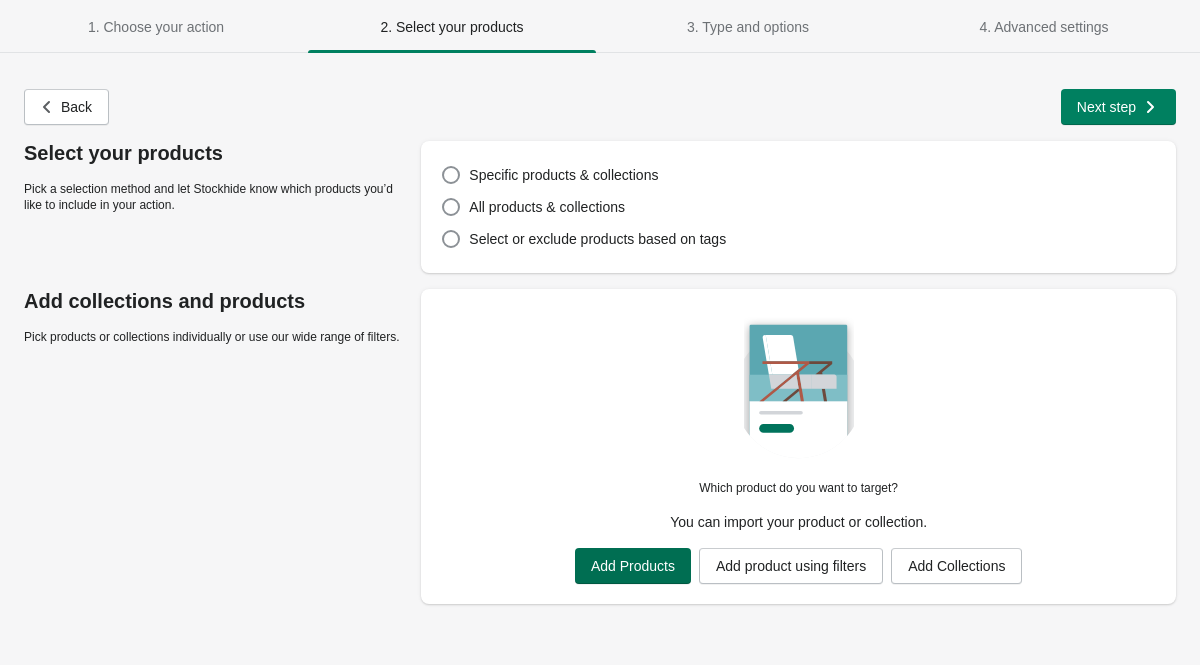 click on "Add Products" at bounding box center [633, 566] 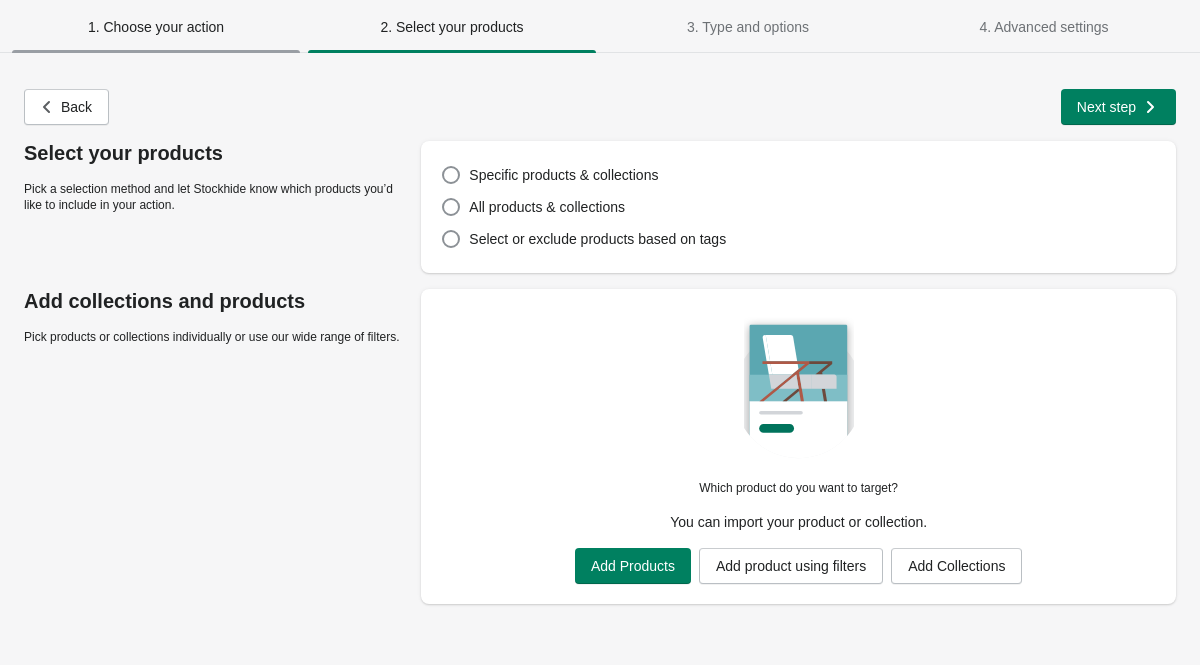 click on "1. Choose your action" at bounding box center [156, 27] 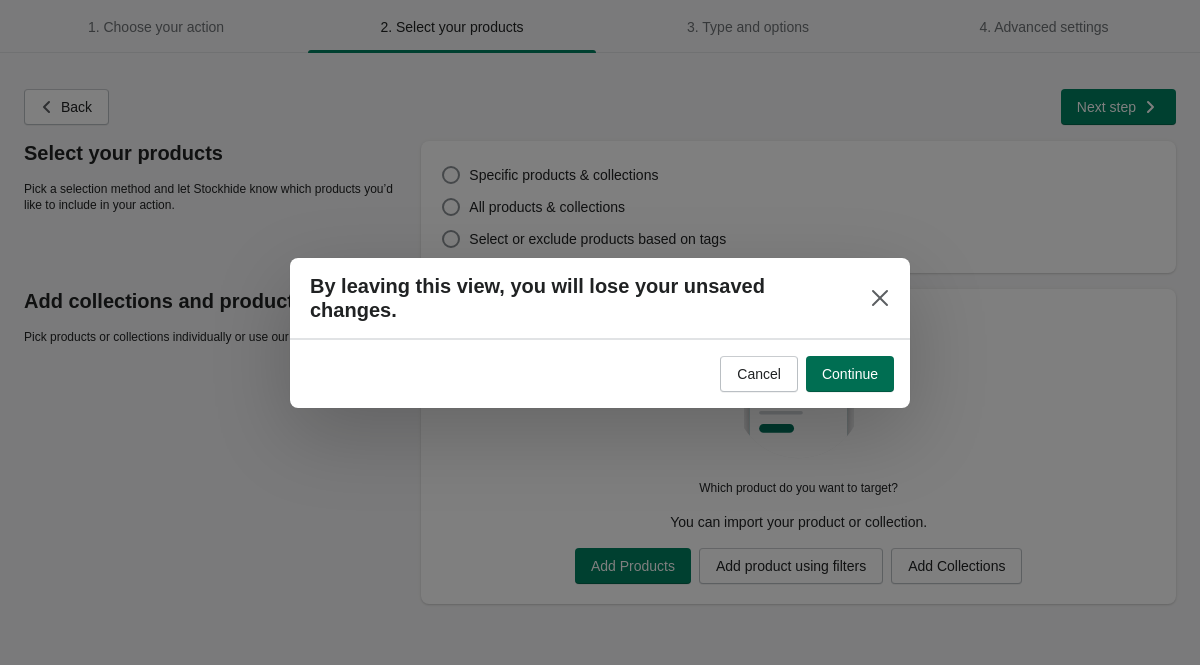 click on "Continue" at bounding box center [850, 374] 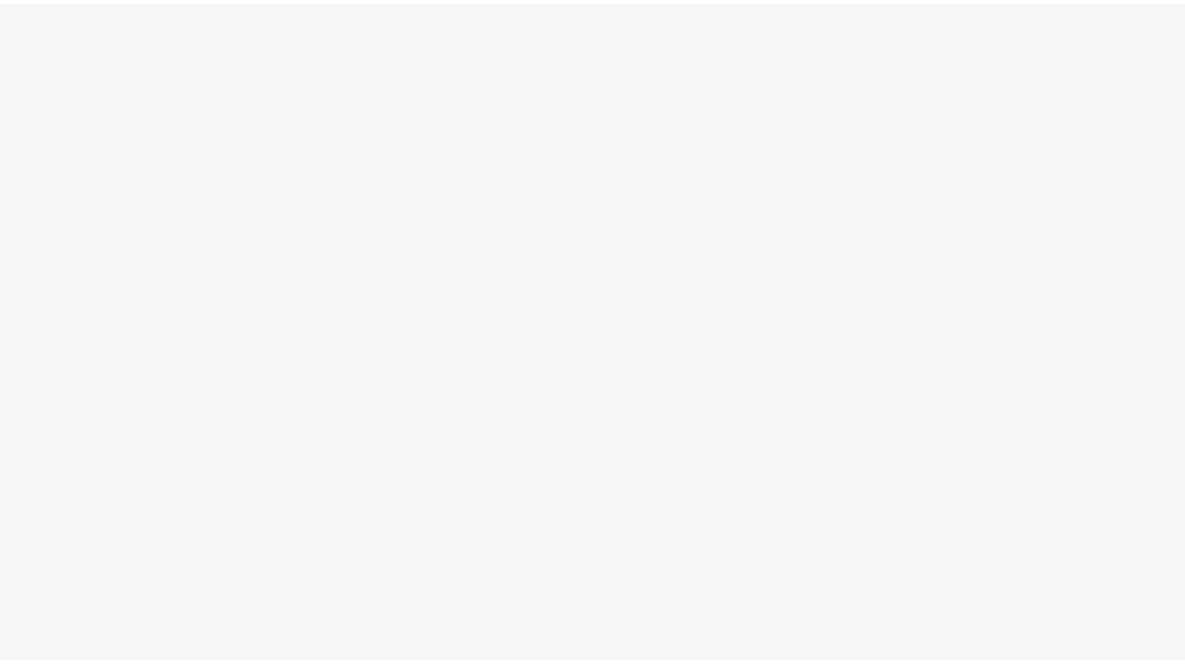 scroll, scrollTop: 0, scrollLeft: 0, axis: both 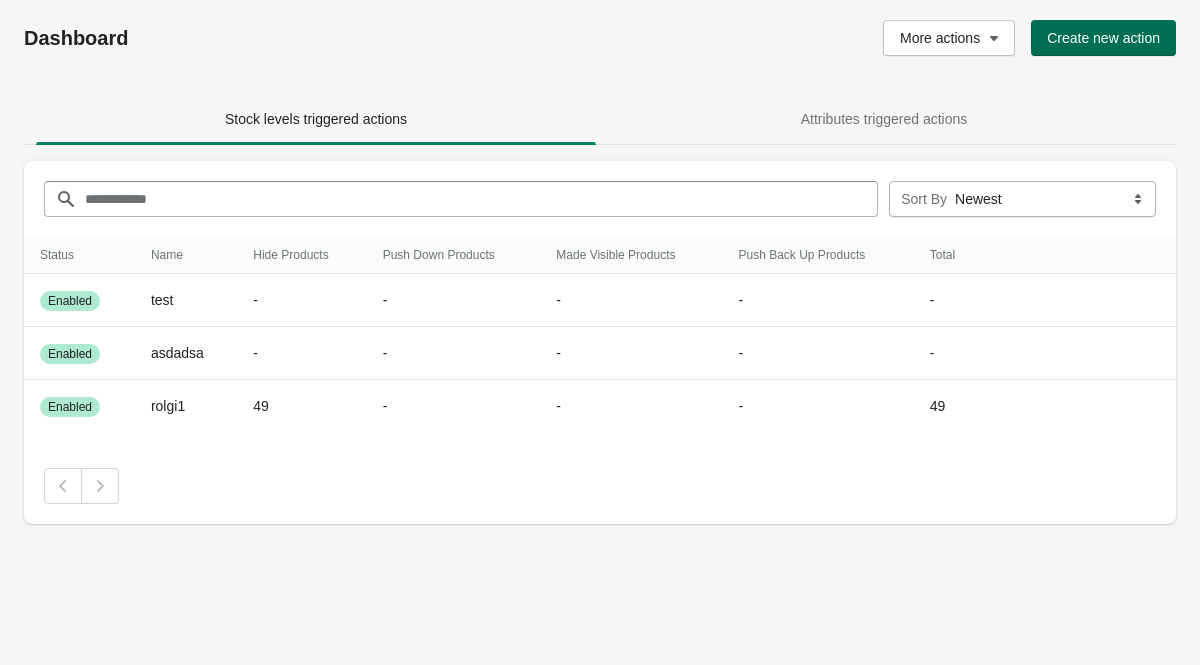 click on "Create new action" at bounding box center [1103, 38] 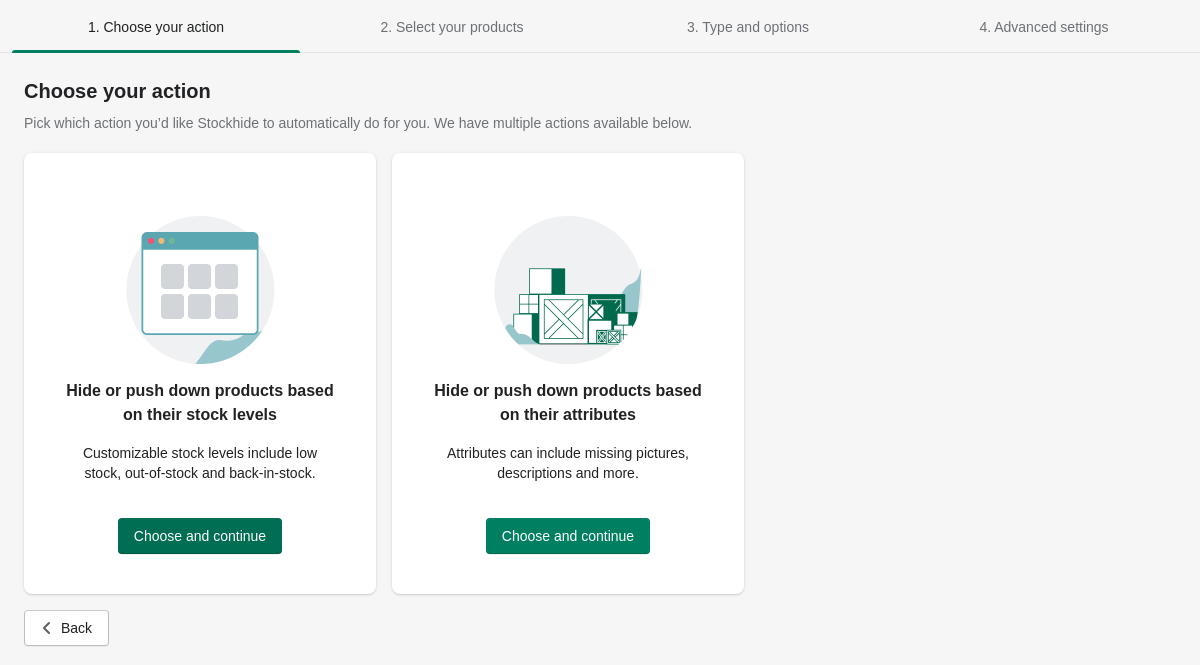 click on "Choose and continue" at bounding box center [200, 536] 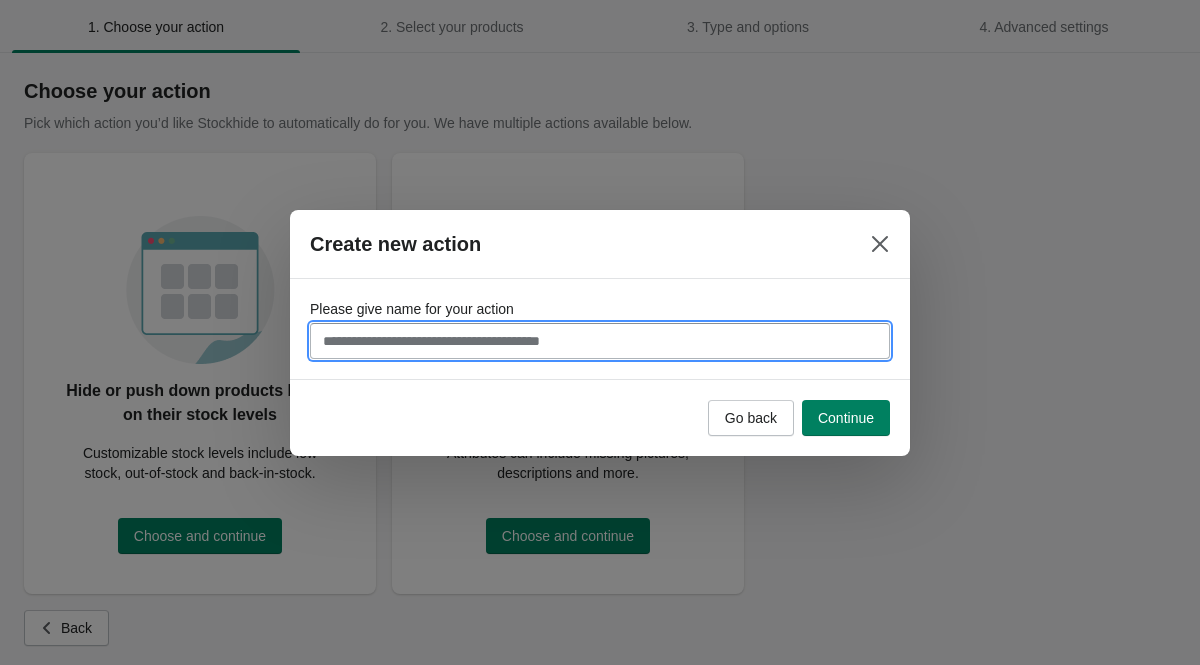 click on "Please give name for your action" at bounding box center (600, 341) 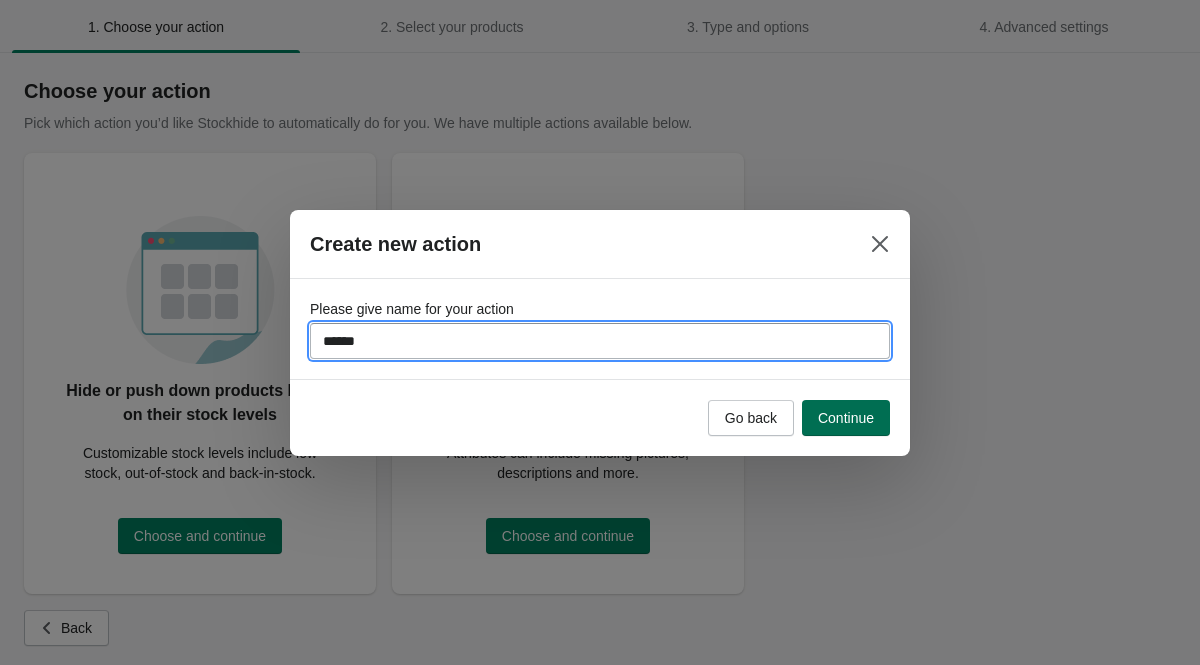 type on "******" 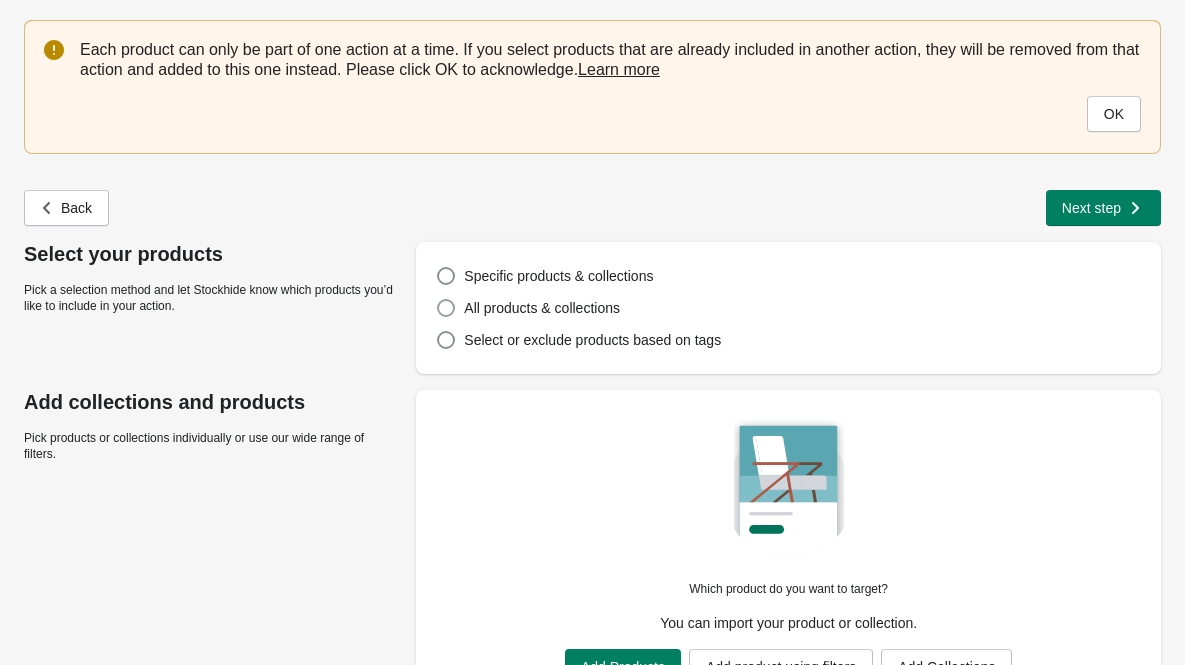 scroll, scrollTop: 101, scrollLeft: 0, axis: vertical 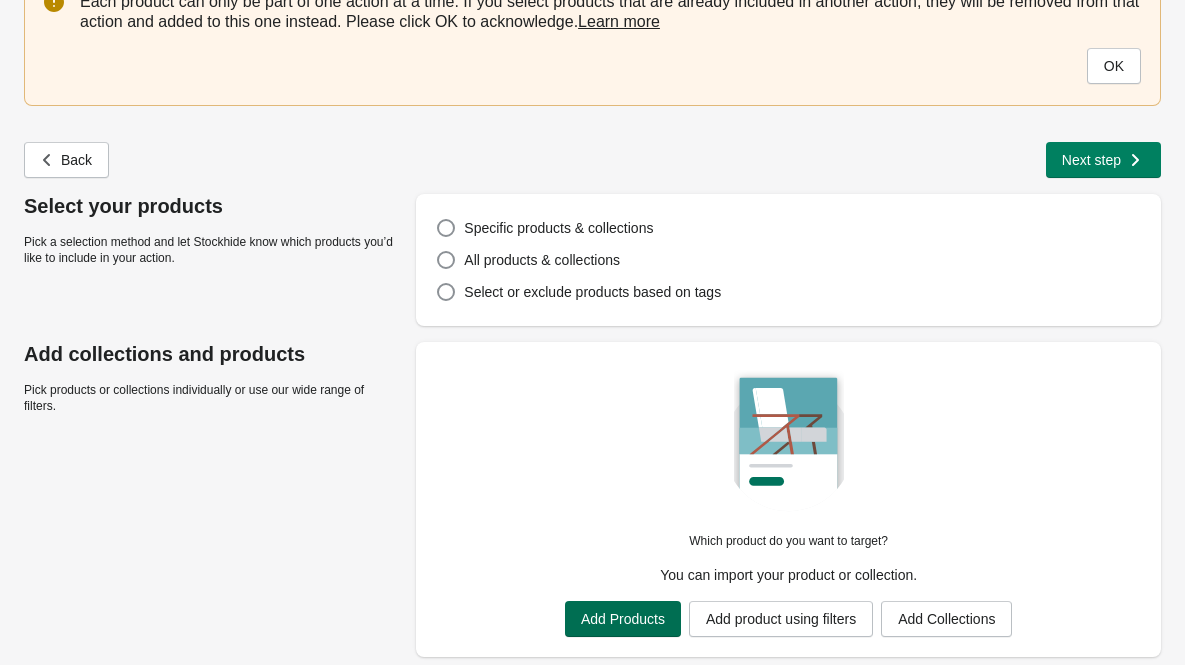 click on "Add Products" at bounding box center (623, 619) 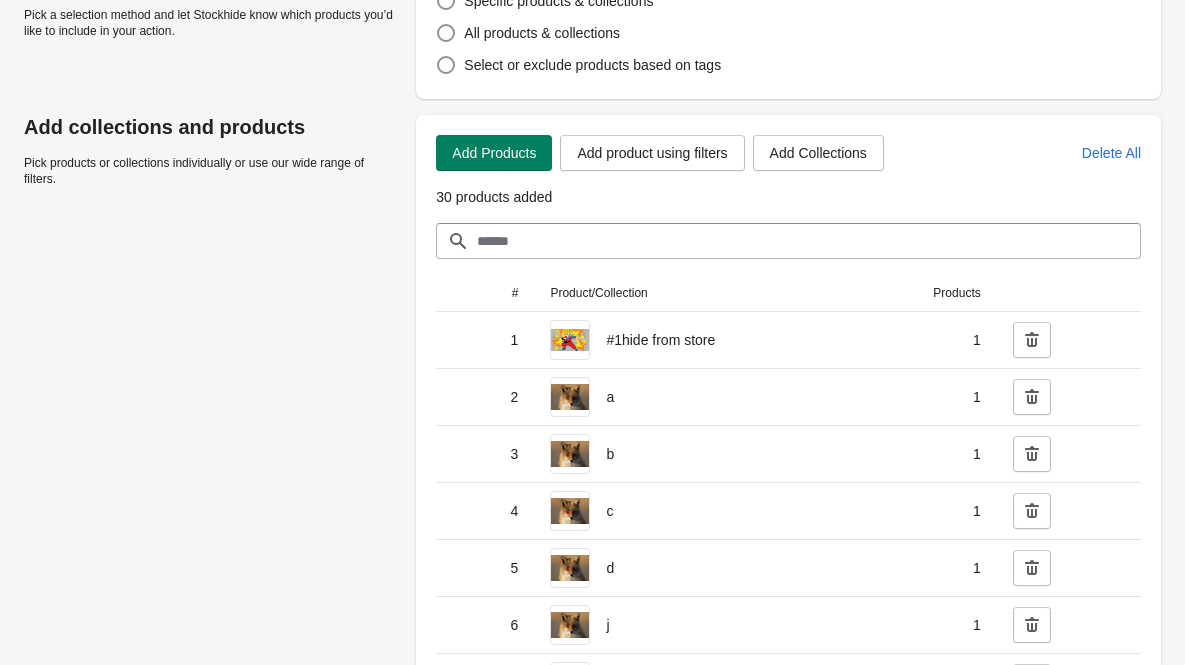 scroll, scrollTop: 443, scrollLeft: 0, axis: vertical 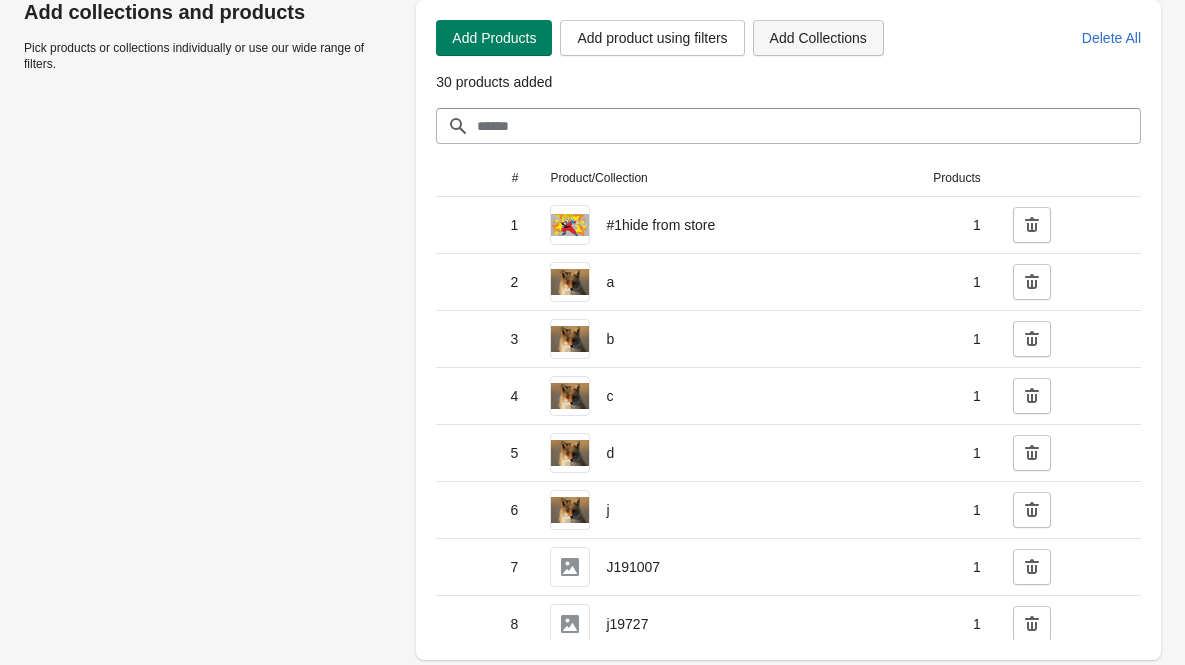 click on "Add Collections" at bounding box center (818, 38) 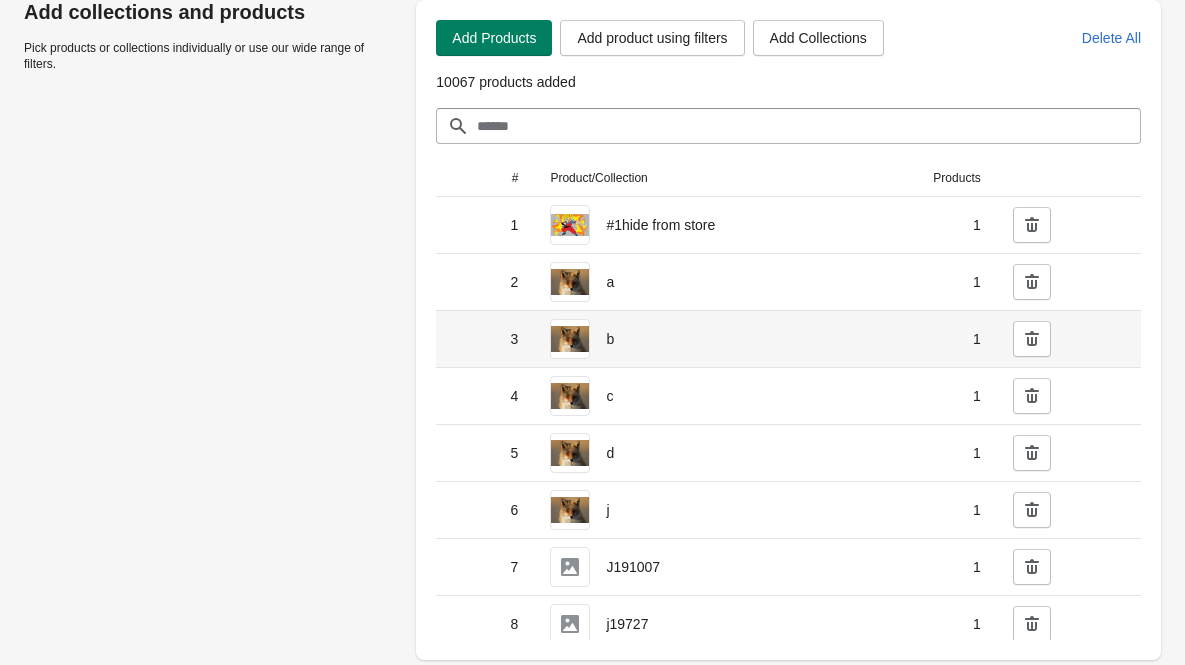 scroll, scrollTop: 1286, scrollLeft: 0, axis: vertical 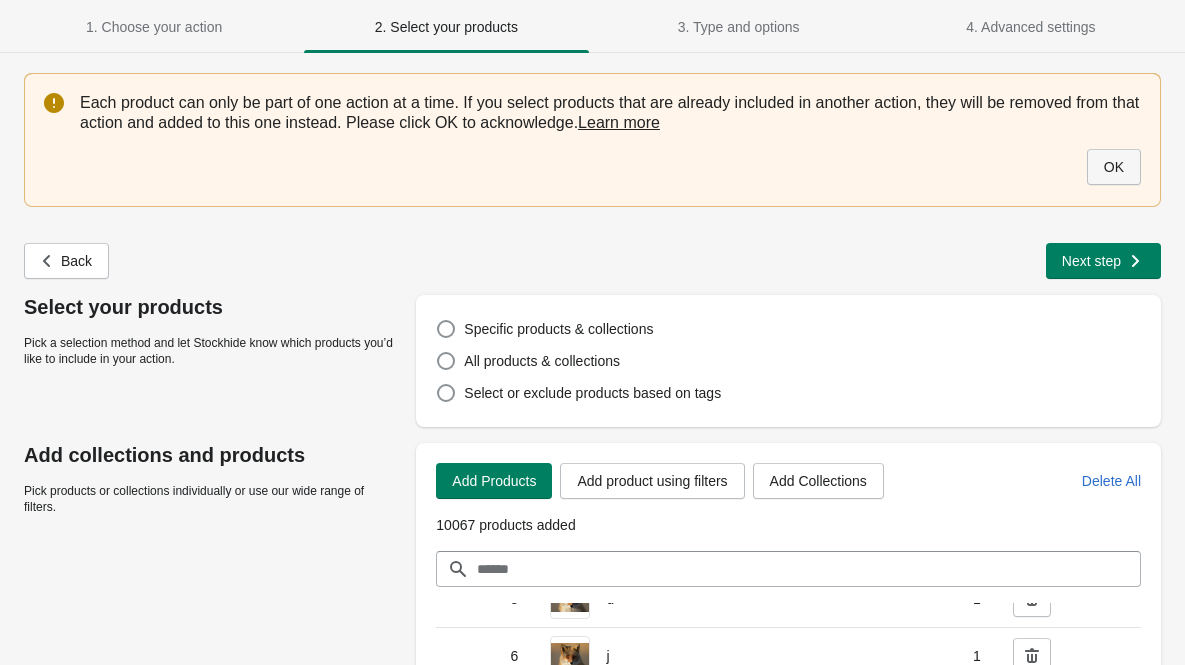 click on "OK" at bounding box center [1114, 167] 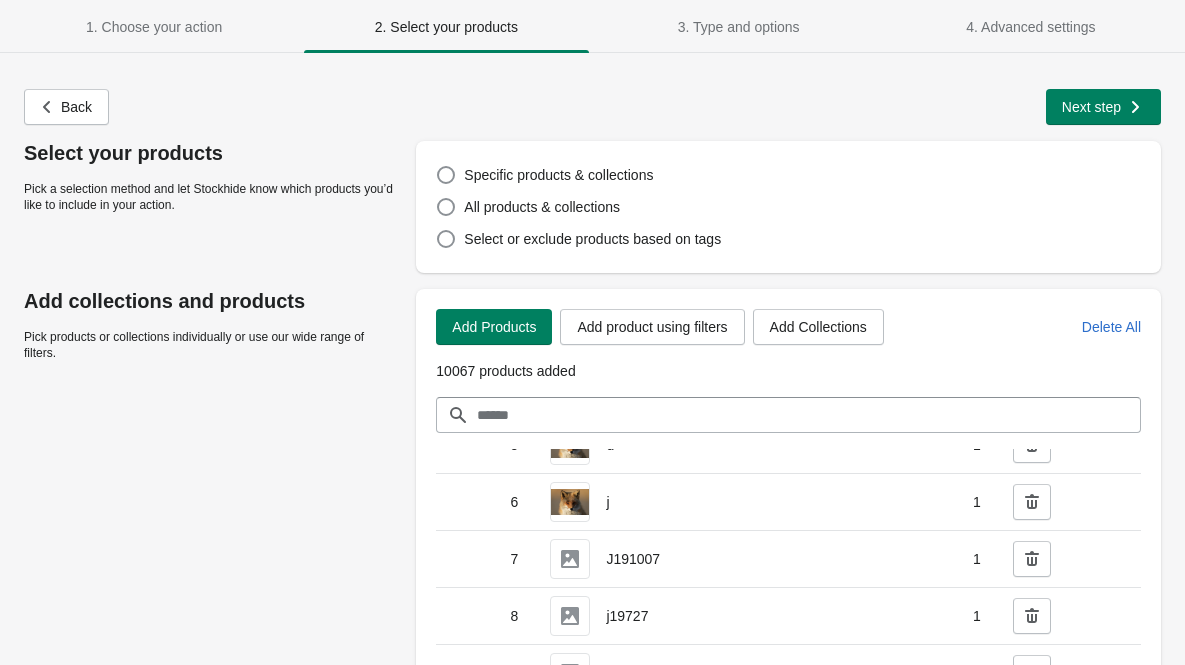 click on "Select your products Pick a selection method and let Stockhide know which products you’d like to include in your action. Specific products & collections All products & collections Select or exclude products based on tags" at bounding box center [582, 199] 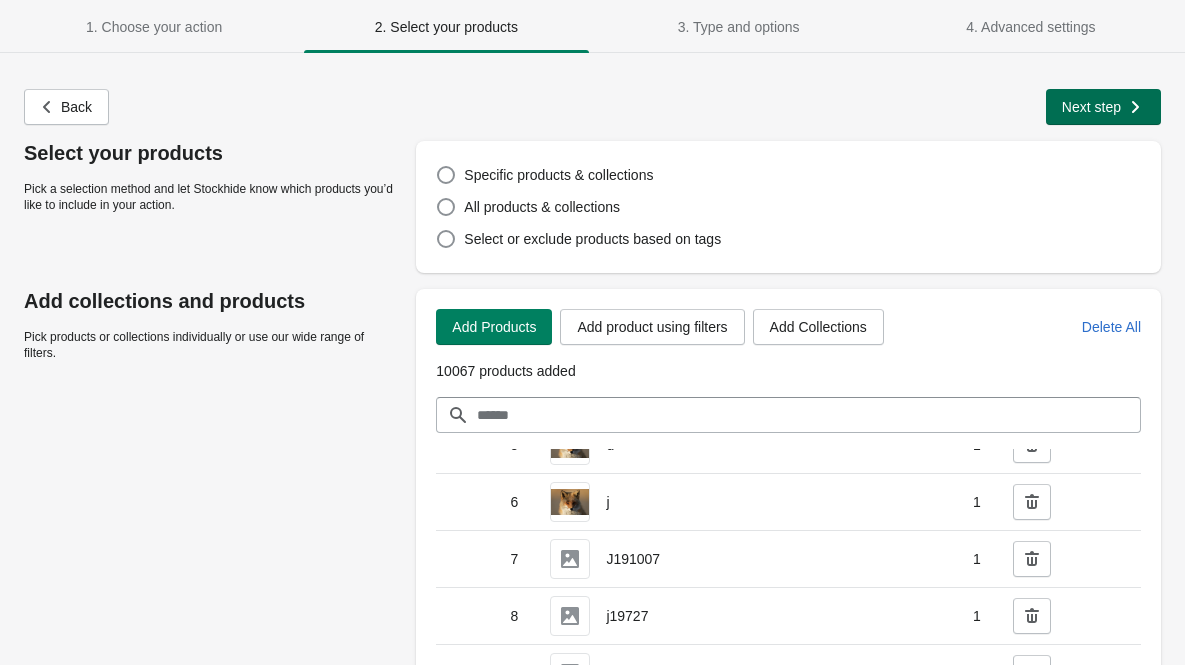 click on "Next step" at bounding box center [1103, 107] 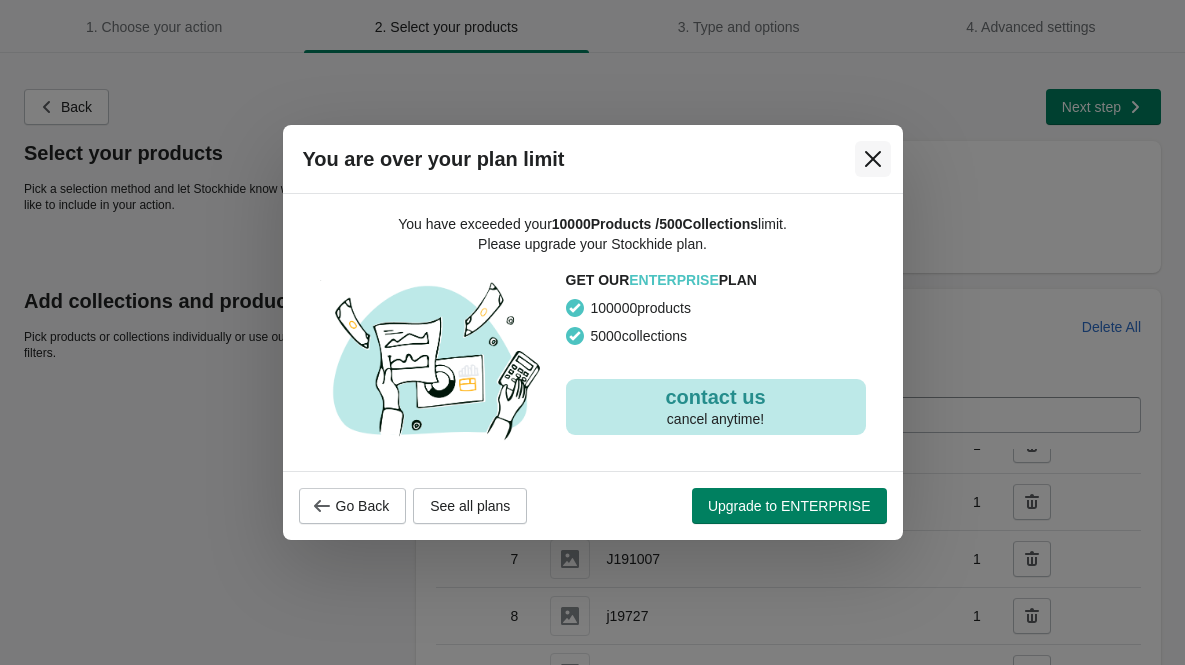 click 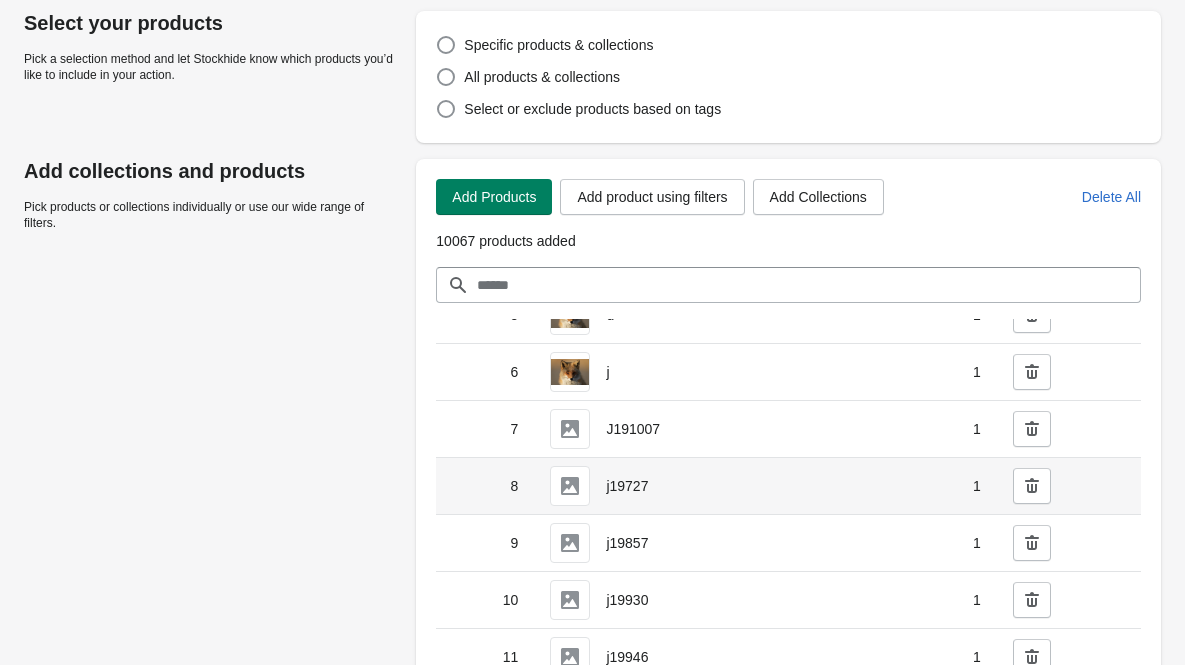 scroll, scrollTop: 277, scrollLeft: 0, axis: vertical 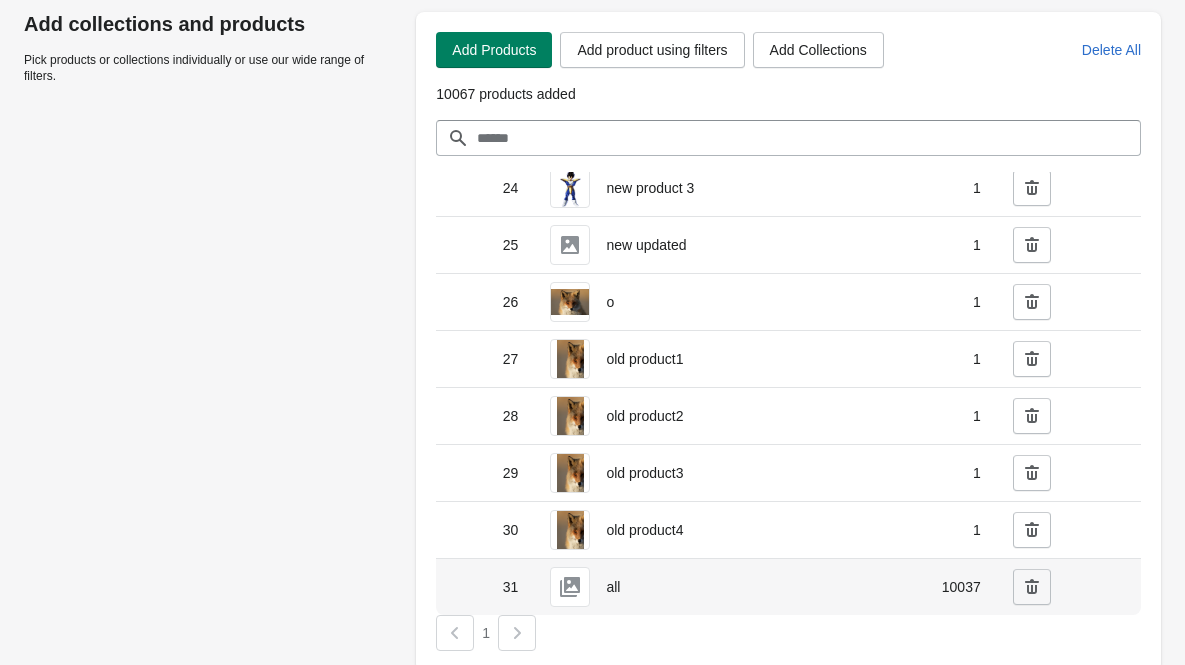 click 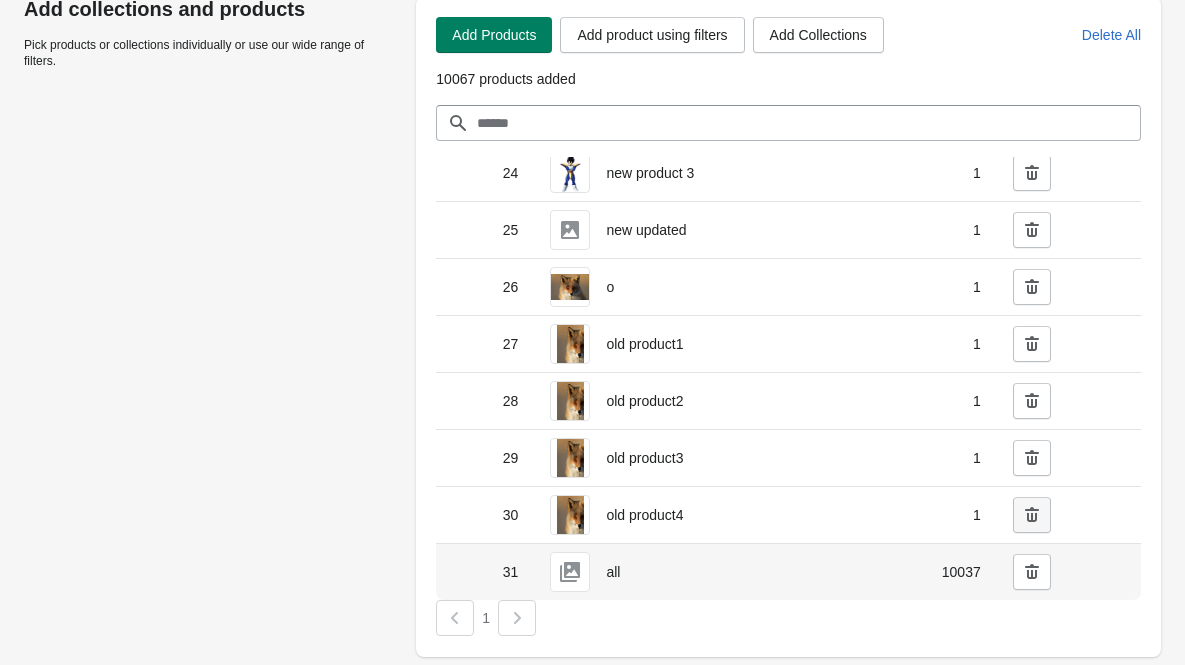 scroll, scrollTop: 1303, scrollLeft: 0, axis: vertical 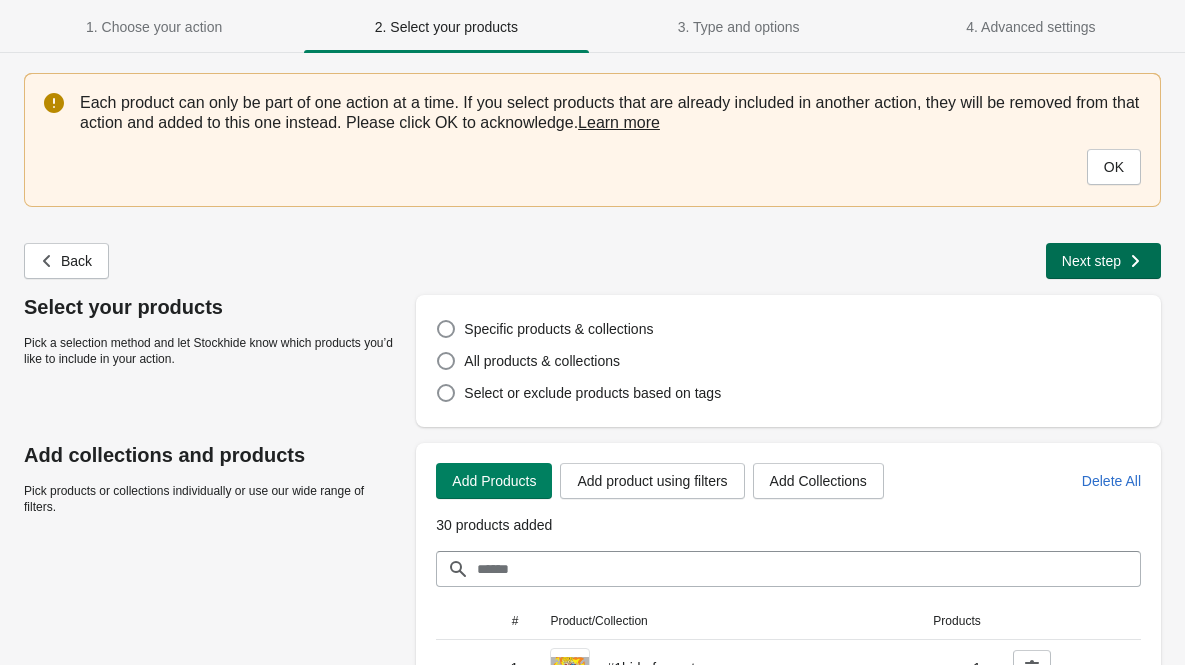 click on "Next step" at bounding box center (1091, 261) 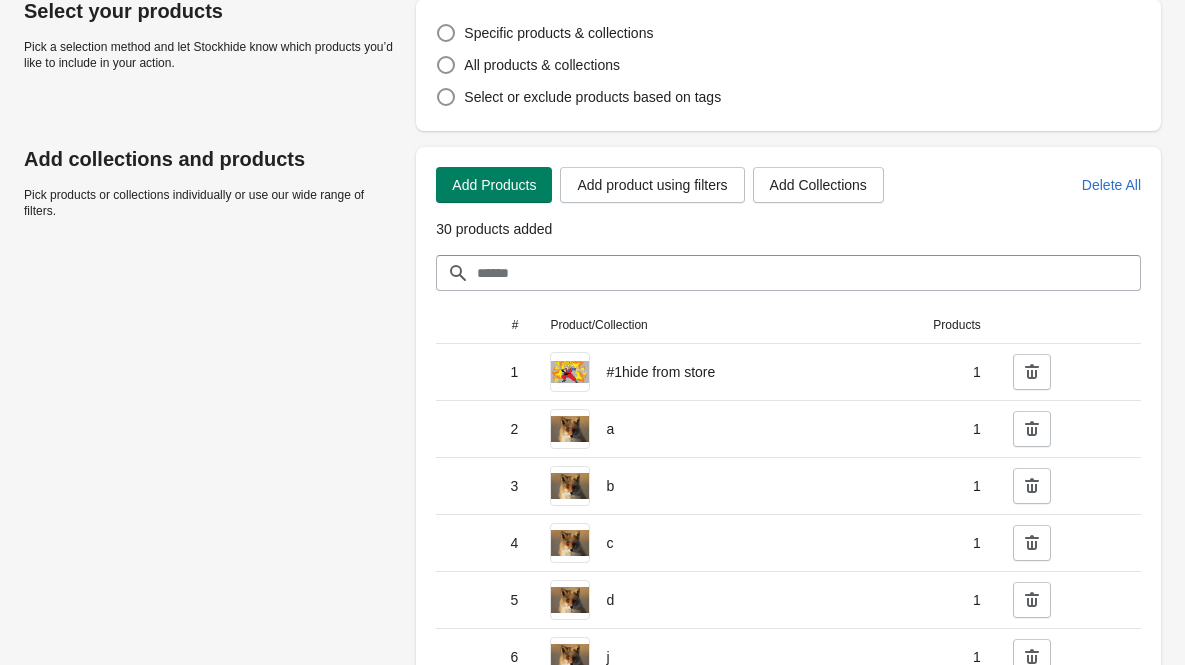 scroll, scrollTop: 446, scrollLeft: 0, axis: vertical 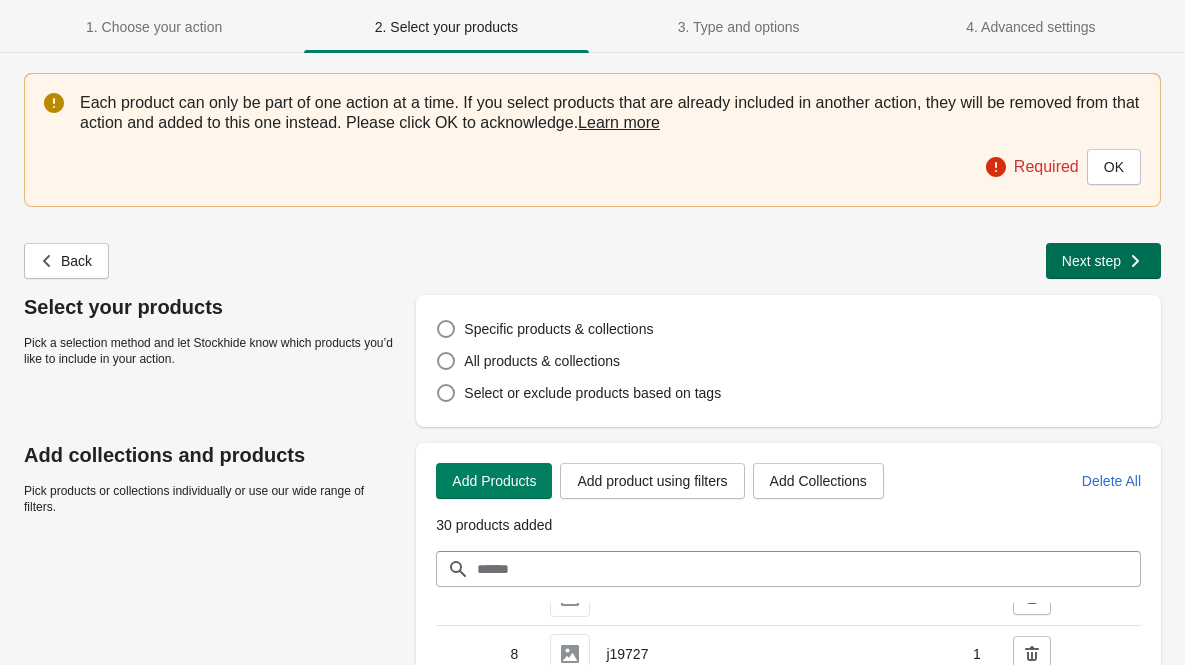 click on "Next step" at bounding box center [1103, 261] 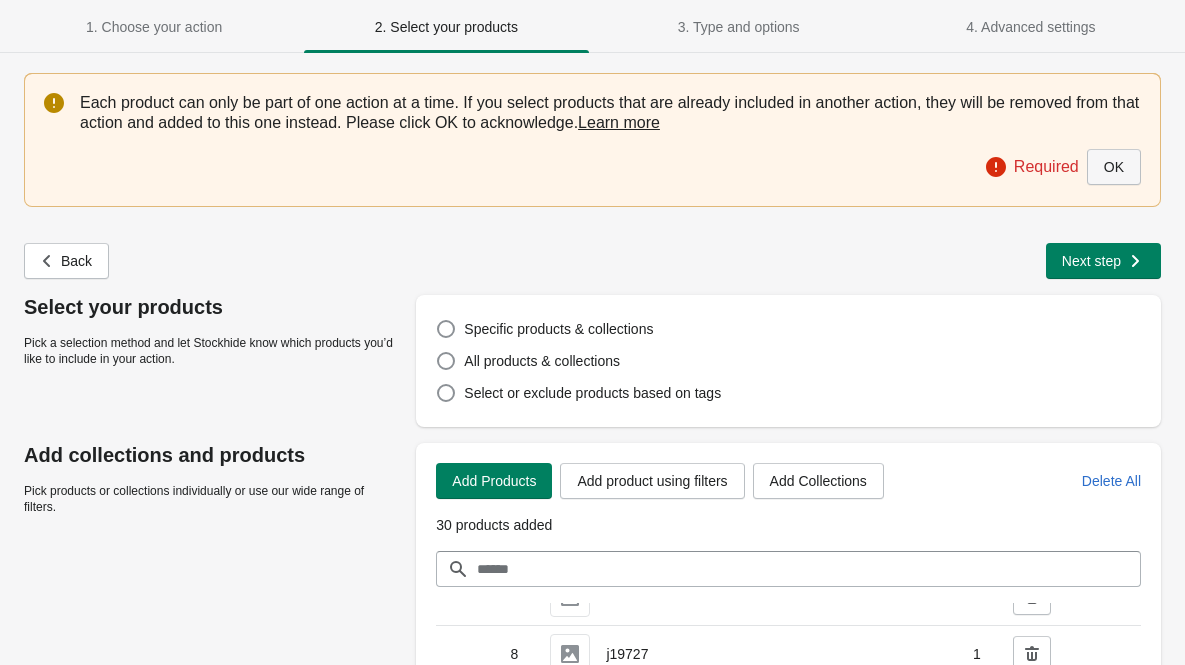 click on "OK" at bounding box center (1114, 167) 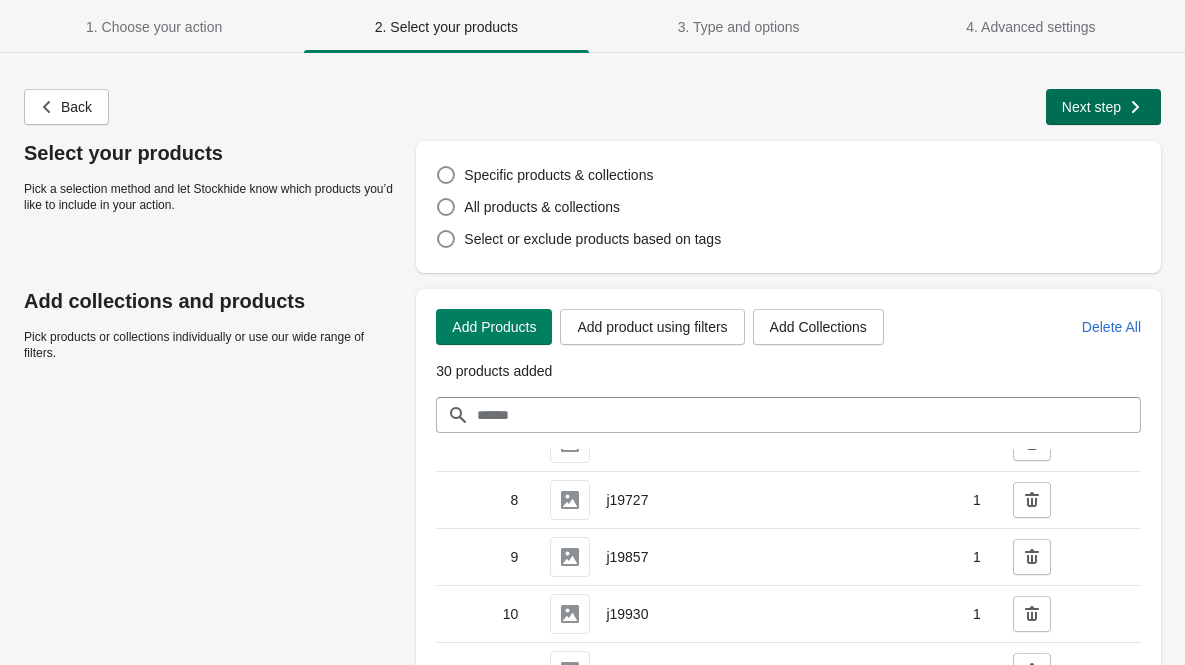 click on "Next step" at bounding box center [1101, 105] 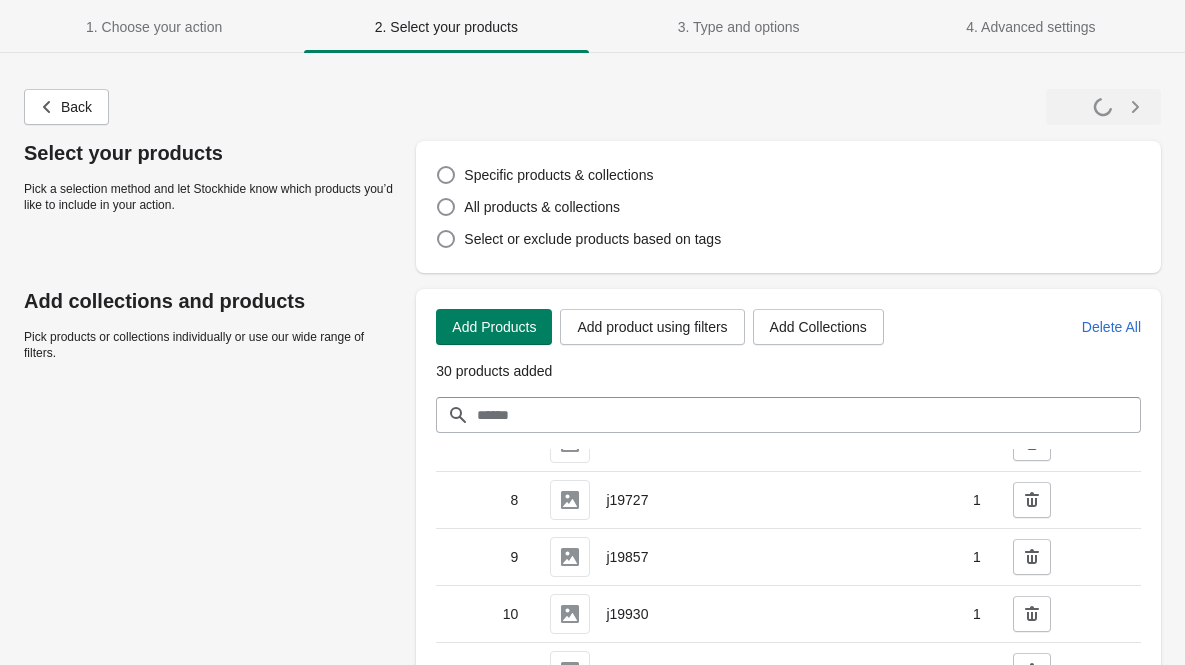 select on "**********" 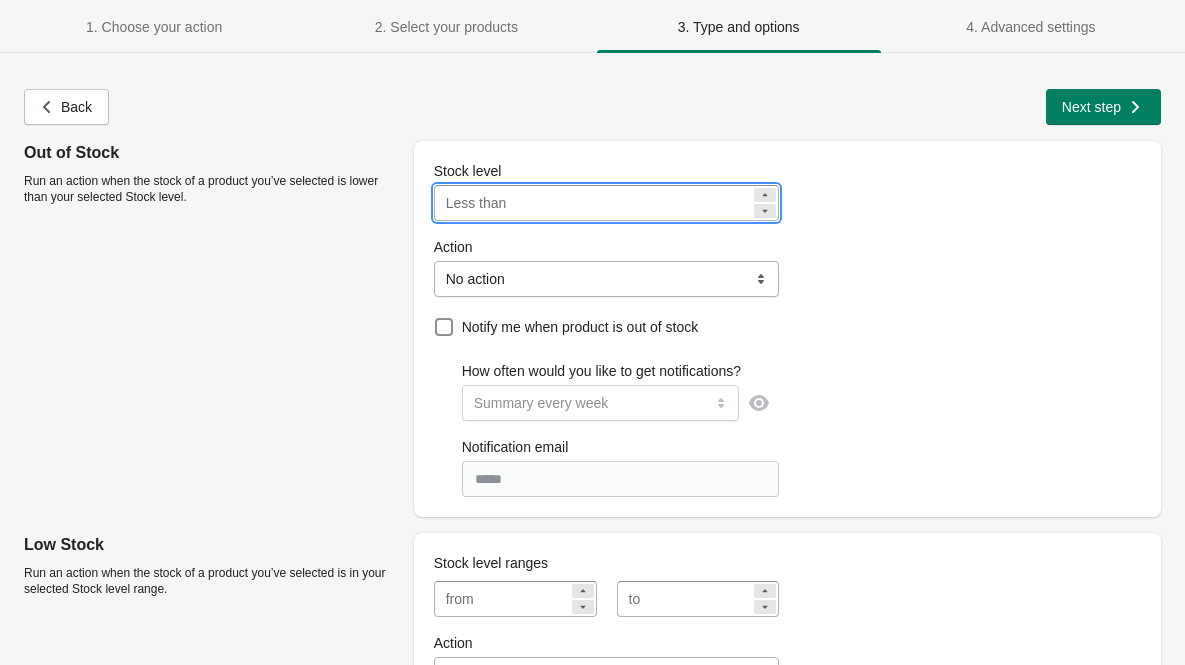 click on "*" at bounding box center [632, 203] 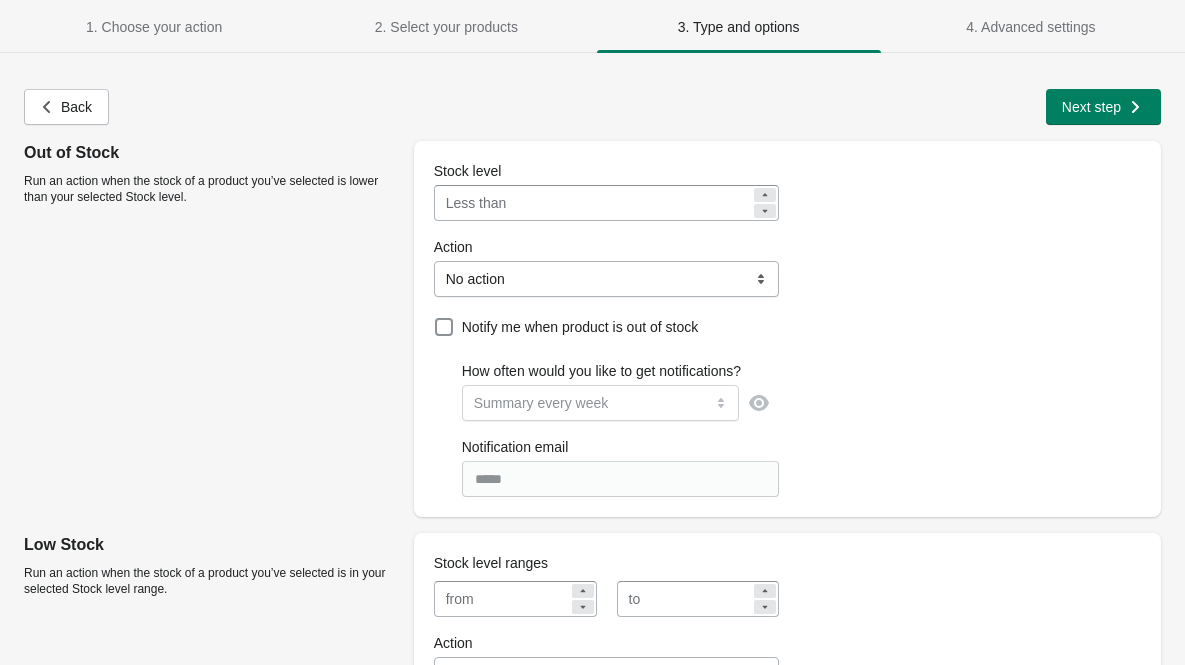 click on "**********" at bounding box center (607, 279) 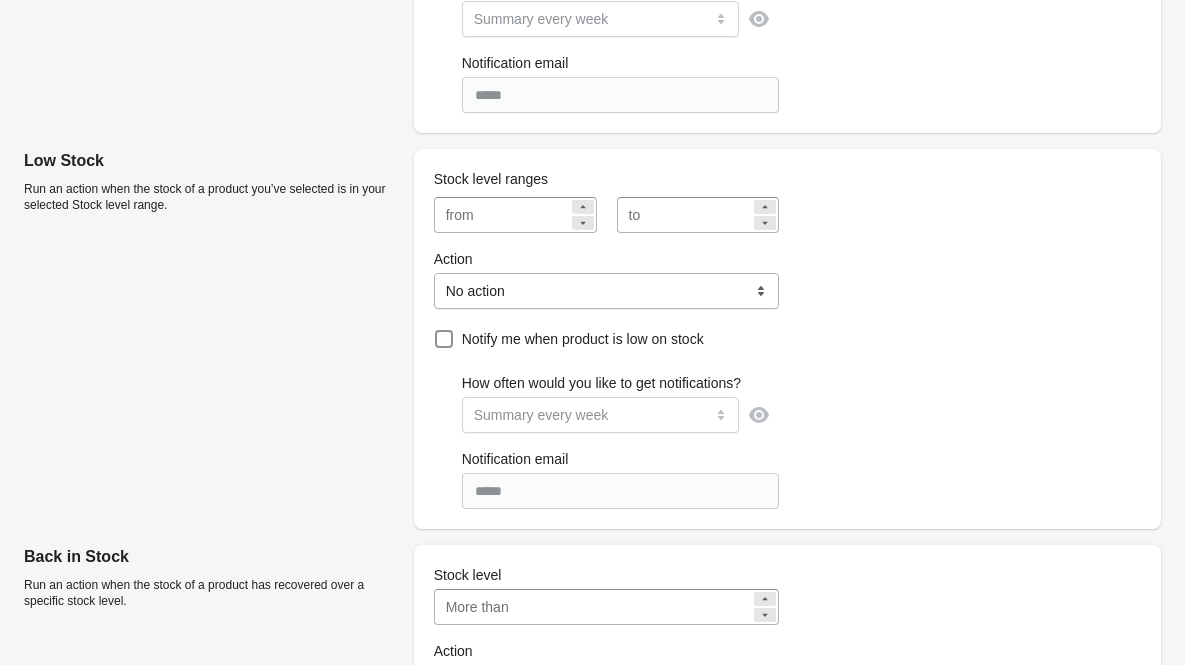 scroll, scrollTop: 396, scrollLeft: 0, axis: vertical 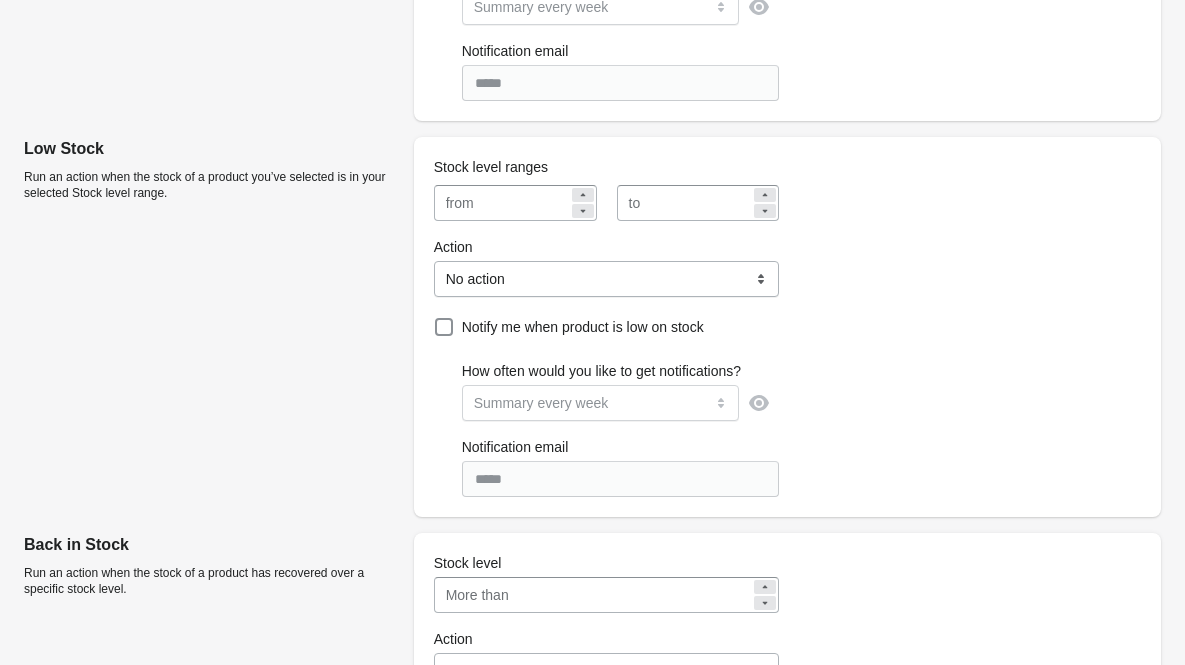 click at bounding box center [525, 203] 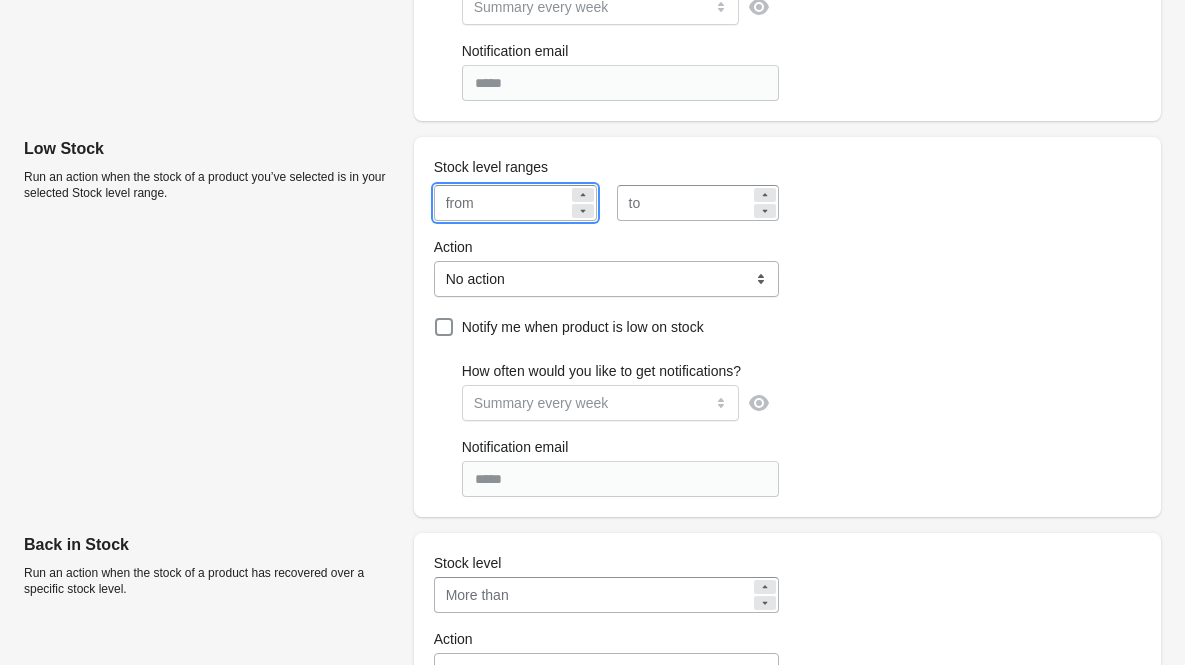 type on "**" 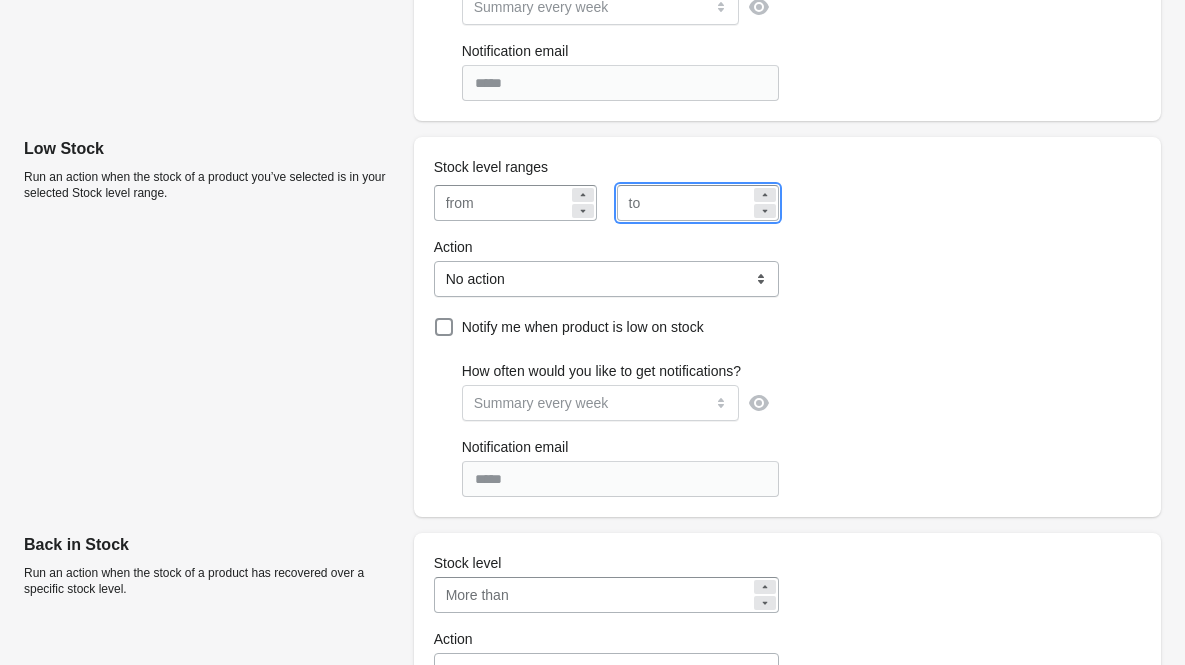 type on "*" 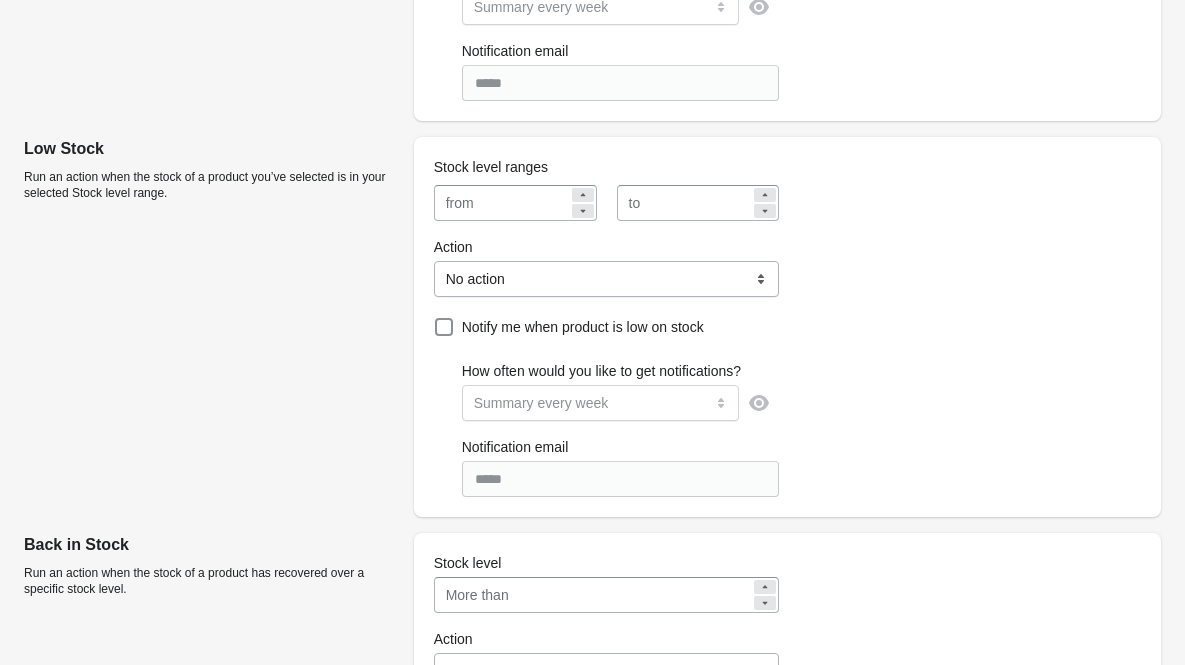 select on "**********" 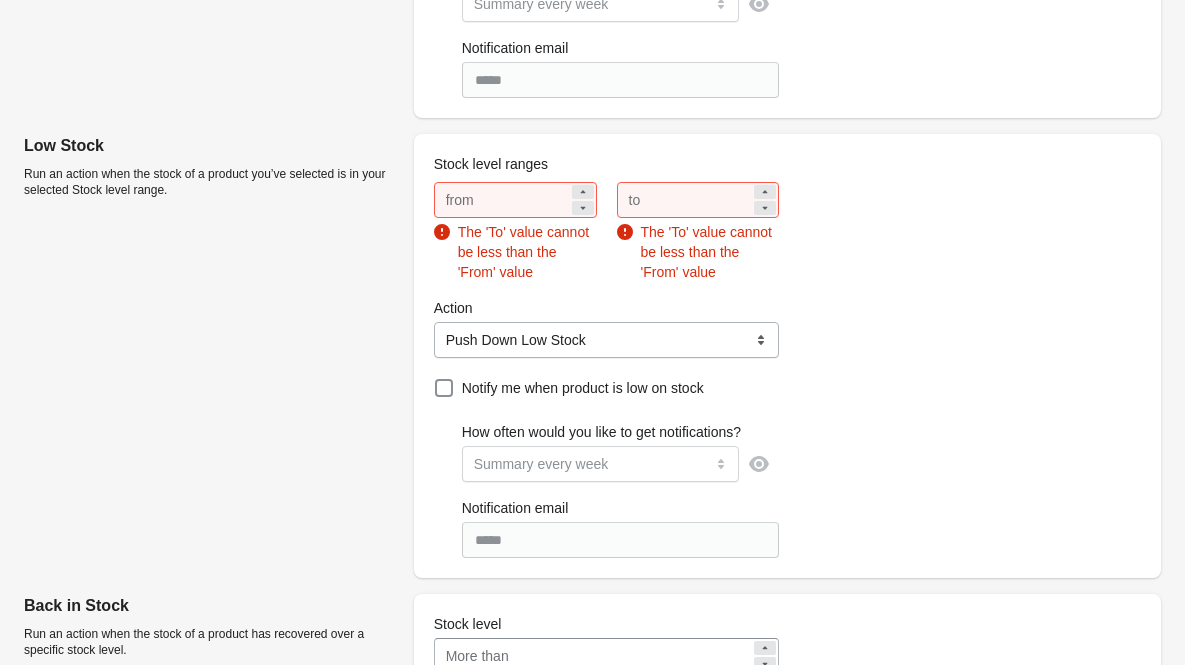 scroll, scrollTop: 400, scrollLeft: 0, axis: vertical 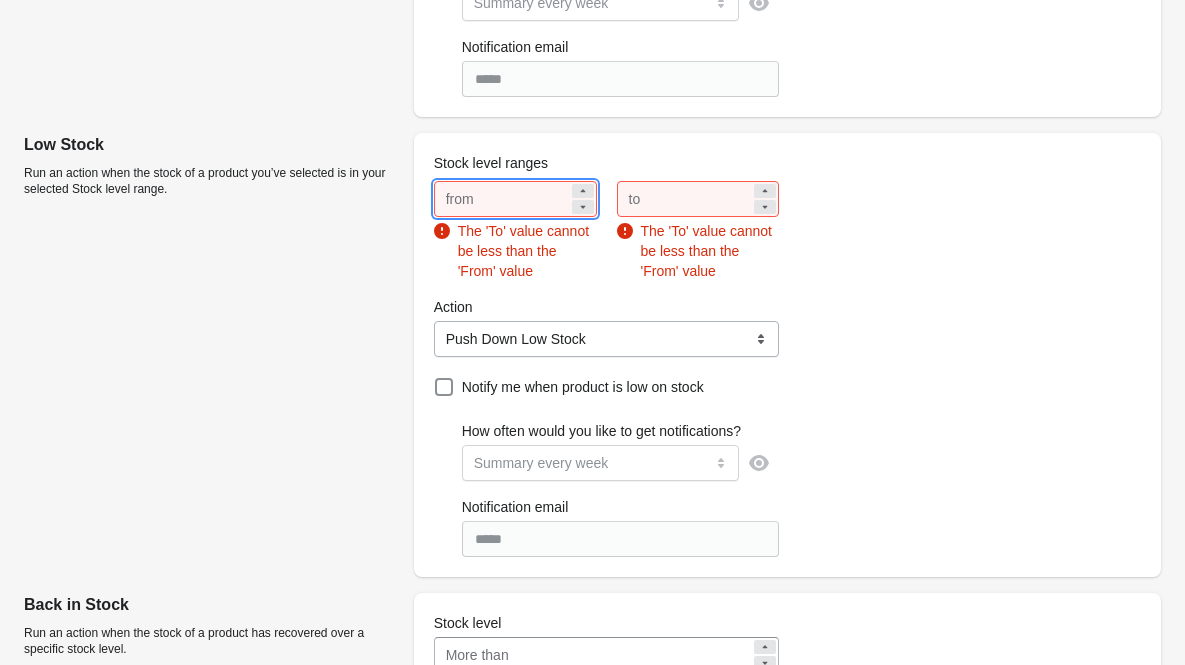 click on "**" at bounding box center [525, 199] 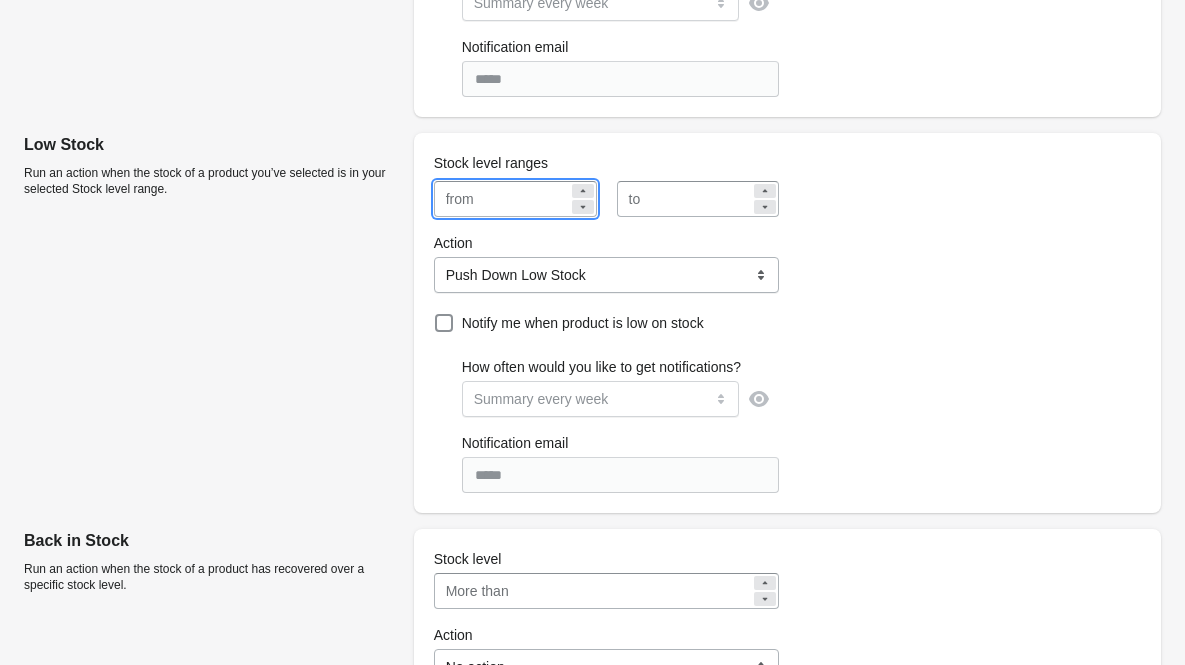 type on "*" 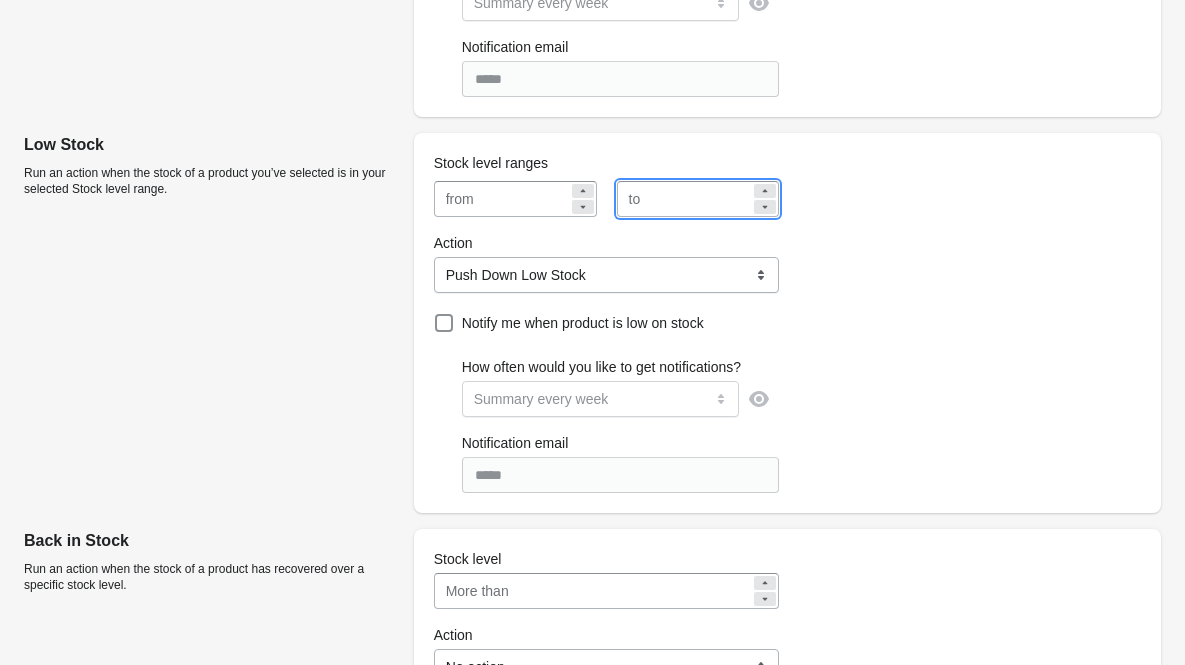 click on "*" at bounding box center (699, 199) 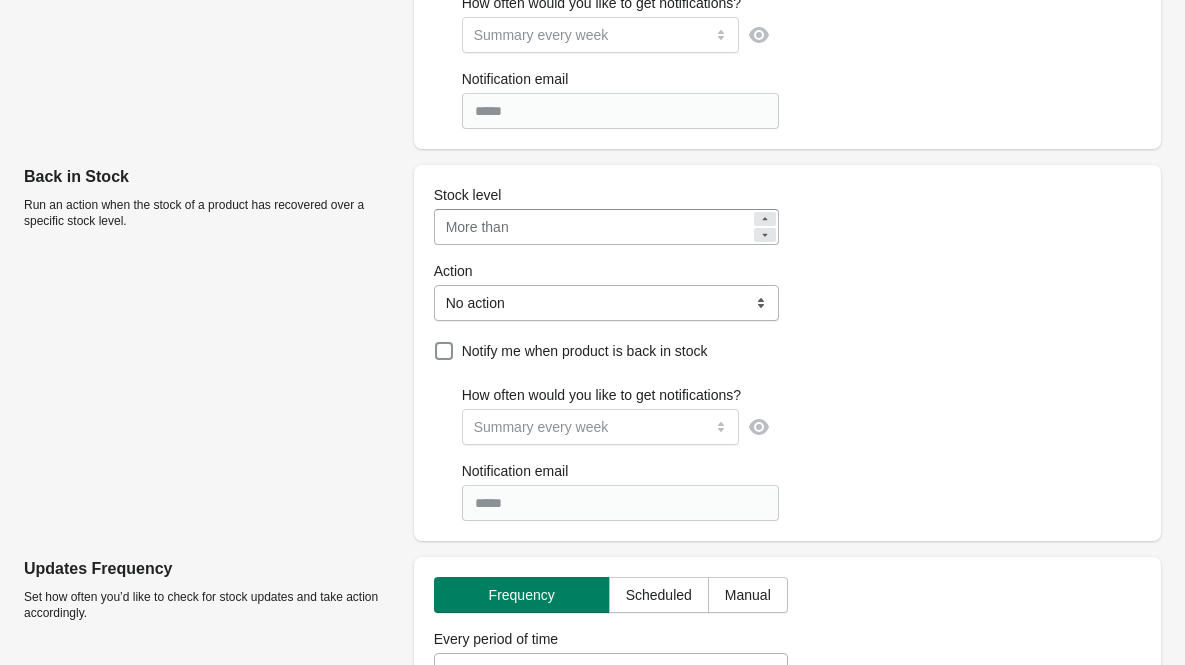 scroll, scrollTop: 775, scrollLeft: 0, axis: vertical 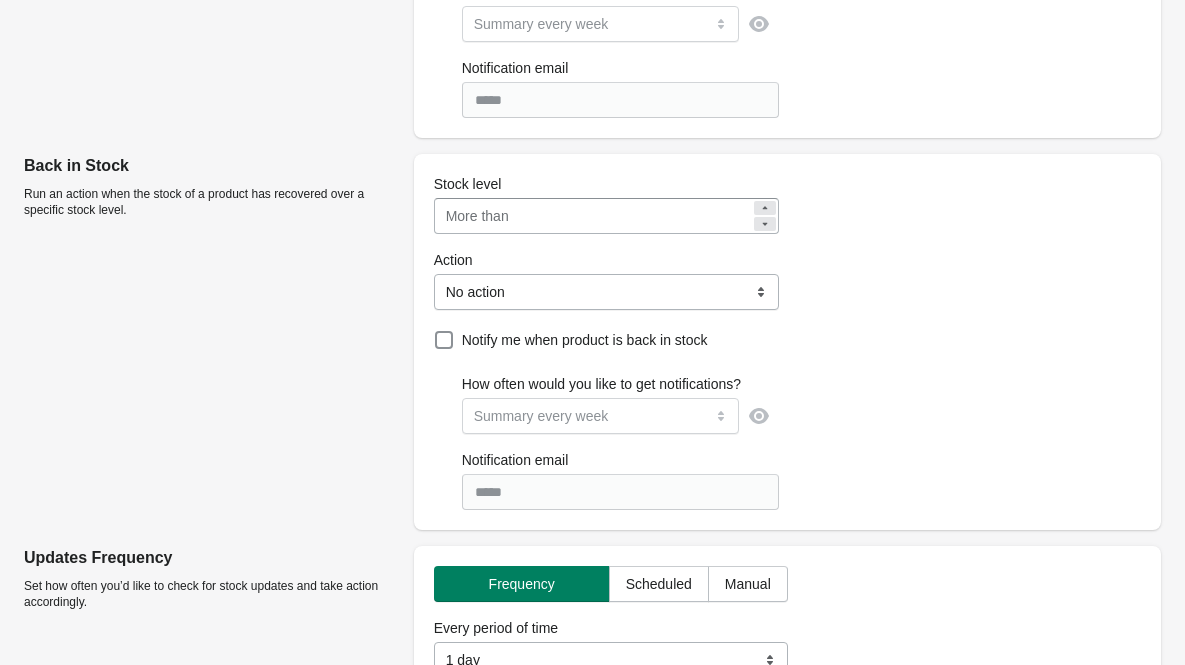 click on "*" at bounding box center (634, 216) 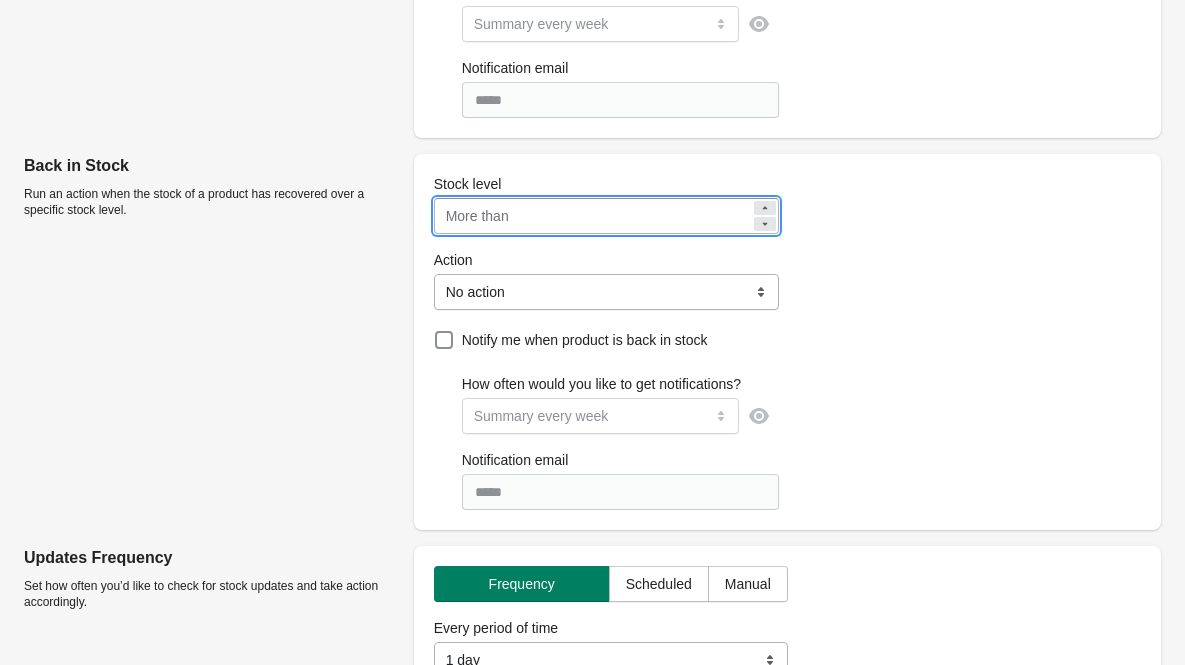 click 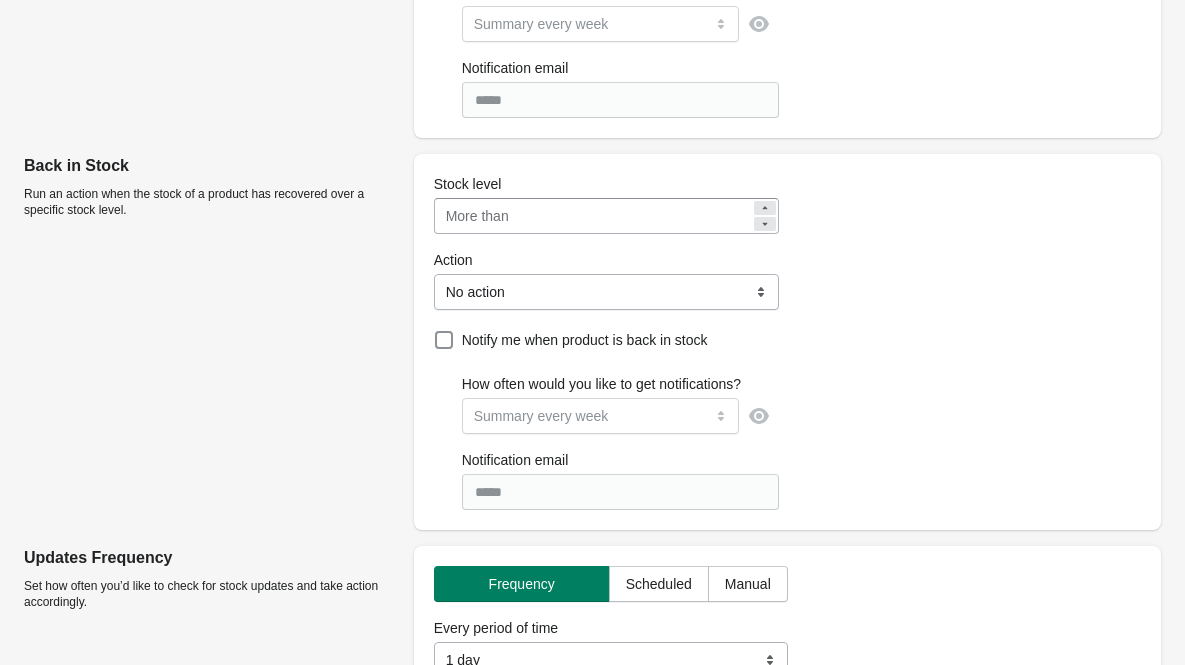 click on "Back in Stock Run an action when the stock of a product has recovered over a specific stock level." at bounding box center (211, 338) 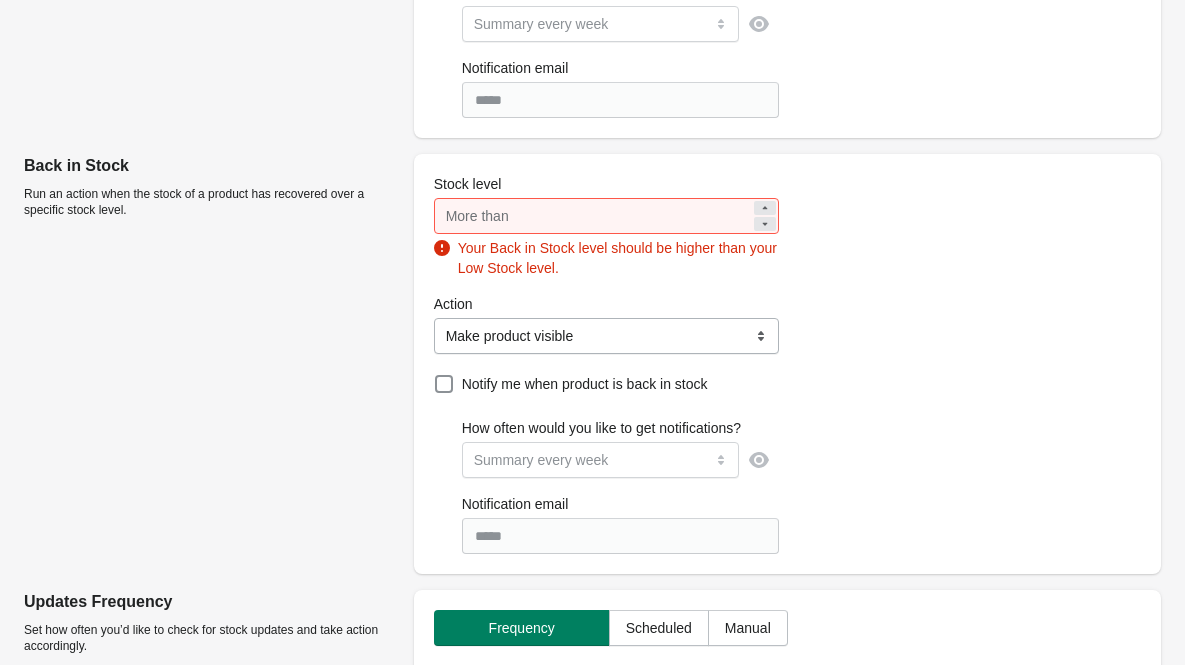 click on "**********" at bounding box center (607, 336) 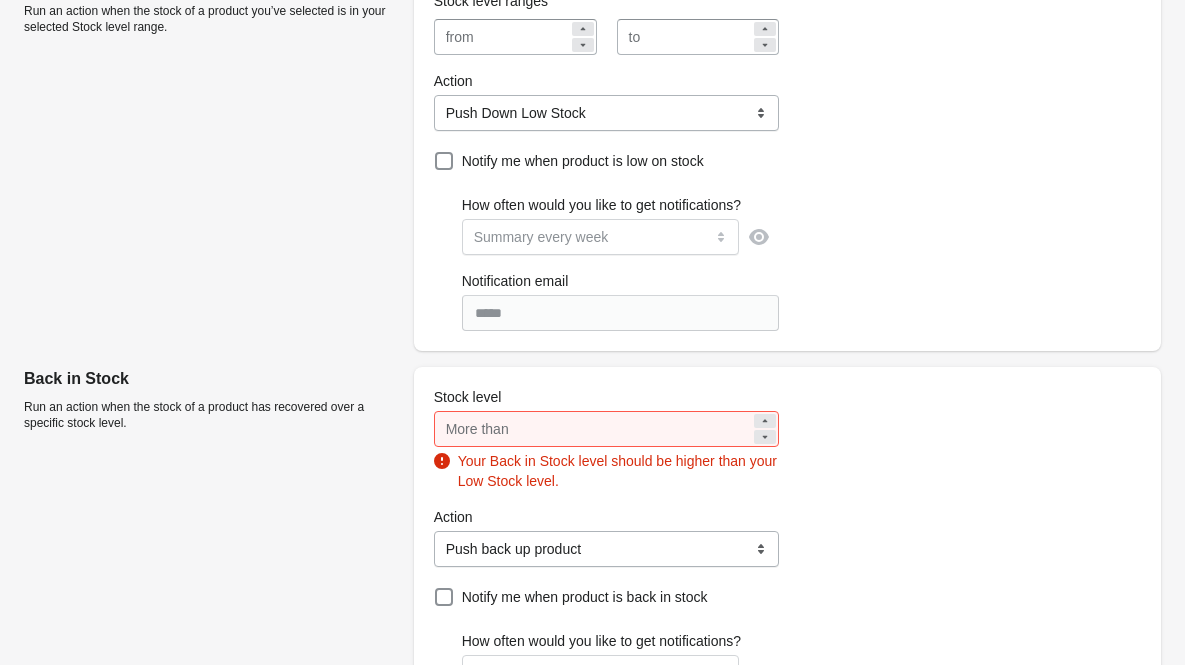 scroll, scrollTop: 588, scrollLeft: 0, axis: vertical 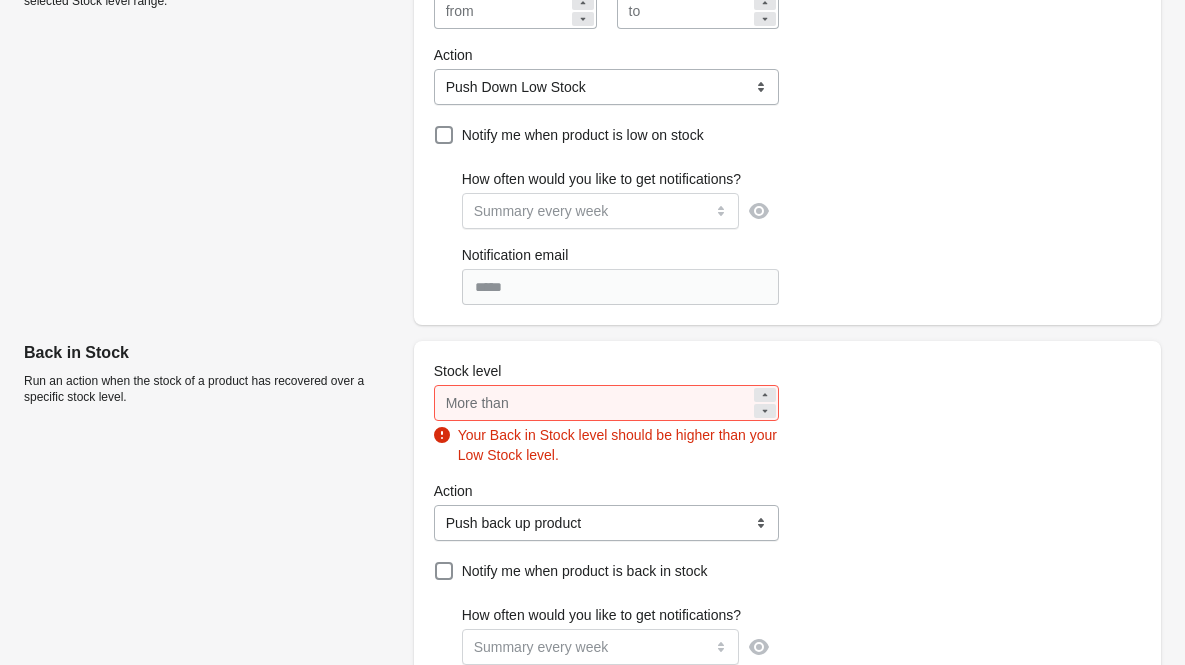 click 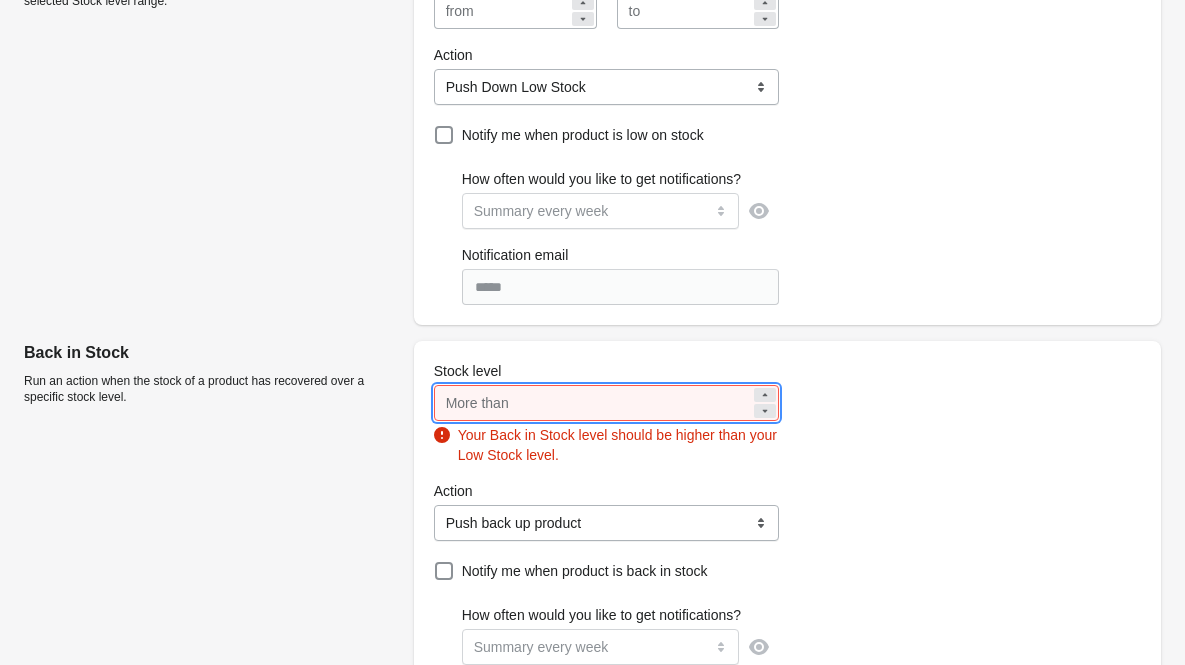 click 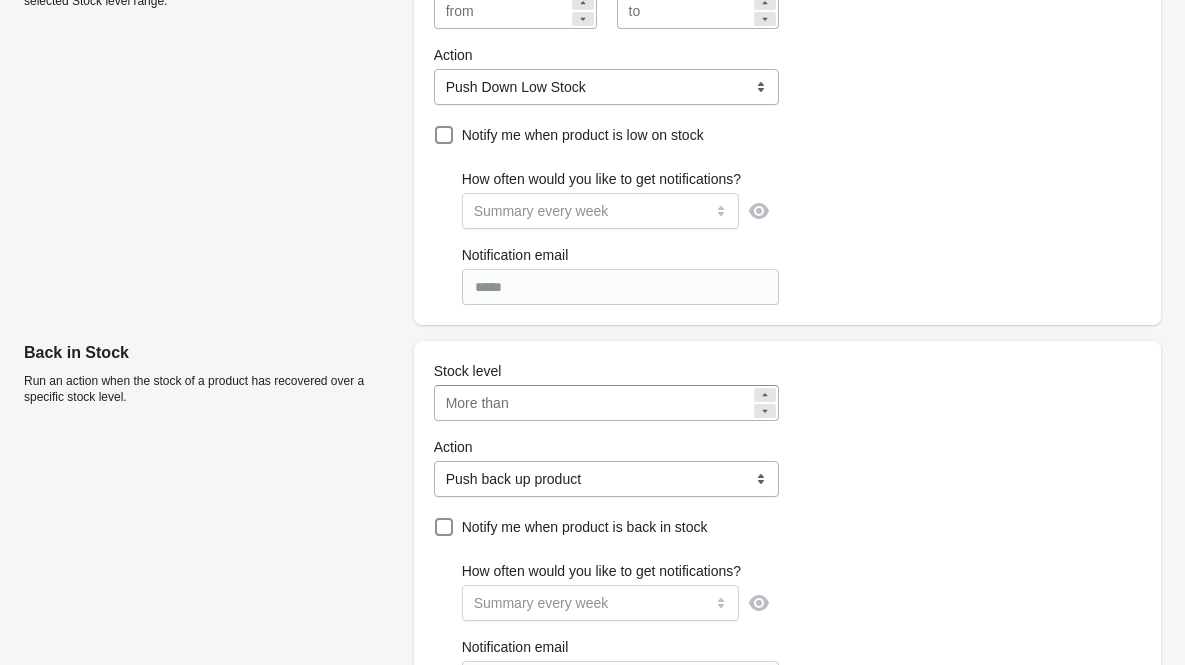 click at bounding box center [765, 411] 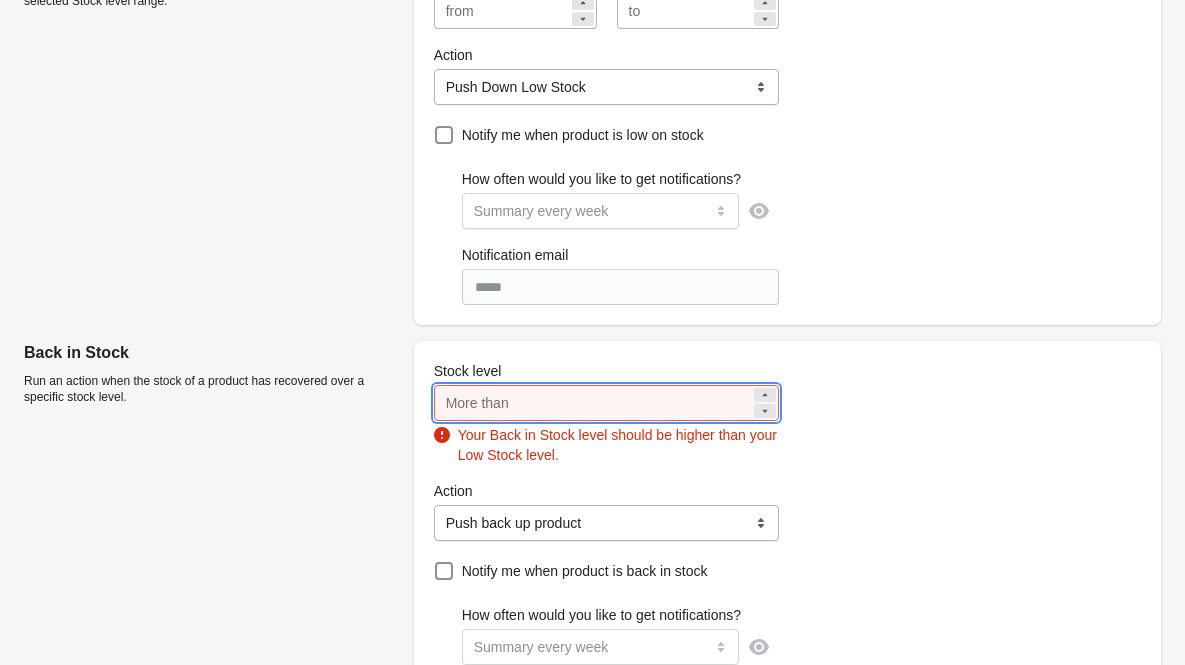click 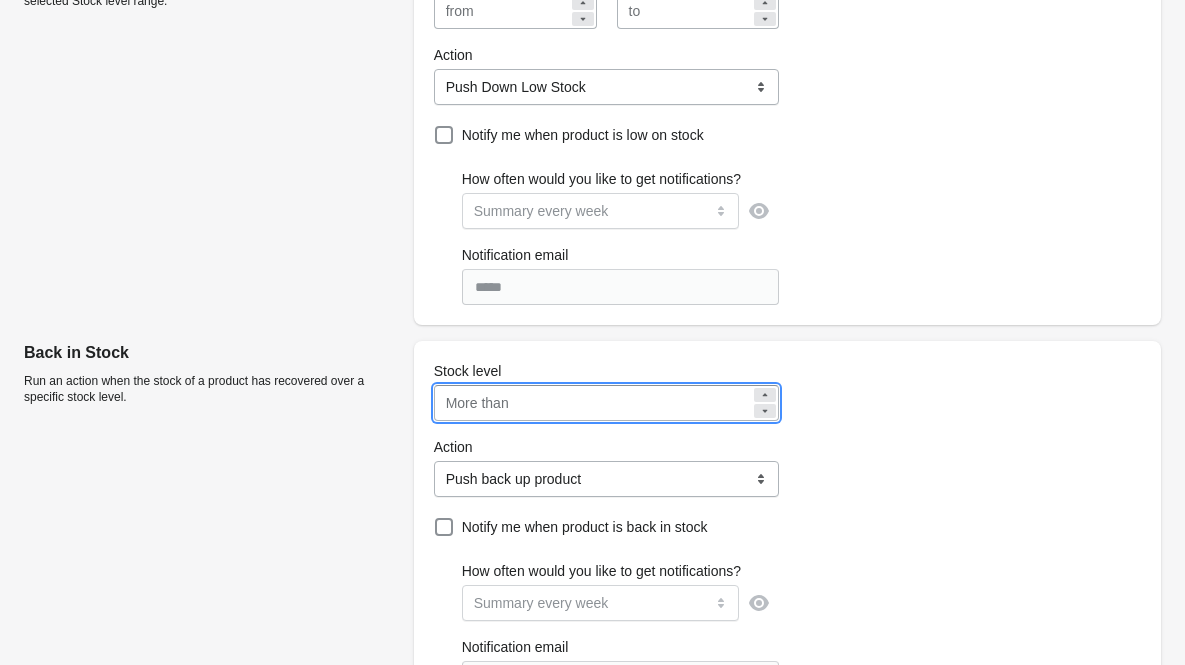click 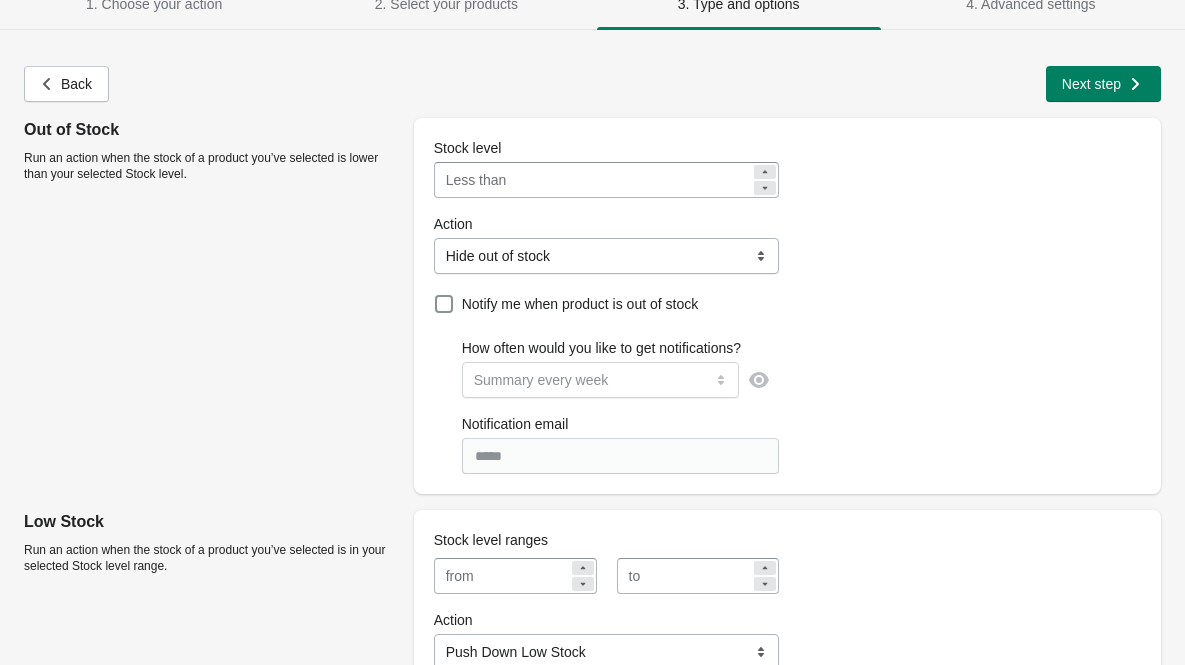 scroll, scrollTop: 0, scrollLeft: 0, axis: both 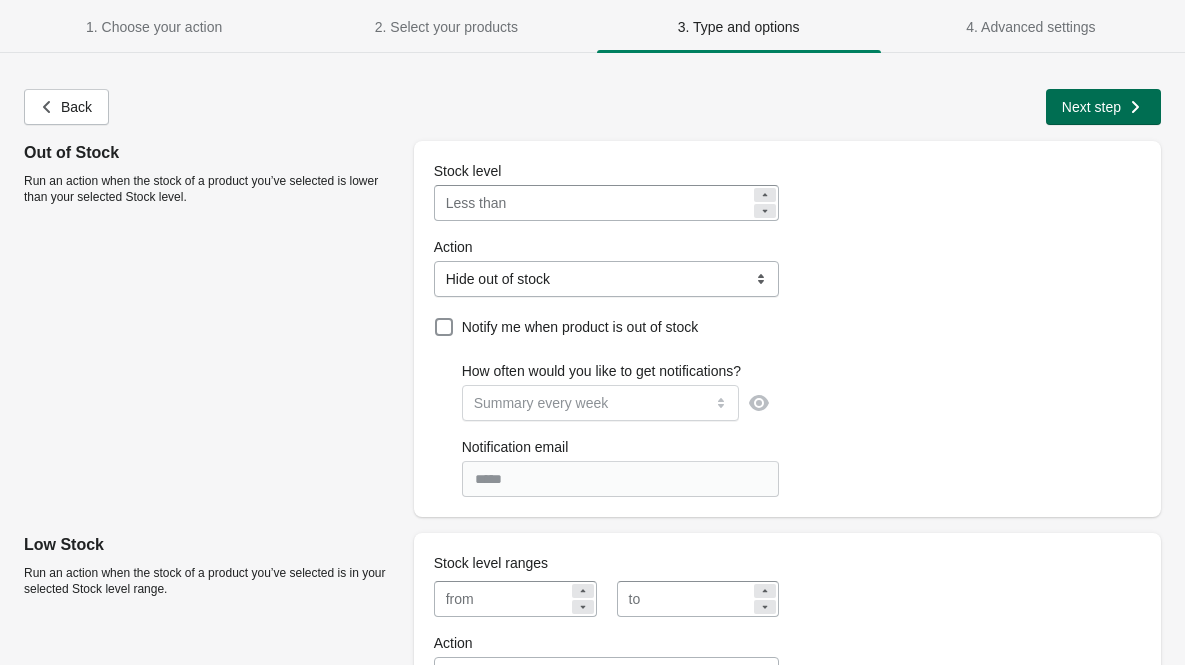 click on "Next step" at bounding box center [1091, 107] 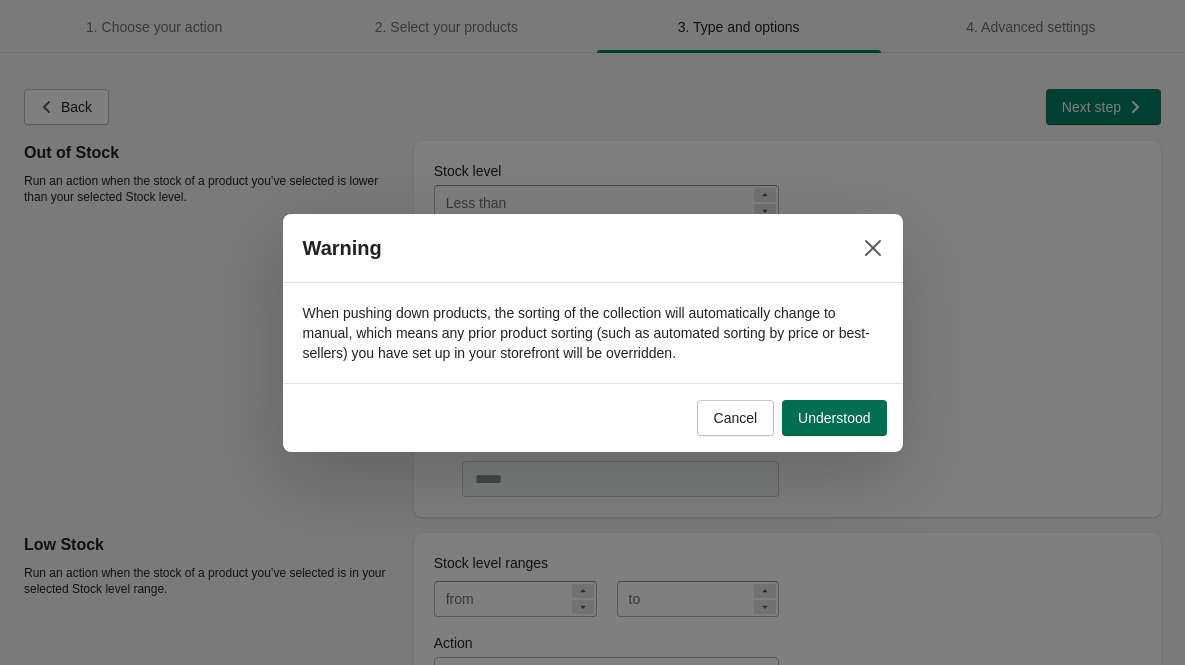 click on "Understood" at bounding box center [834, 418] 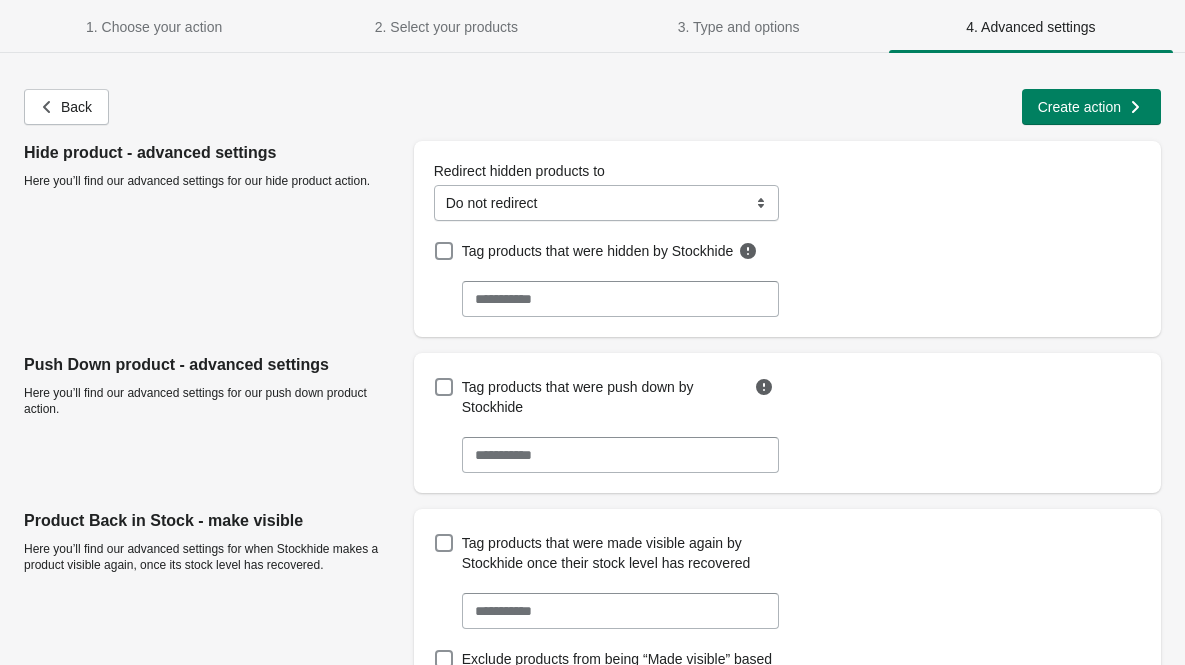 click on "**********" at bounding box center [607, 203] 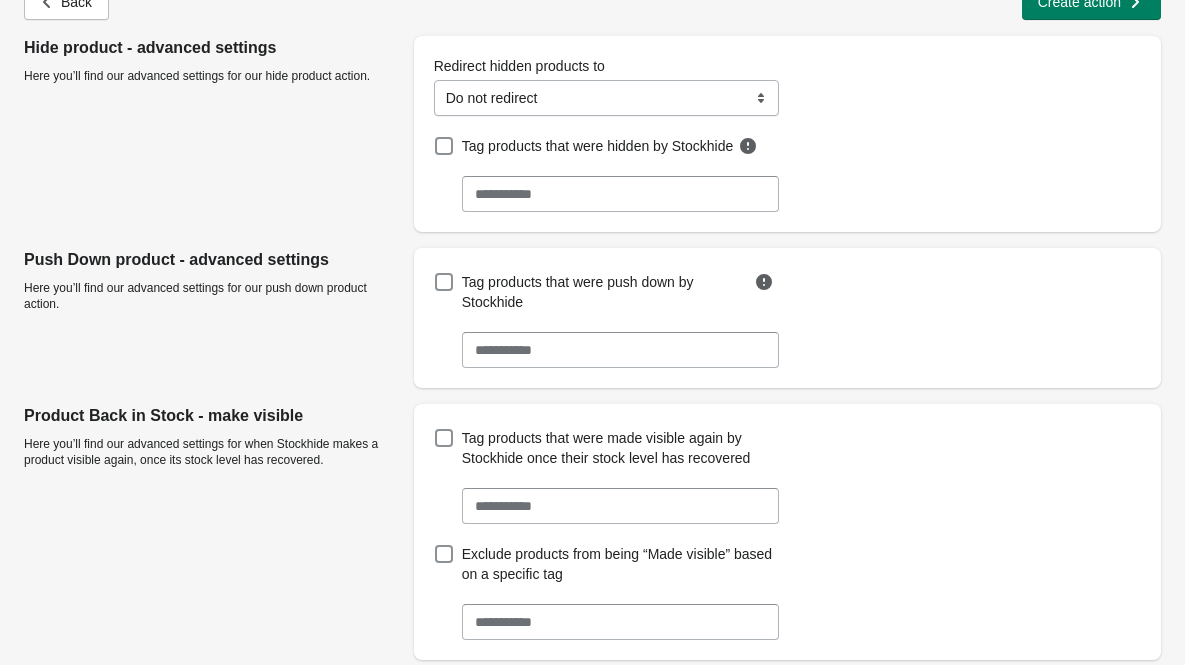 scroll, scrollTop: 108, scrollLeft: 0, axis: vertical 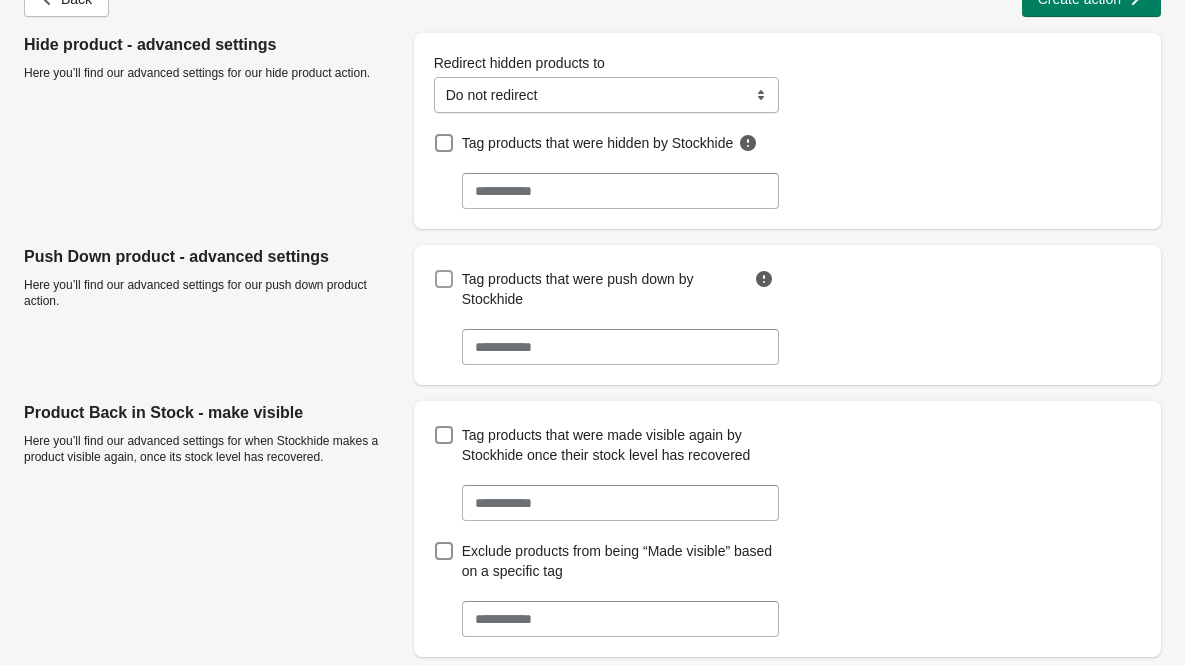 click at bounding box center [444, 279] 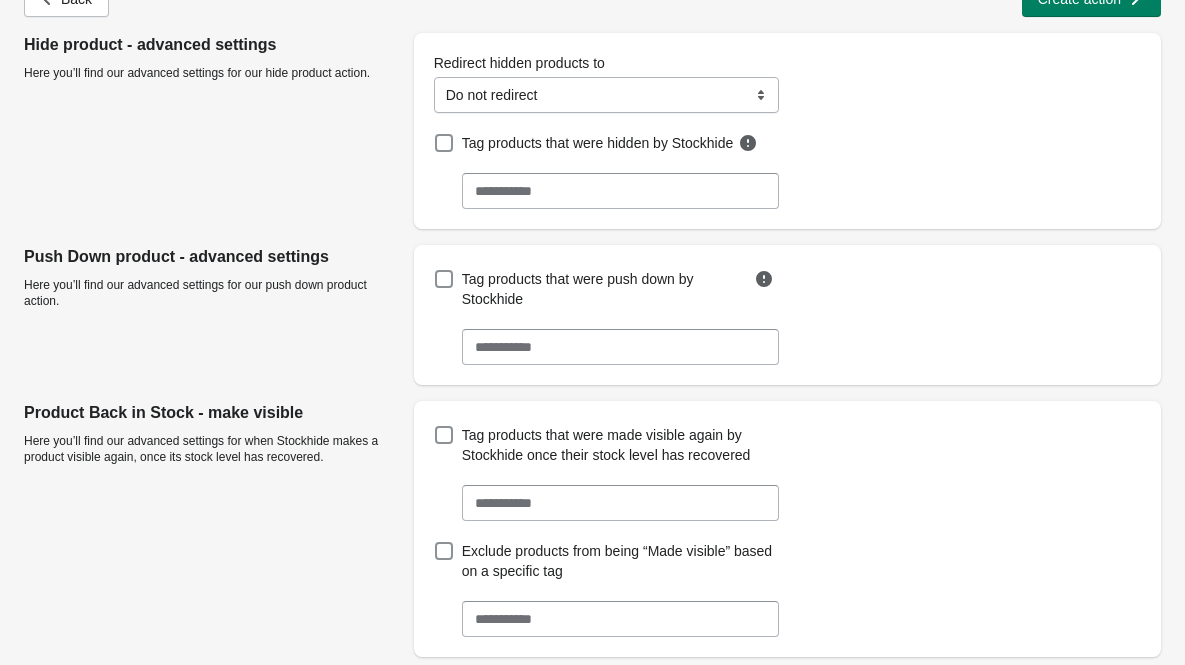 click on "Selected tags" at bounding box center (621, 347) 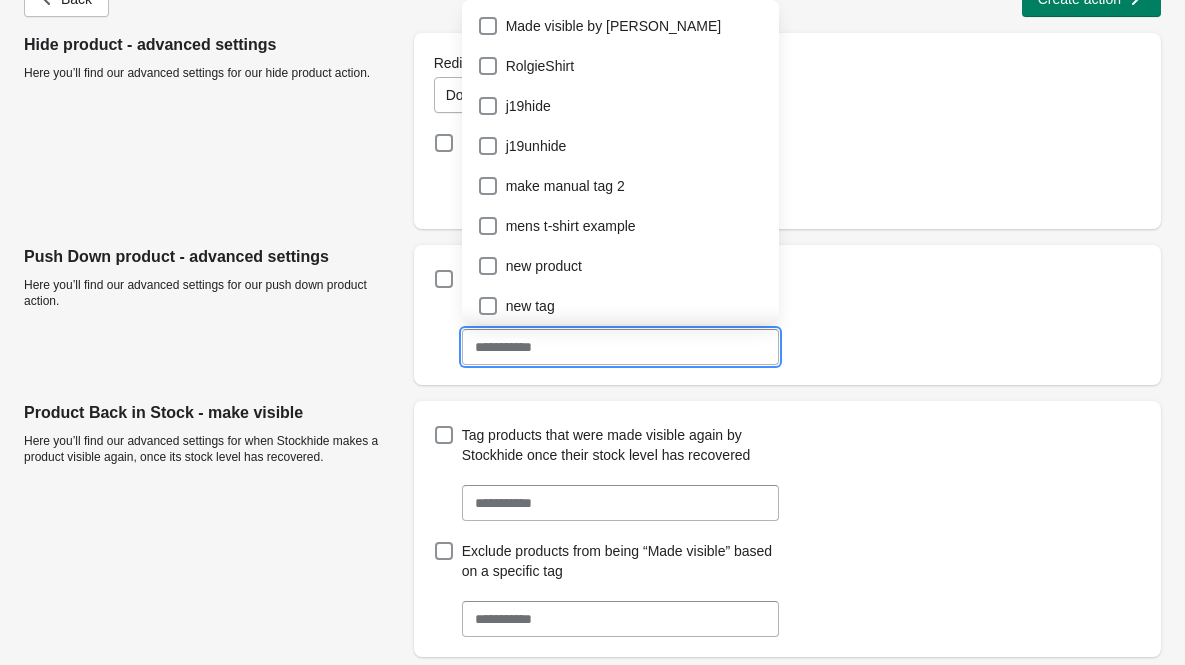 click on "Hide product - advanced settings Here you’ll find our advanced settings for our hide product action." at bounding box center (211, 127) 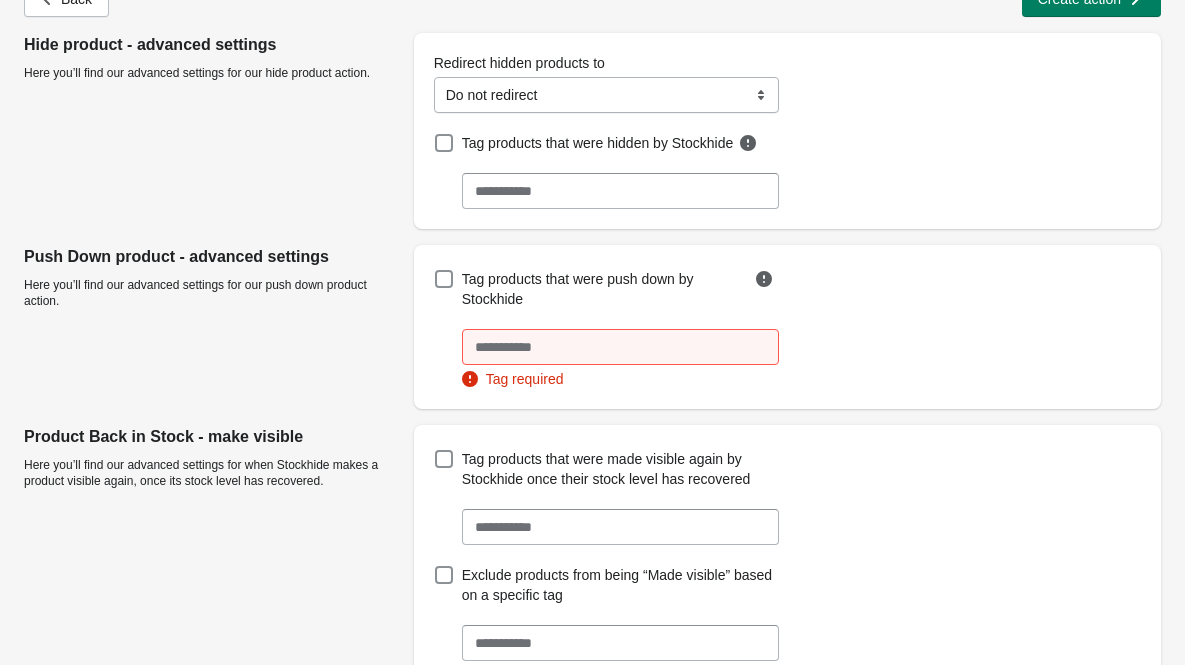 click on "Tag required" at bounding box center (621, 379) 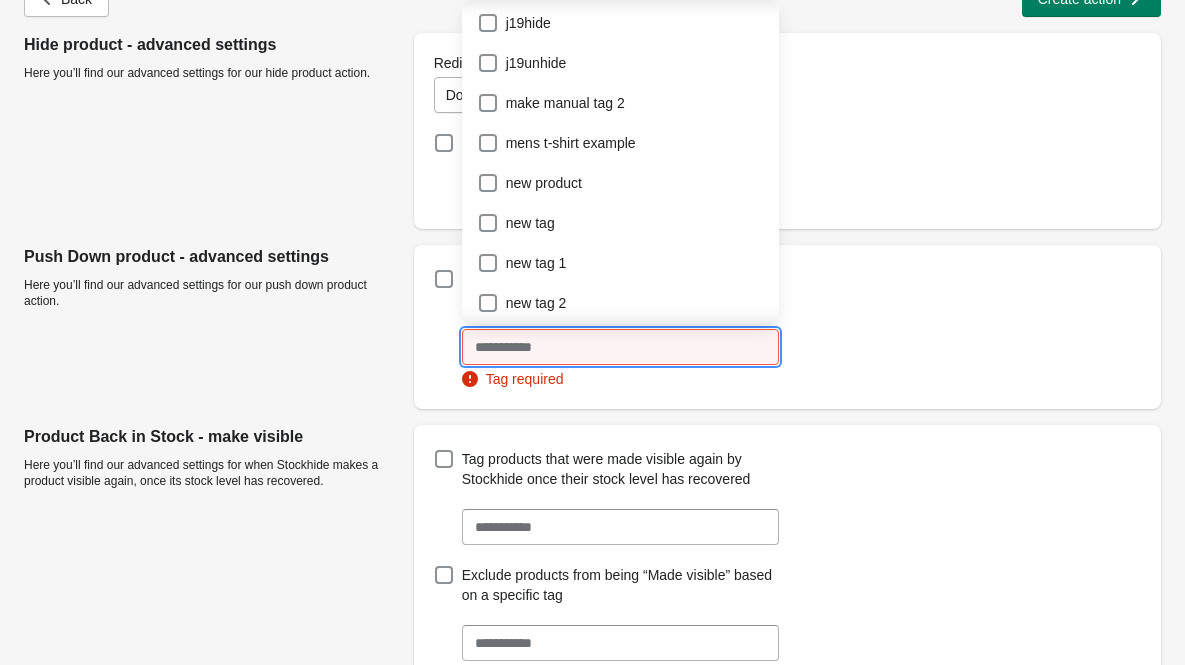 scroll, scrollTop: 0, scrollLeft: 0, axis: both 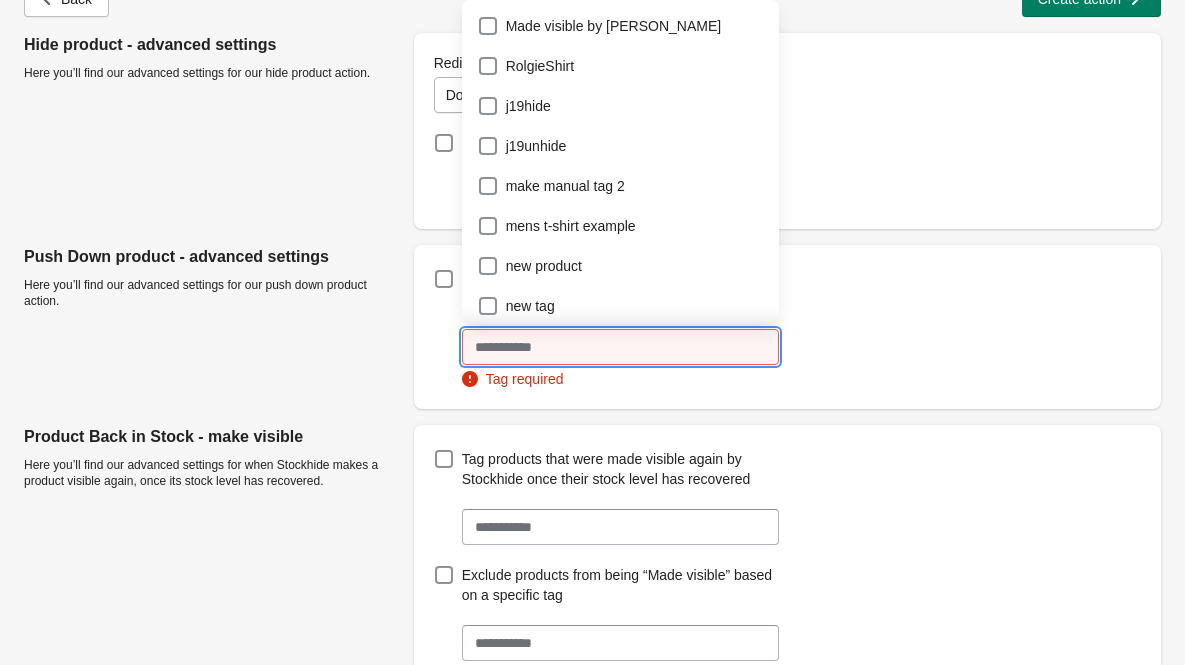 click on "Hide product - advanced settings Here you’ll find our advanced settings for our hide product action." at bounding box center [211, 127] 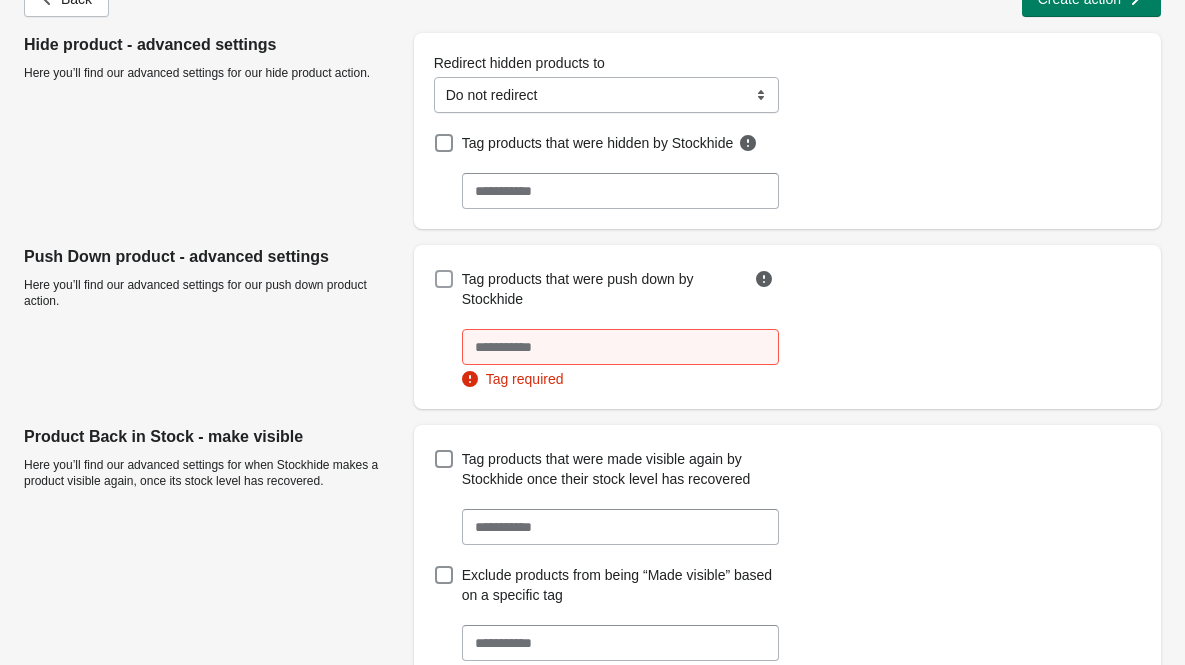 click at bounding box center [444, 279] 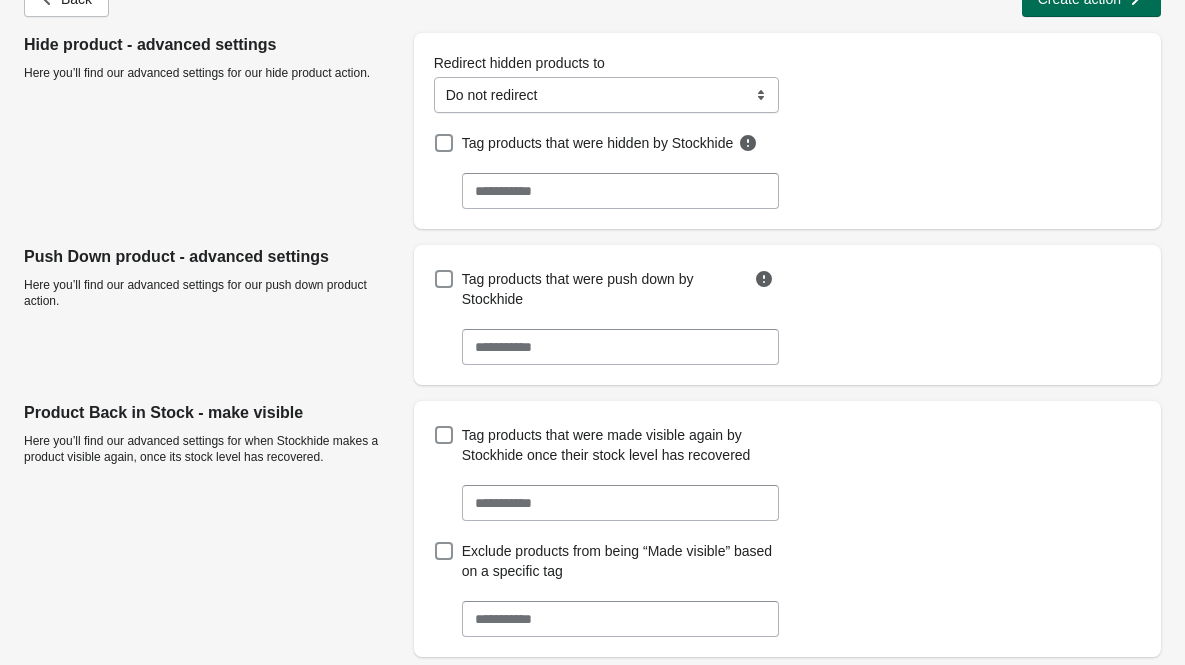 click on "Create action" at bounding box center [1091, -1] 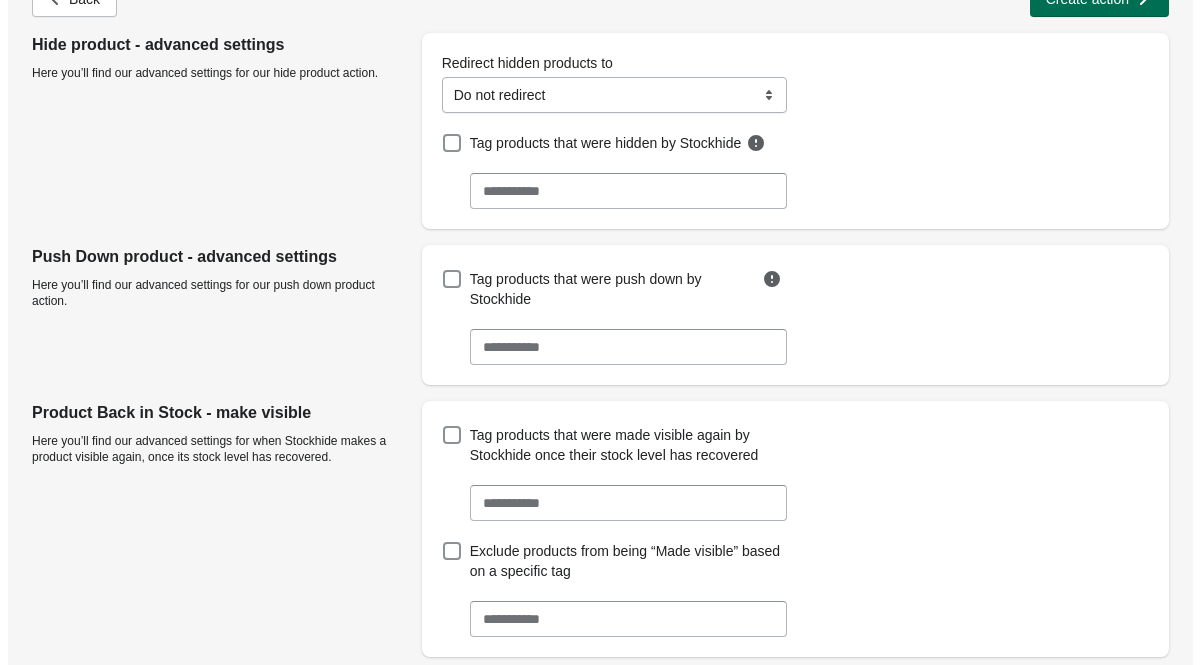scroll, scrollTop: 0, scrollLeft: 0, axis: both 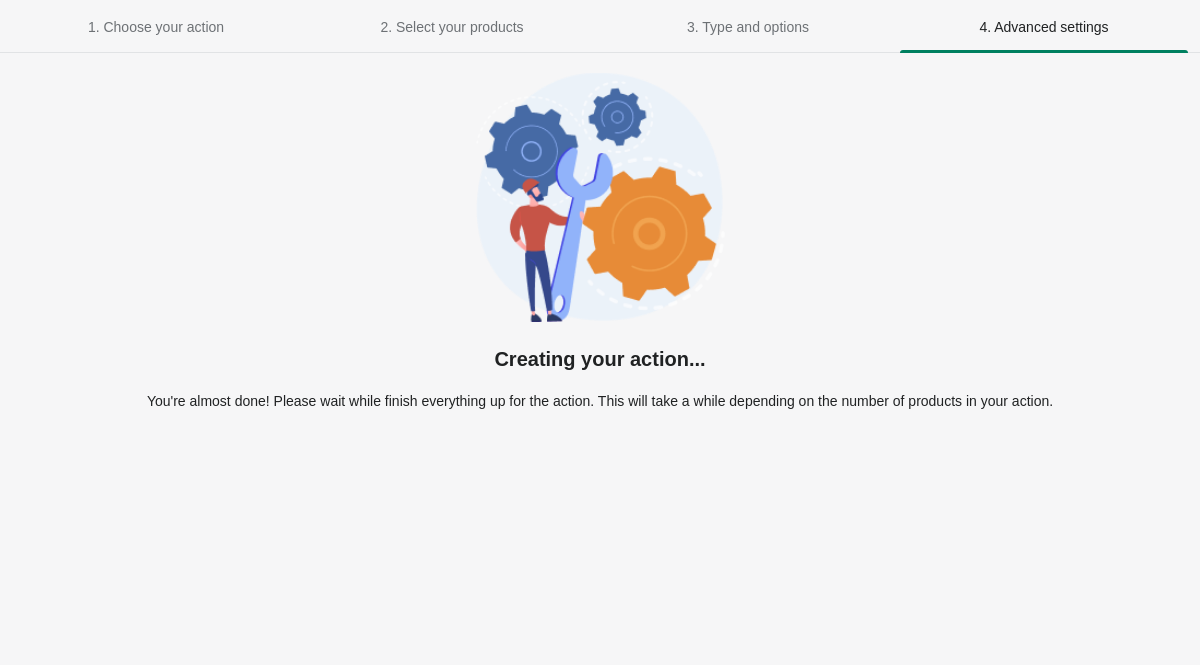 select on "**********" 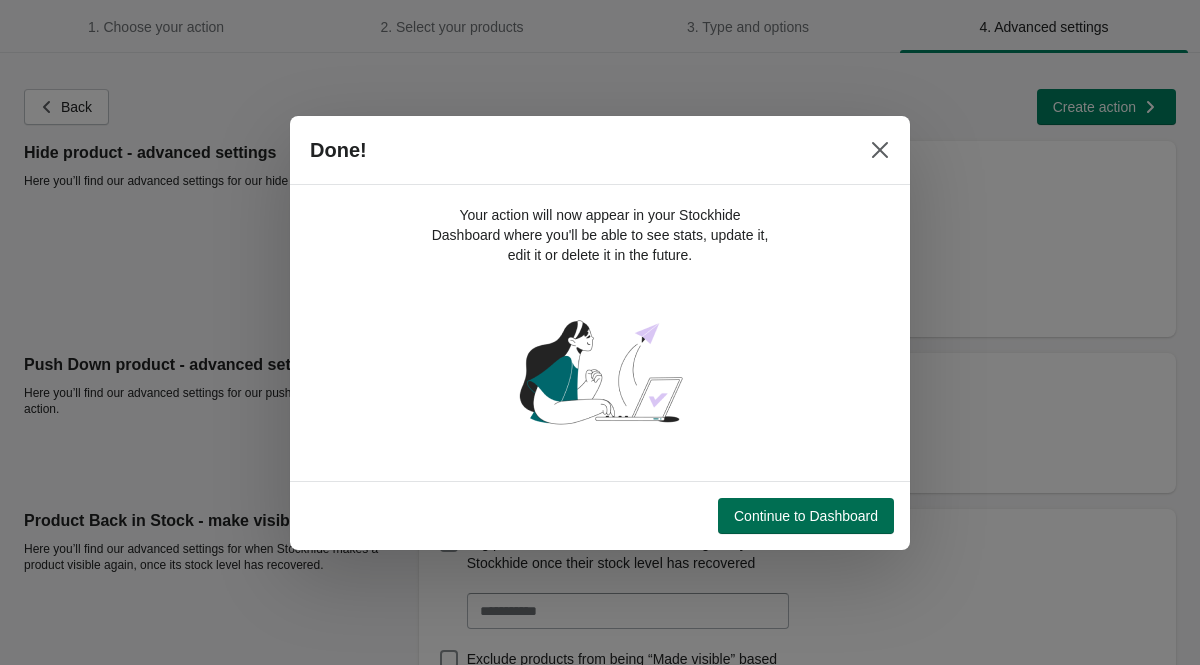 click on "Continue to Dashboard" at bounding box center [806, 516] 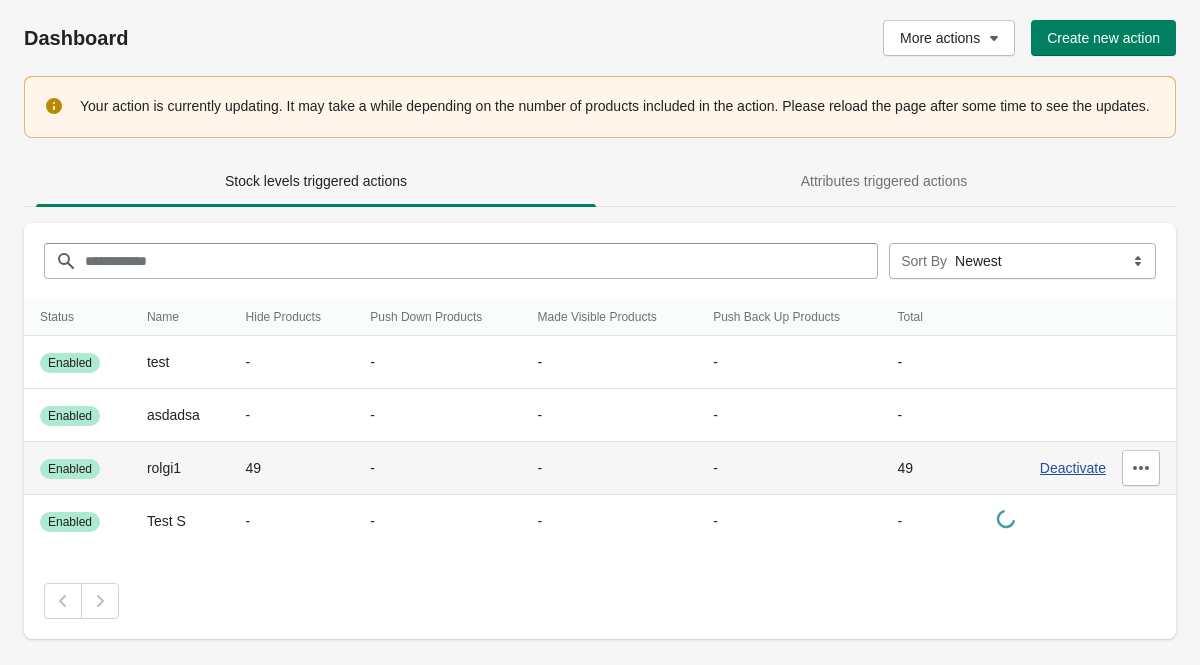 click on "Deactivate" at bounding box center [1073, 468] 